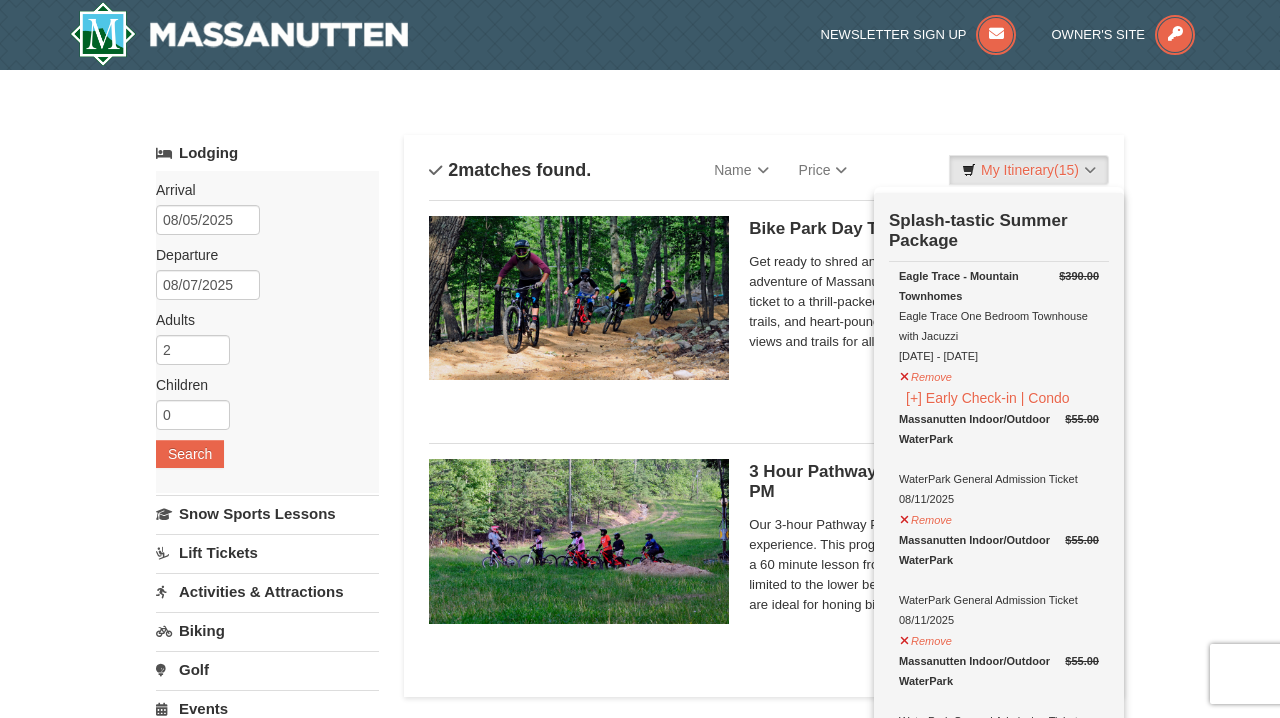 scroll, scrollTop: 2334, scrollLeft: 0, axis: vertical 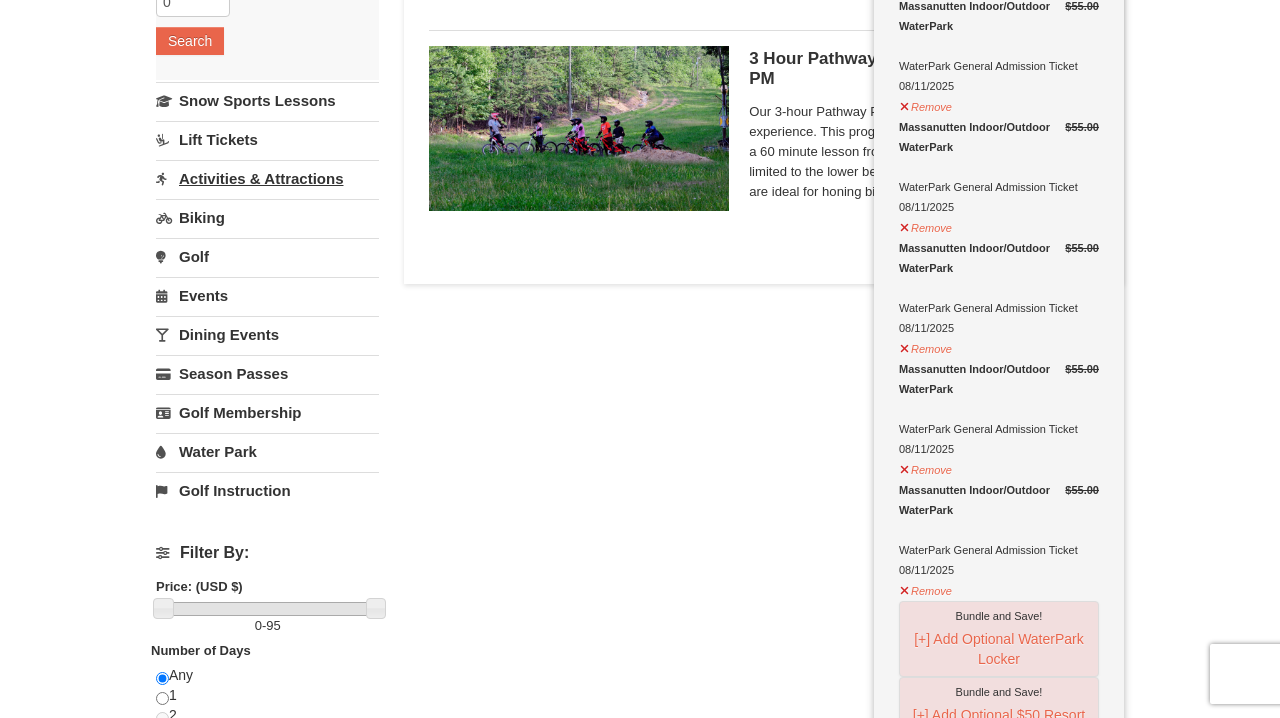 click on "Activities & Attractions" at bounding box center (267, 178) 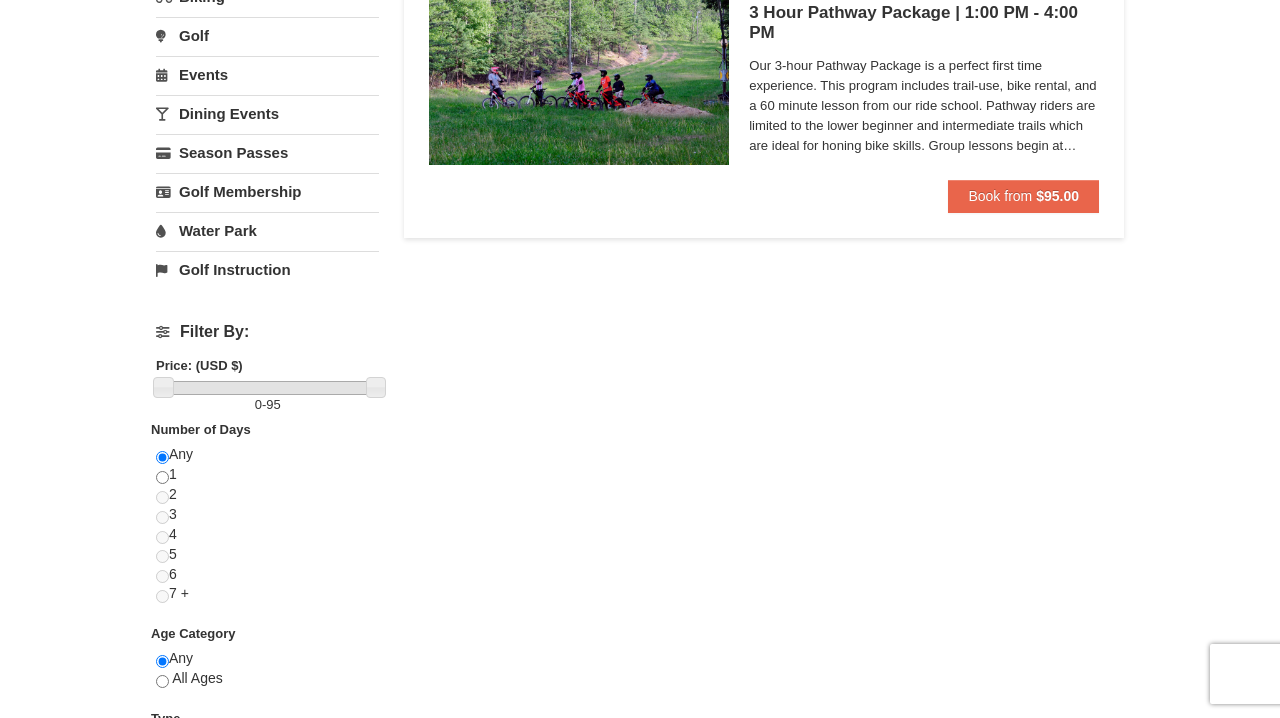 scroll, scrollTop: 333, scrollLeft: 0, axis: vertical 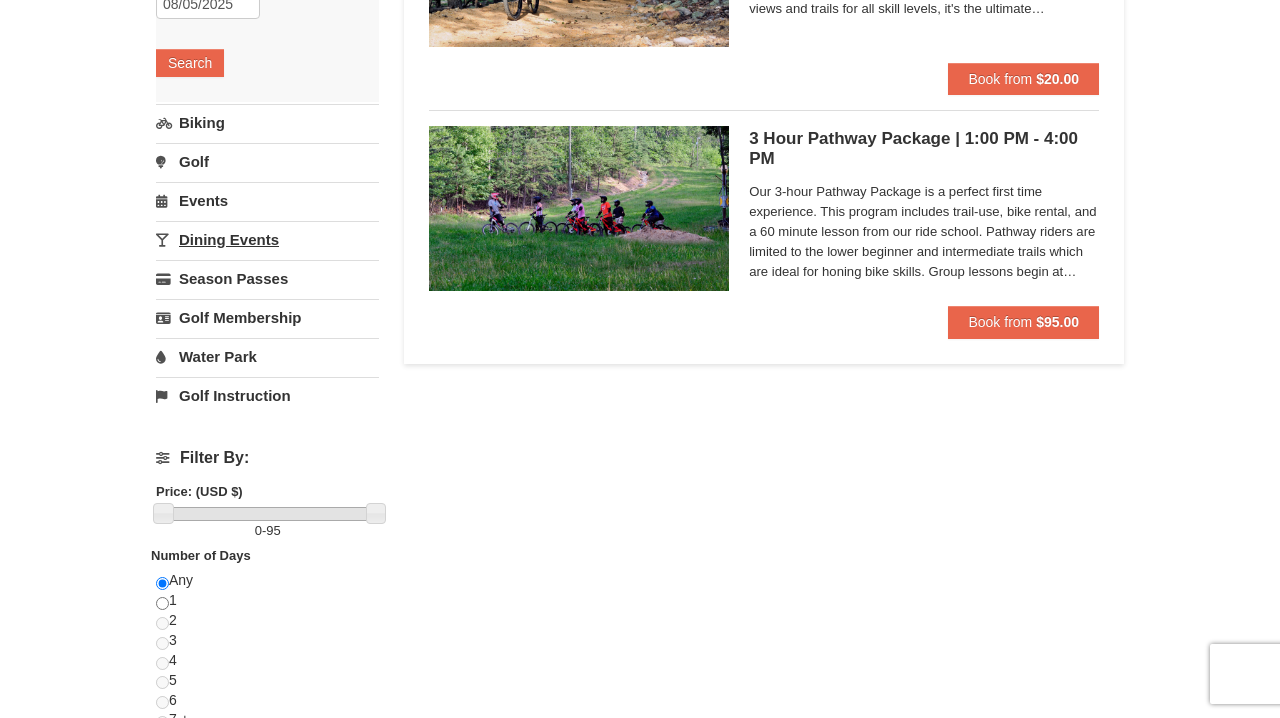 click on "Dining Events" at bounding box center (267, 239) 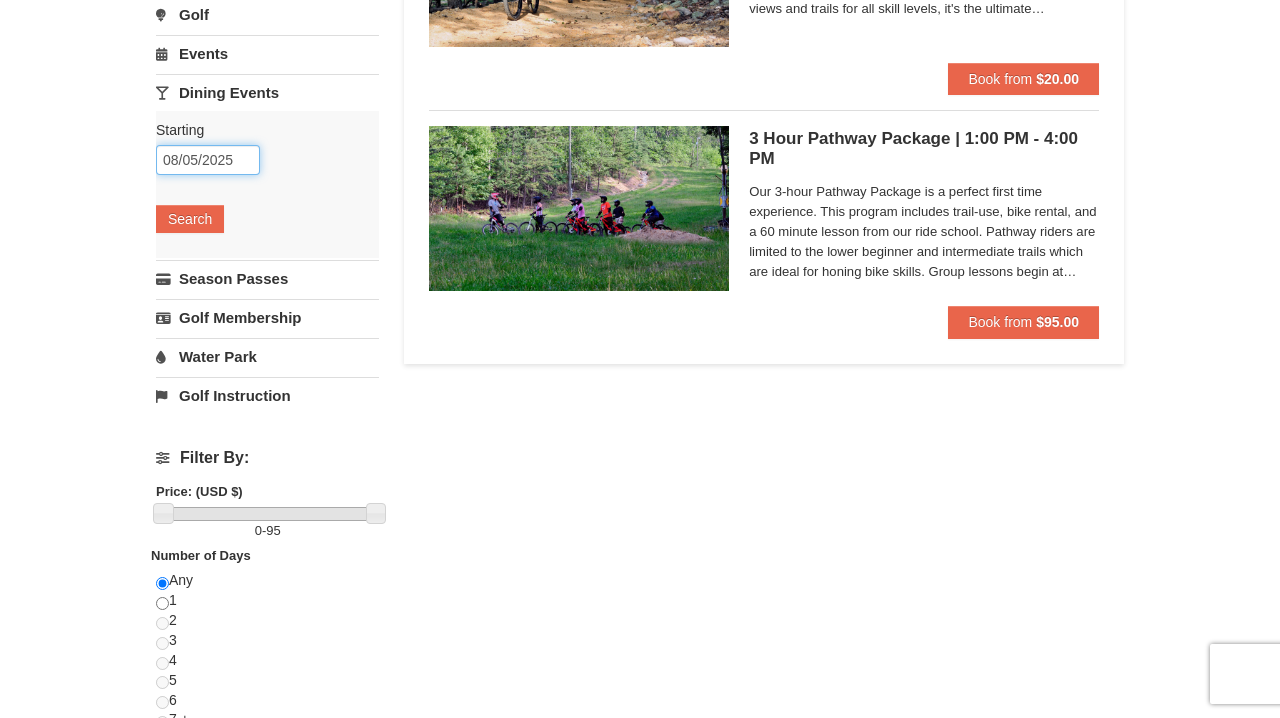 click on "08/05/2025" at bounding box center [208, 160] 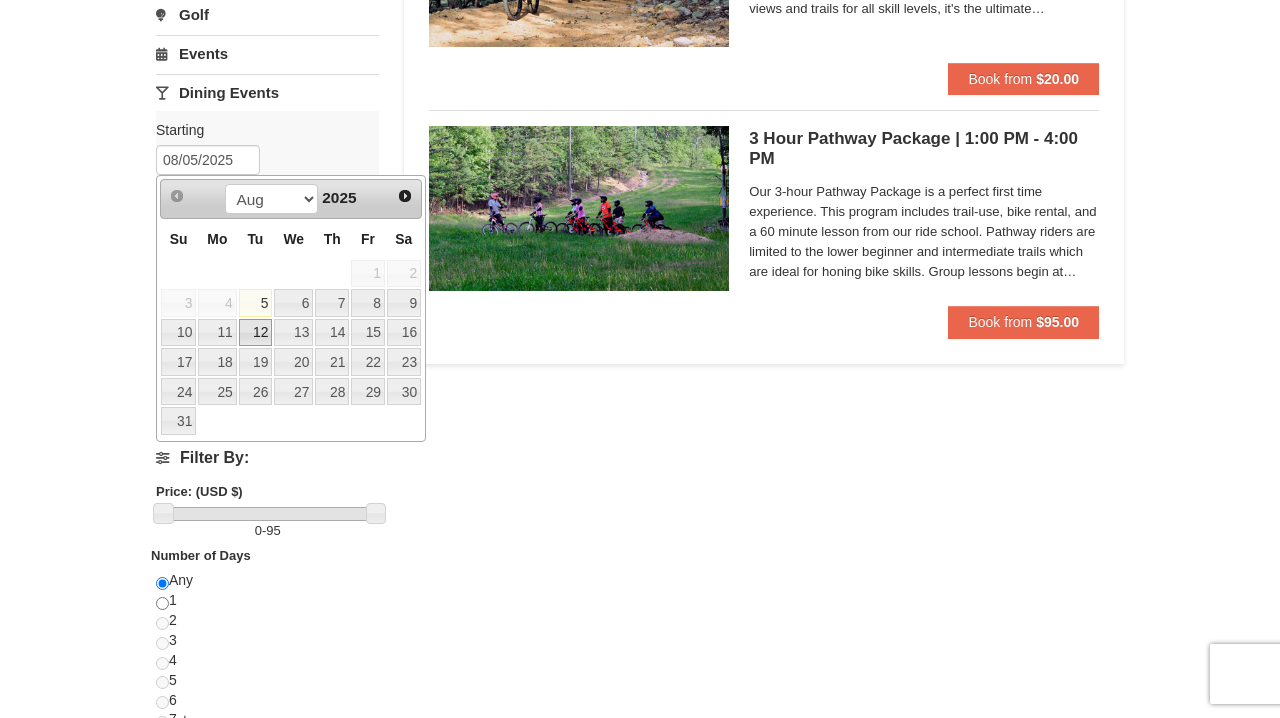 click on "12" at bounding box center (256, 333) 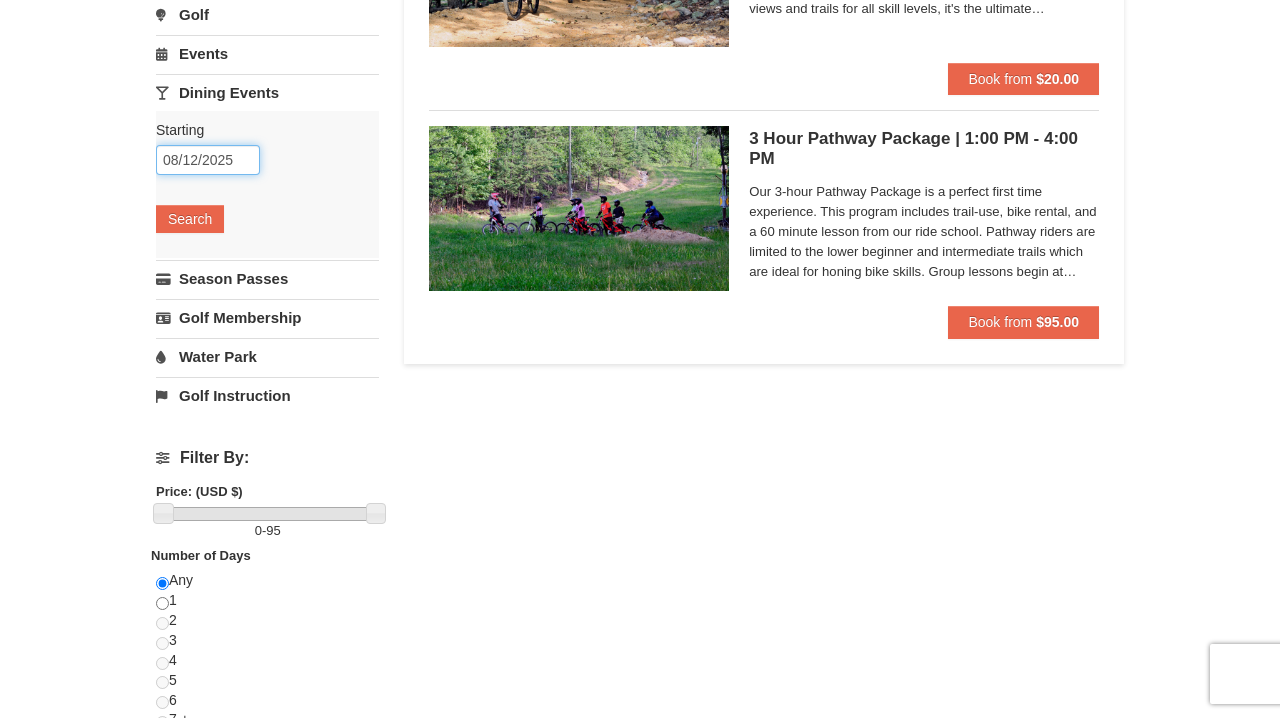 click on "08/12/2025" at bounding box center (208, 160) 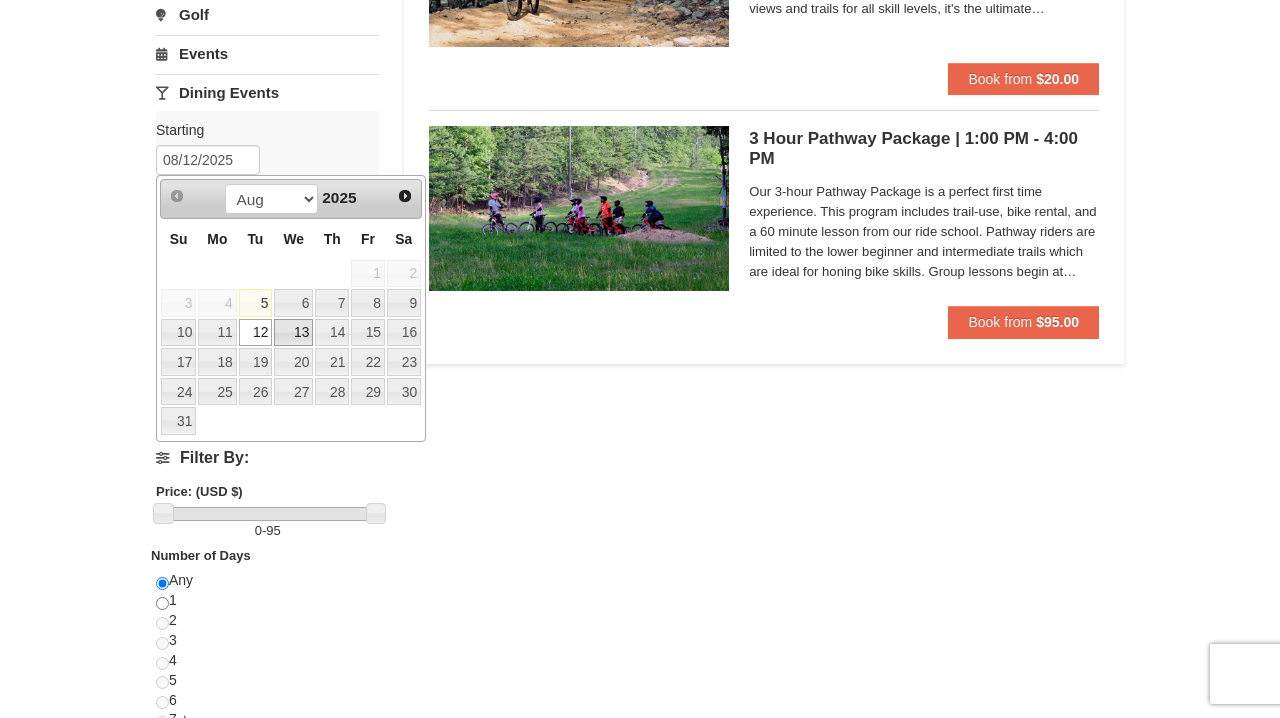 click on "13" at bounding box center (293, 333) 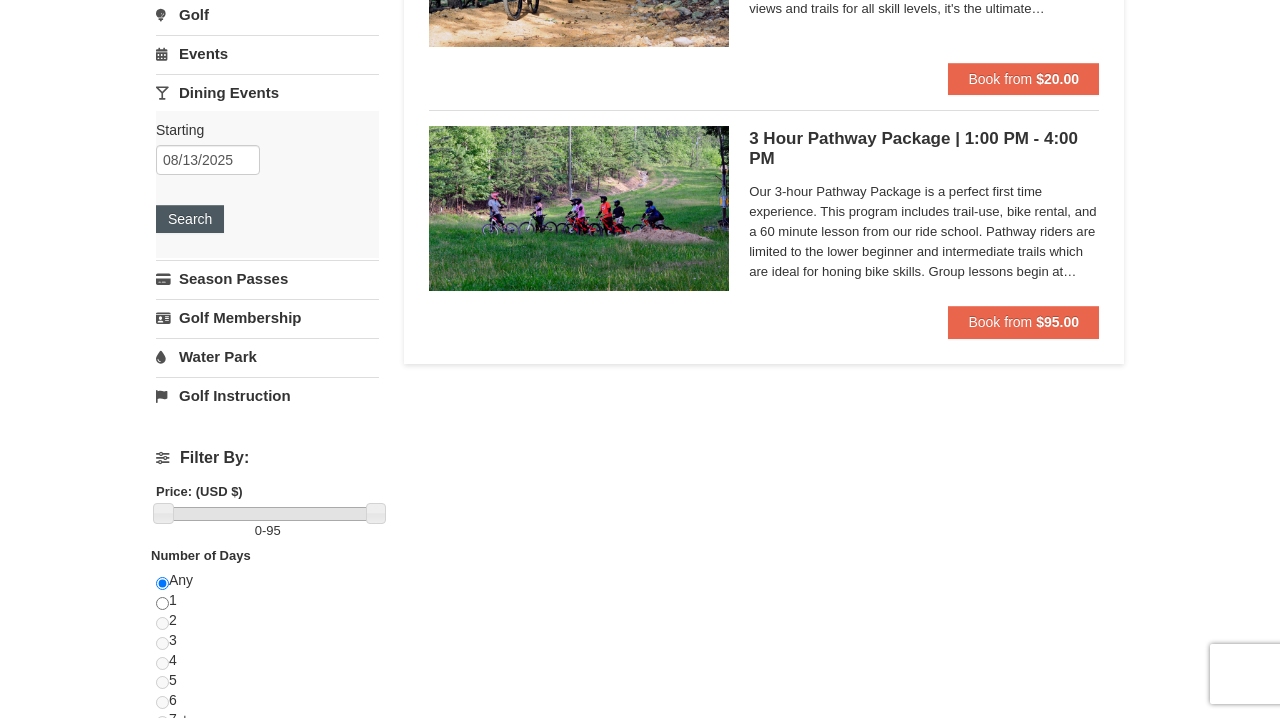 click on "Search" at bounding box center (190, 219) 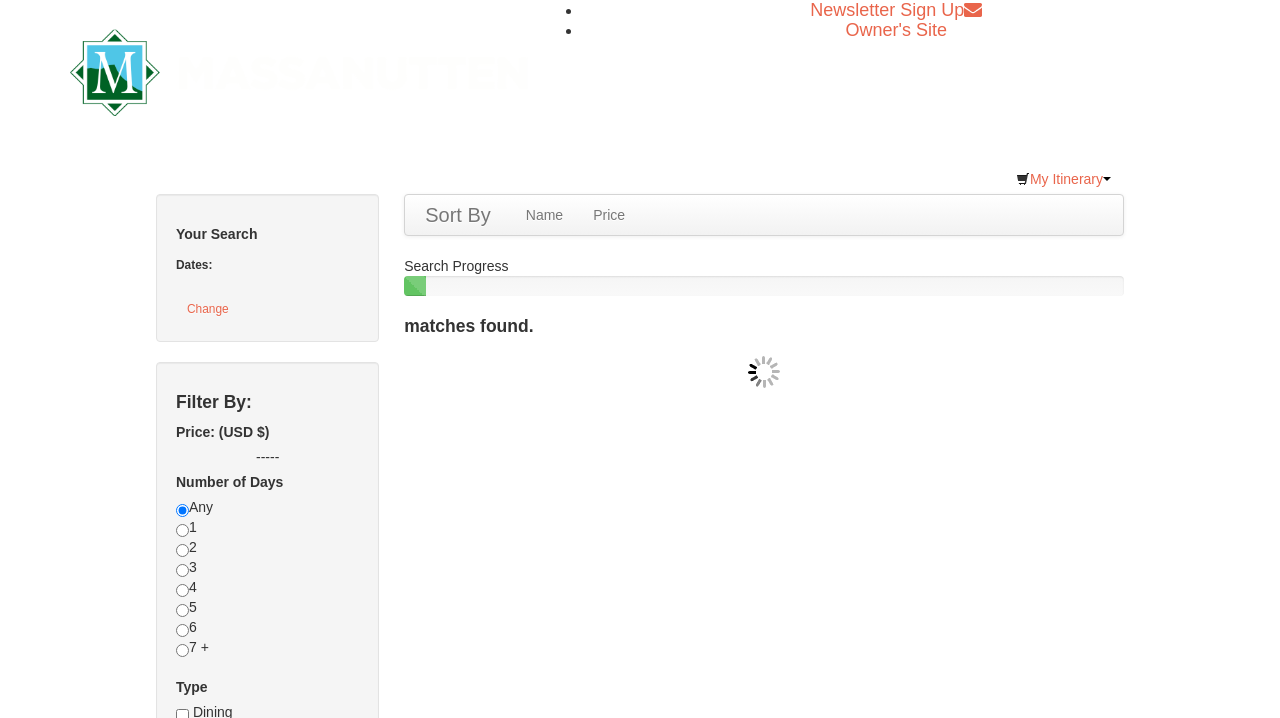 scroll, scrollTop: 0, scrollLeft: 0, axis: both 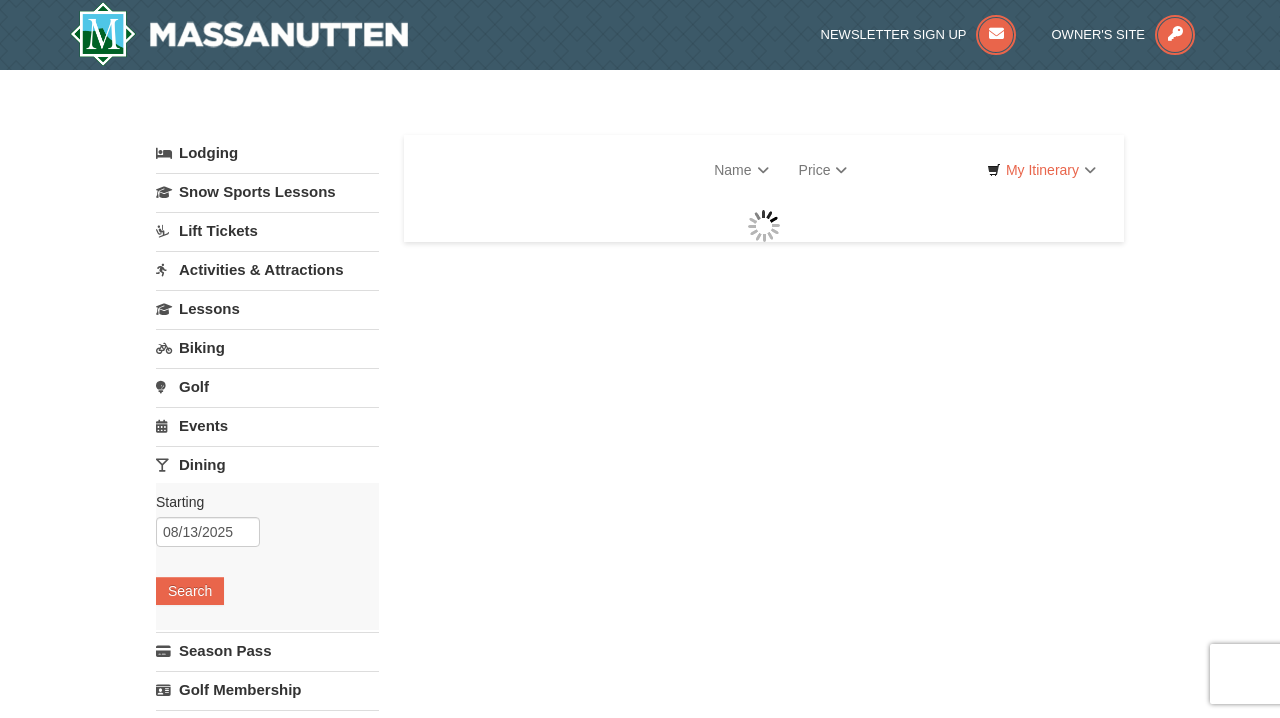 select on "8" 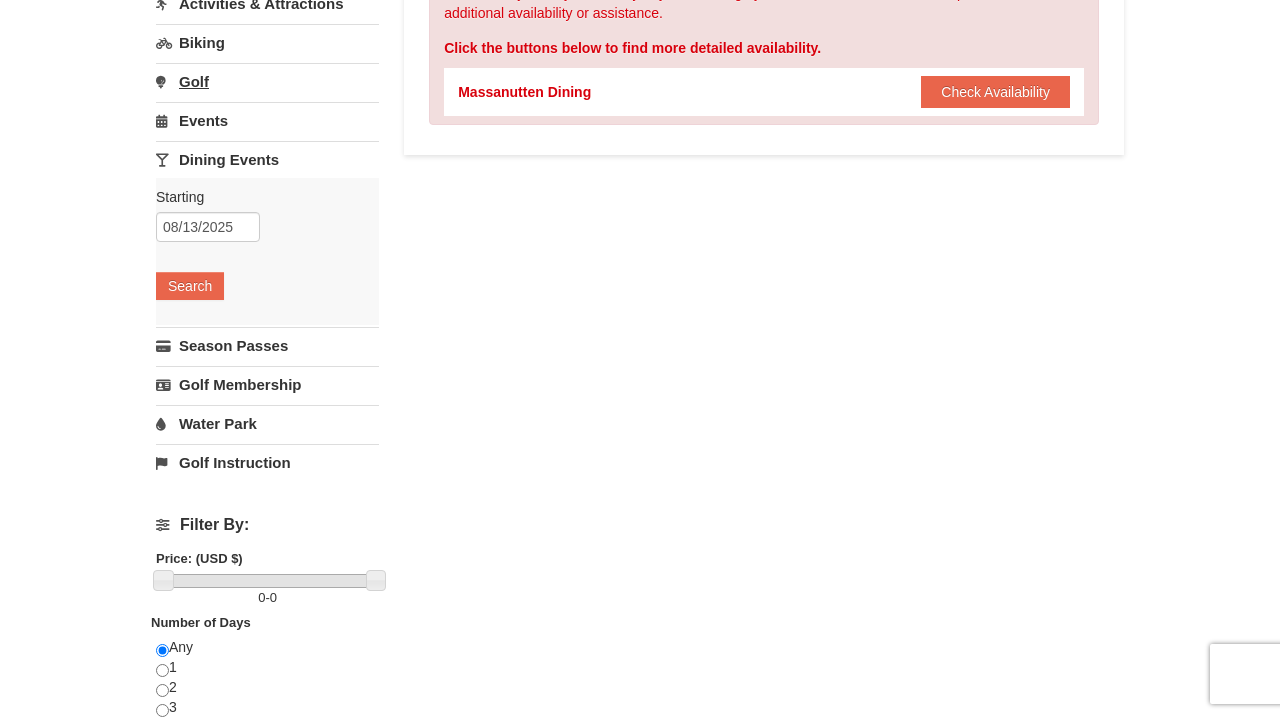 scroll, scrollTop: 281, scrollLeft: 0, axis: vertical 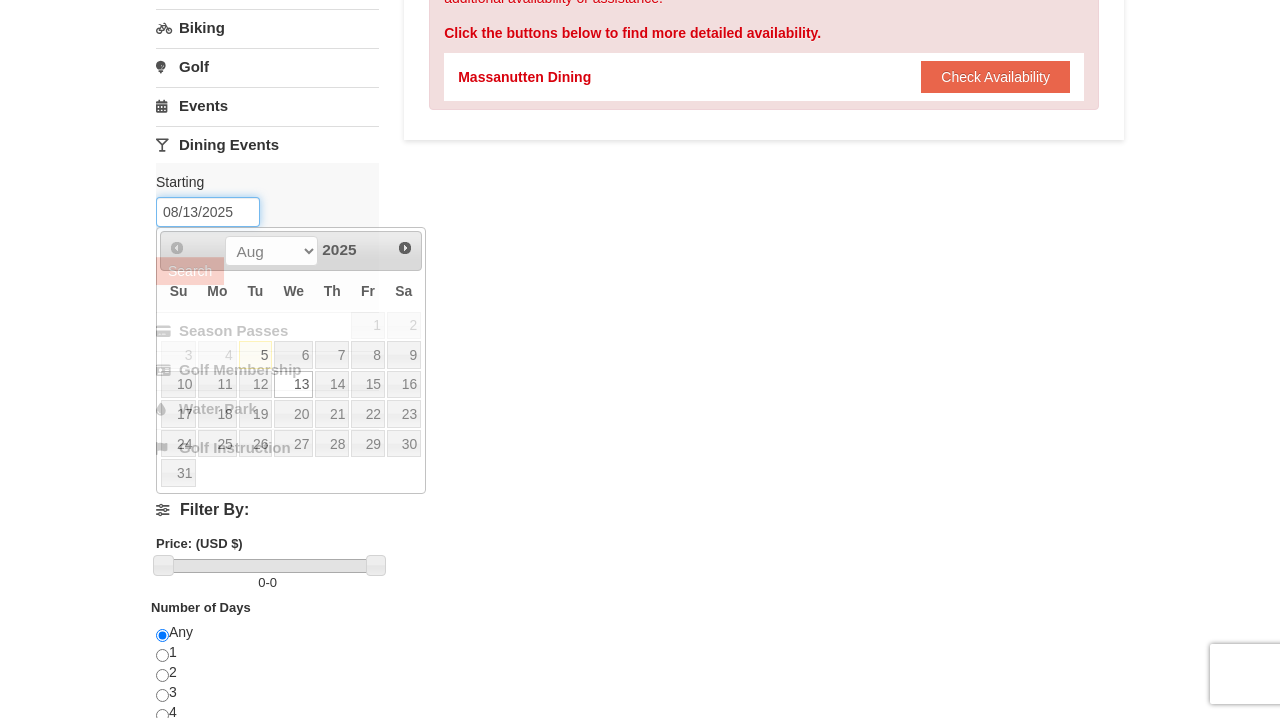 click on "08/13/2025" at bounding box center (208, 212) 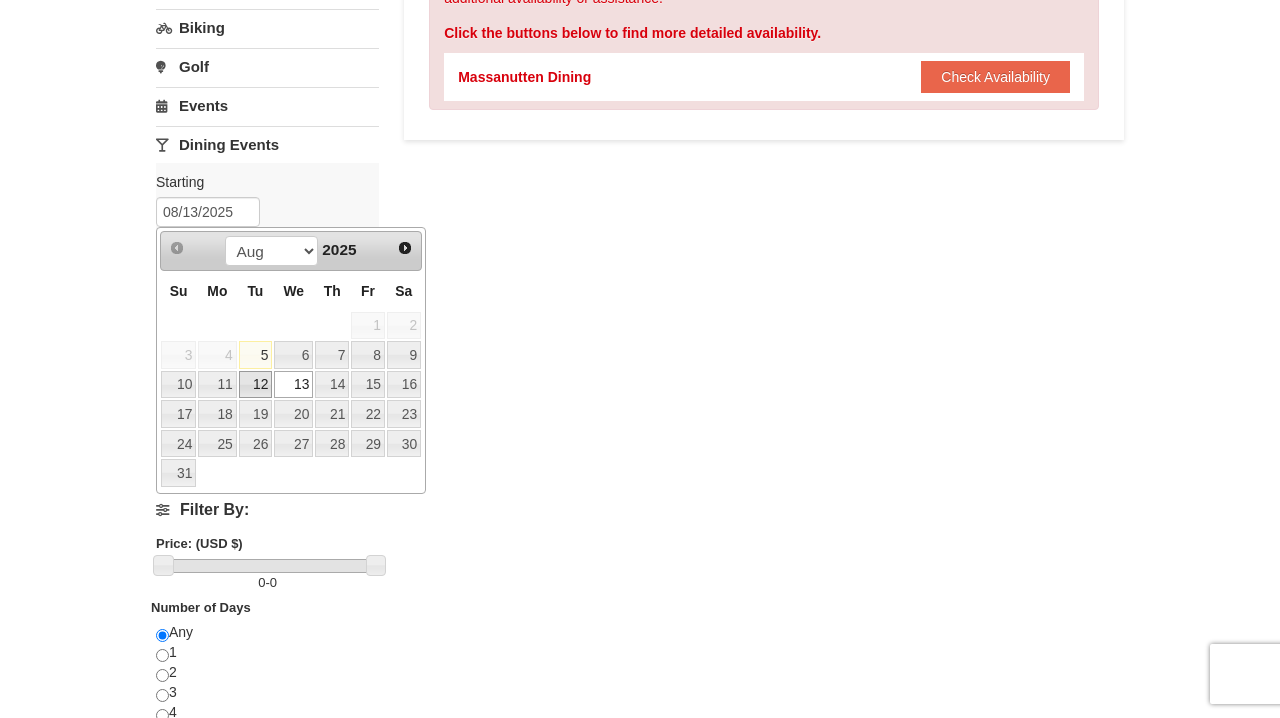 click on "12" at bounding box center (256, 385) 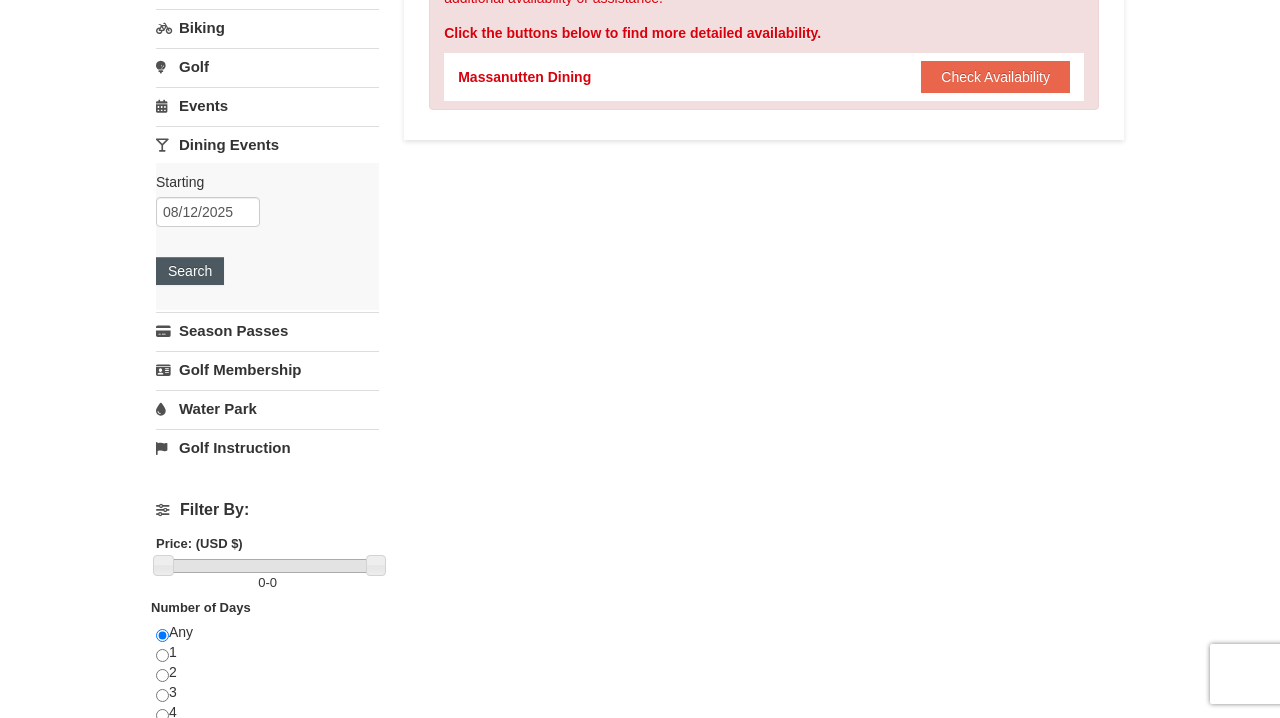 click on "Search" at bounding box center (190, 271) 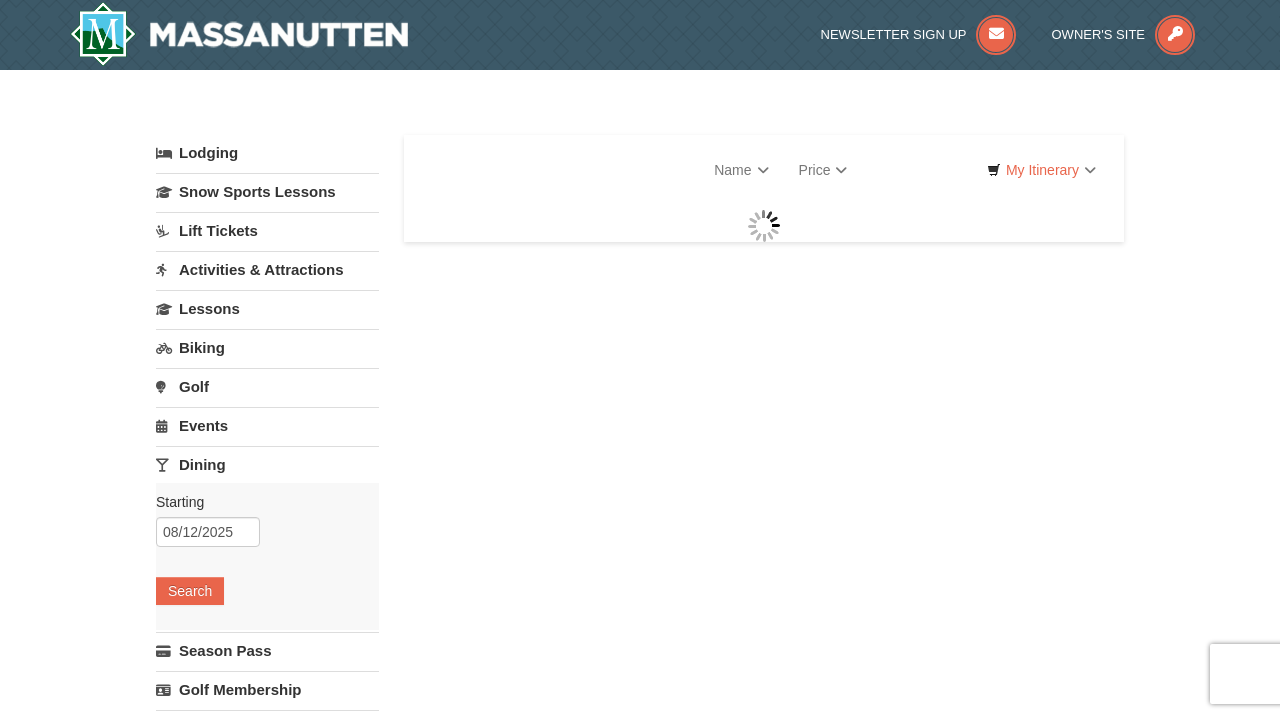 scroll, scrollTop: 0, scrollLeft: 0, axis: both 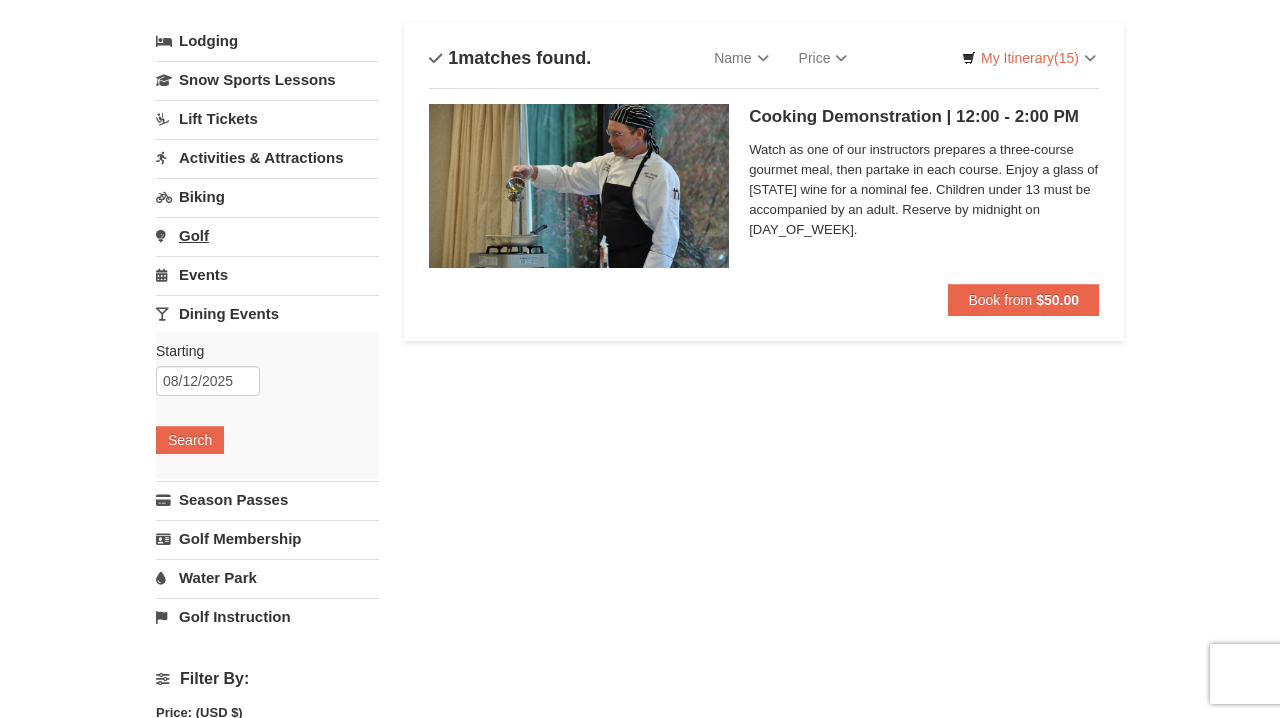 click on "Golf" at bounding box center [267, 235] 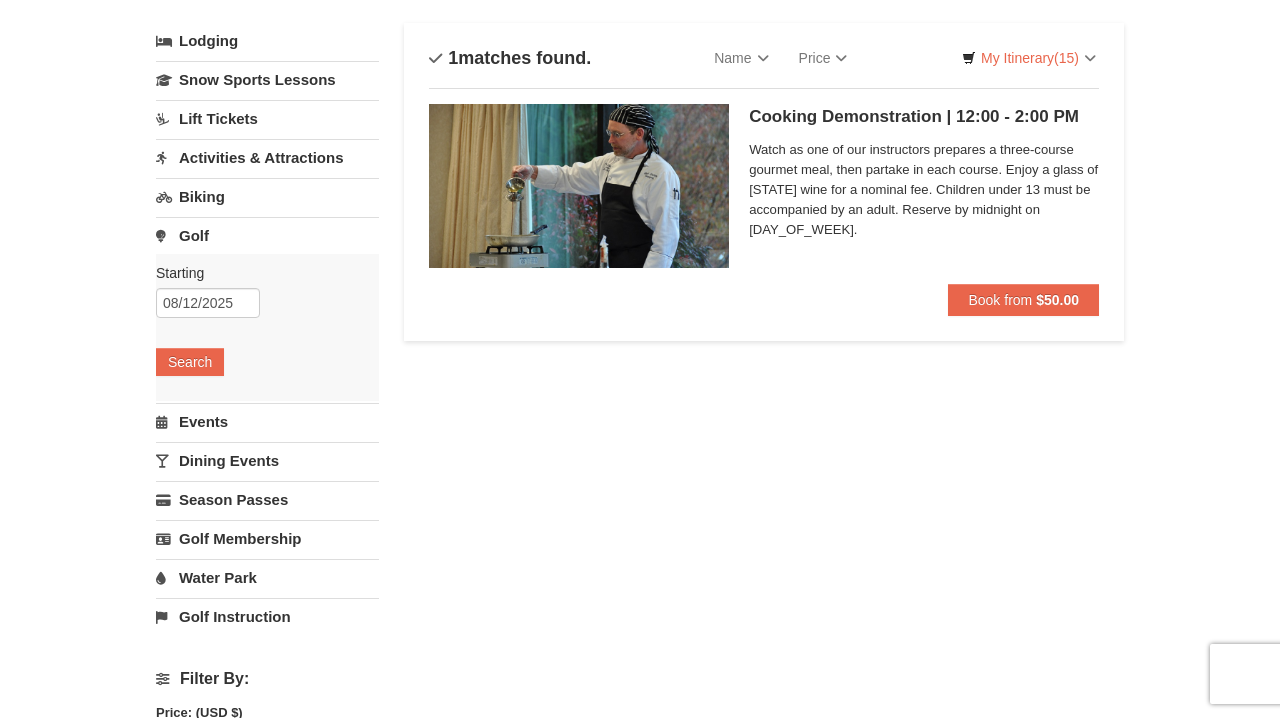 scroll, scrollTop: 180, scrollLeft: 0, axis: vertical 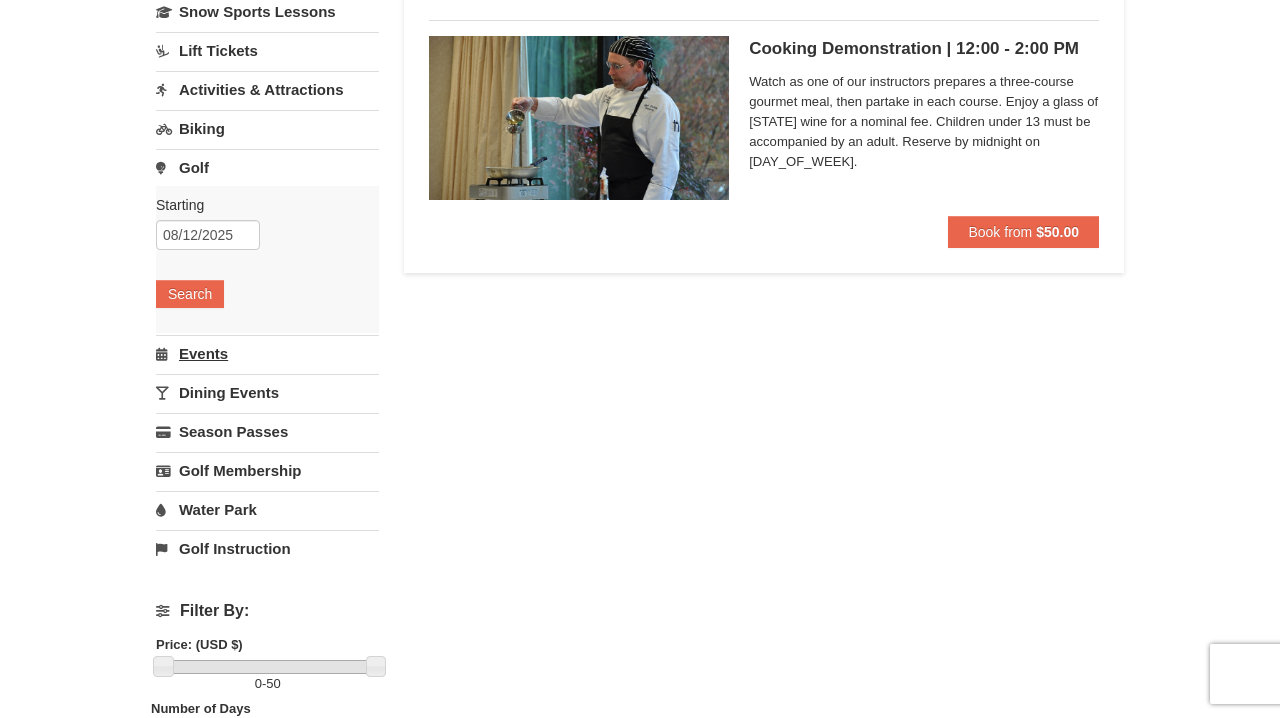 click on "Events" at bounding box center (267, 353) 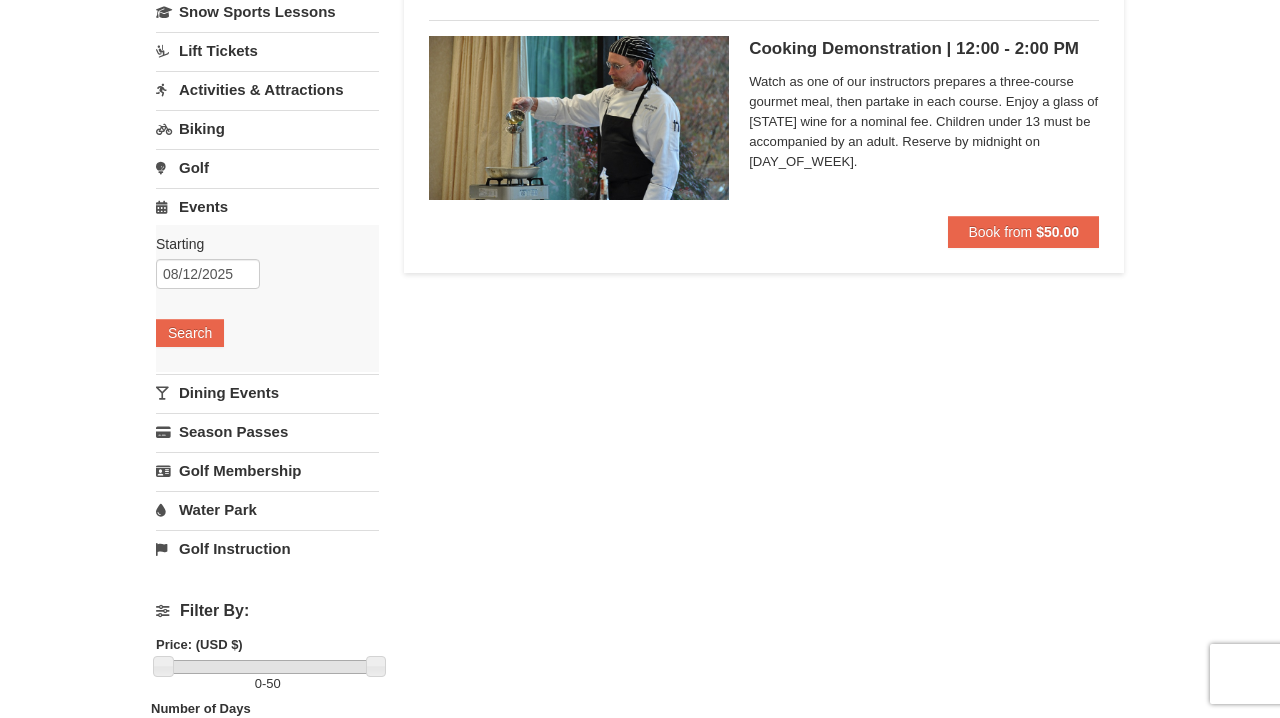 click on "×
Categories
List
Filter
My Itinerary (15)
Check Out Now
Splash-tastic Summer Package
$390.00
Remove" at bounding box center [640, 469] 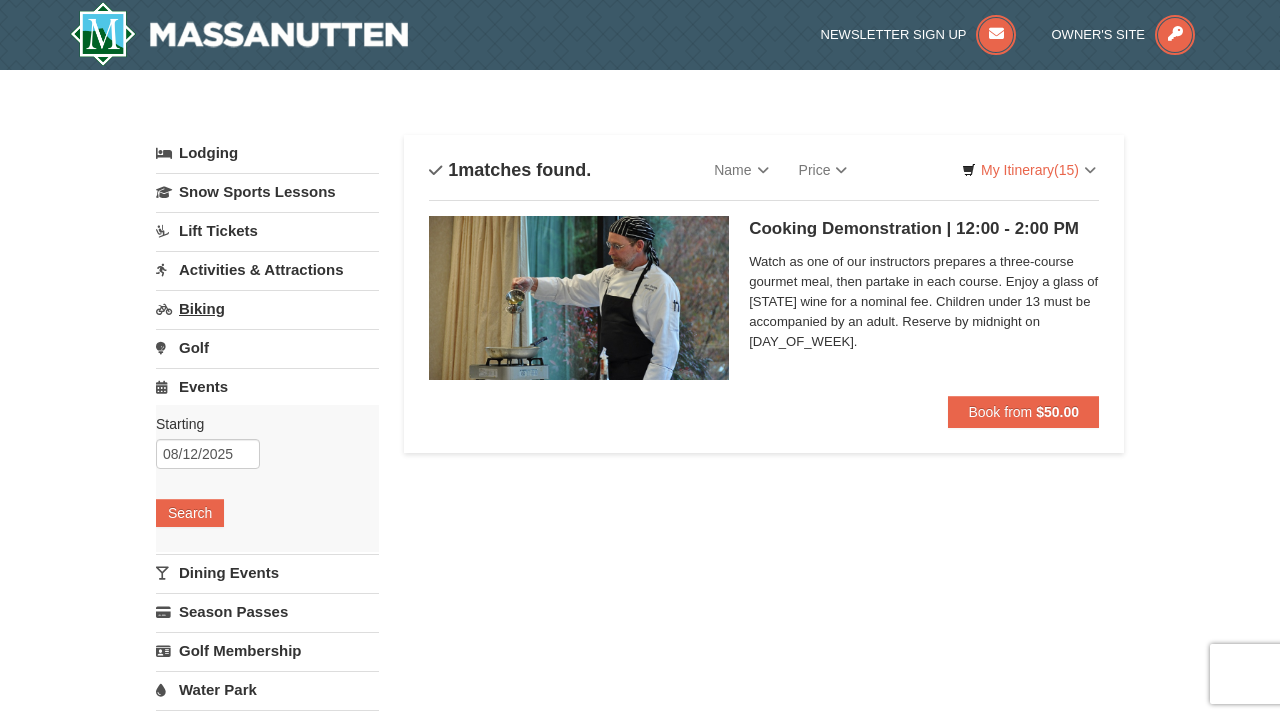 scroll, scrollTop: 0, scrollLeft: 0, axis: both 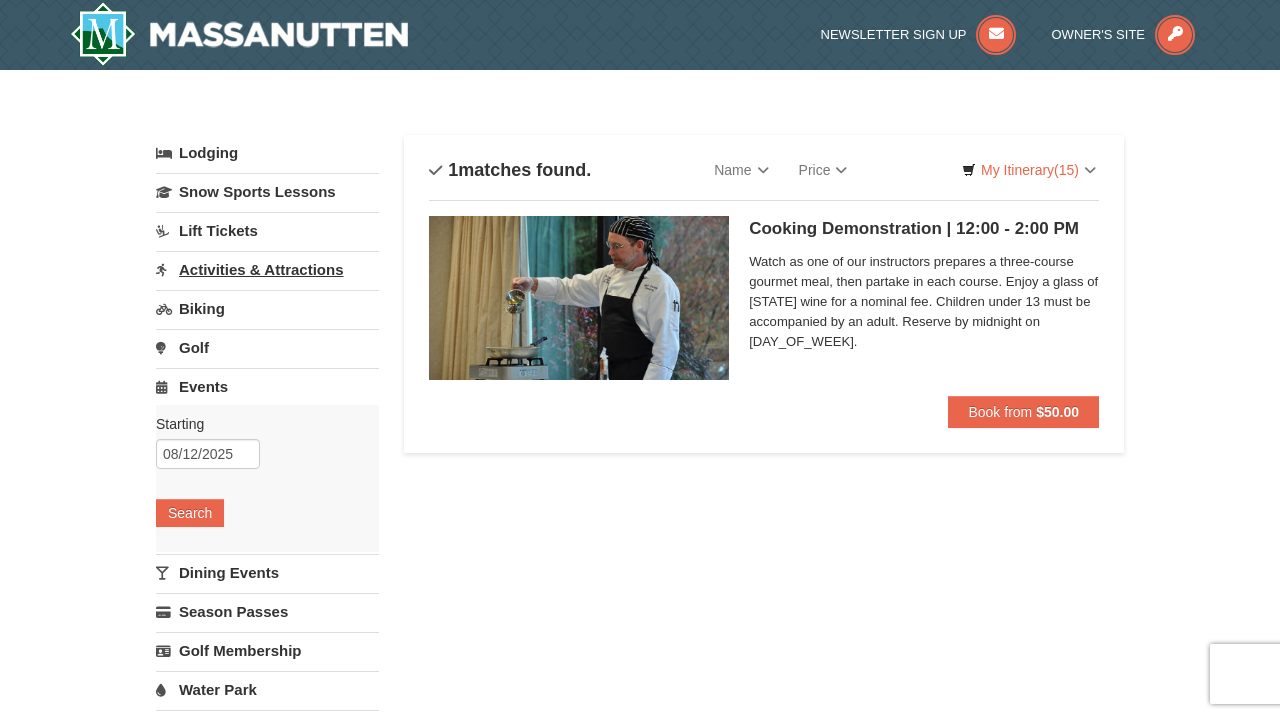 click on "Activities & Attractions" at bounding box center [267, 269] 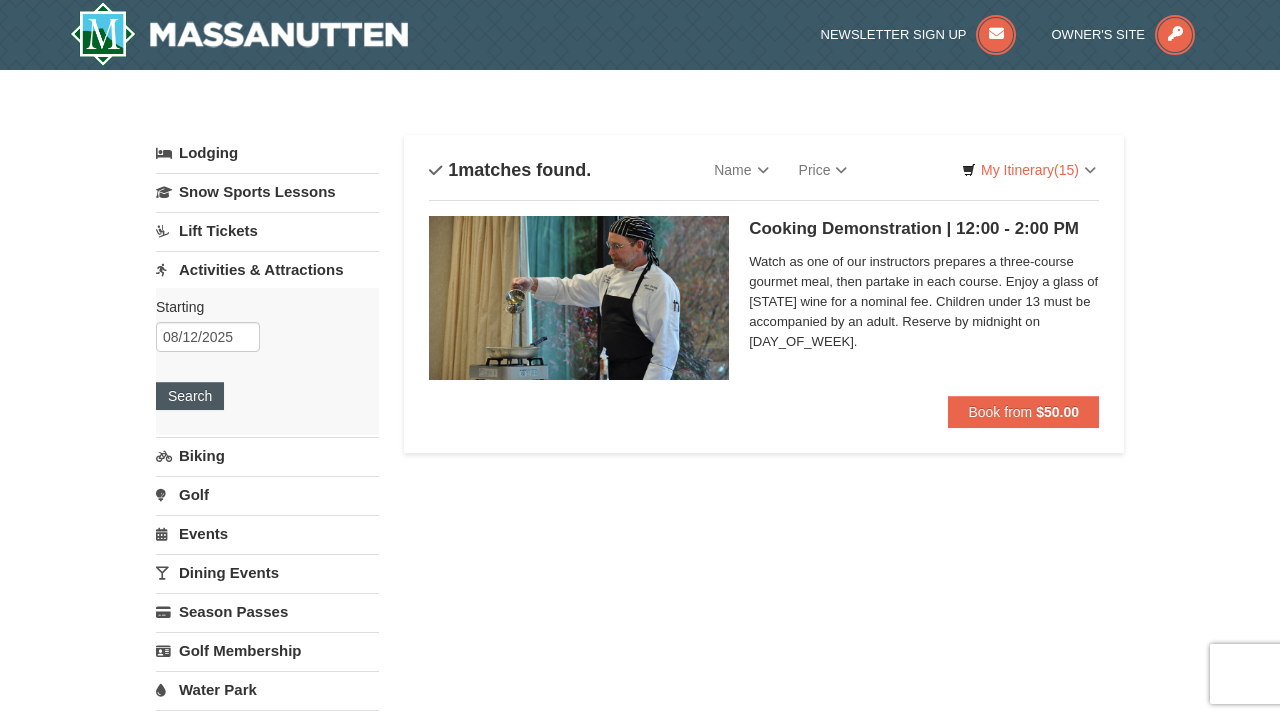 click on "Search" at bounding box center [190, 396] 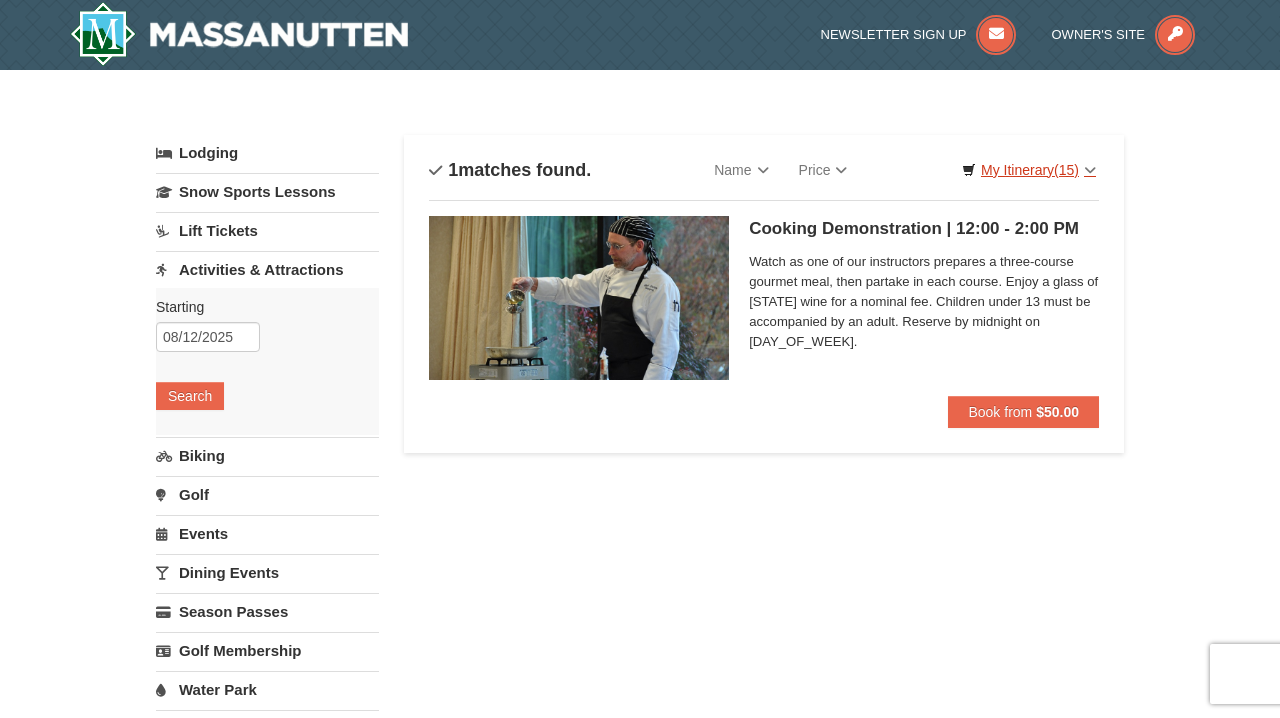 click on "My Itinerary (15)" at bounding box center (1029, 170) 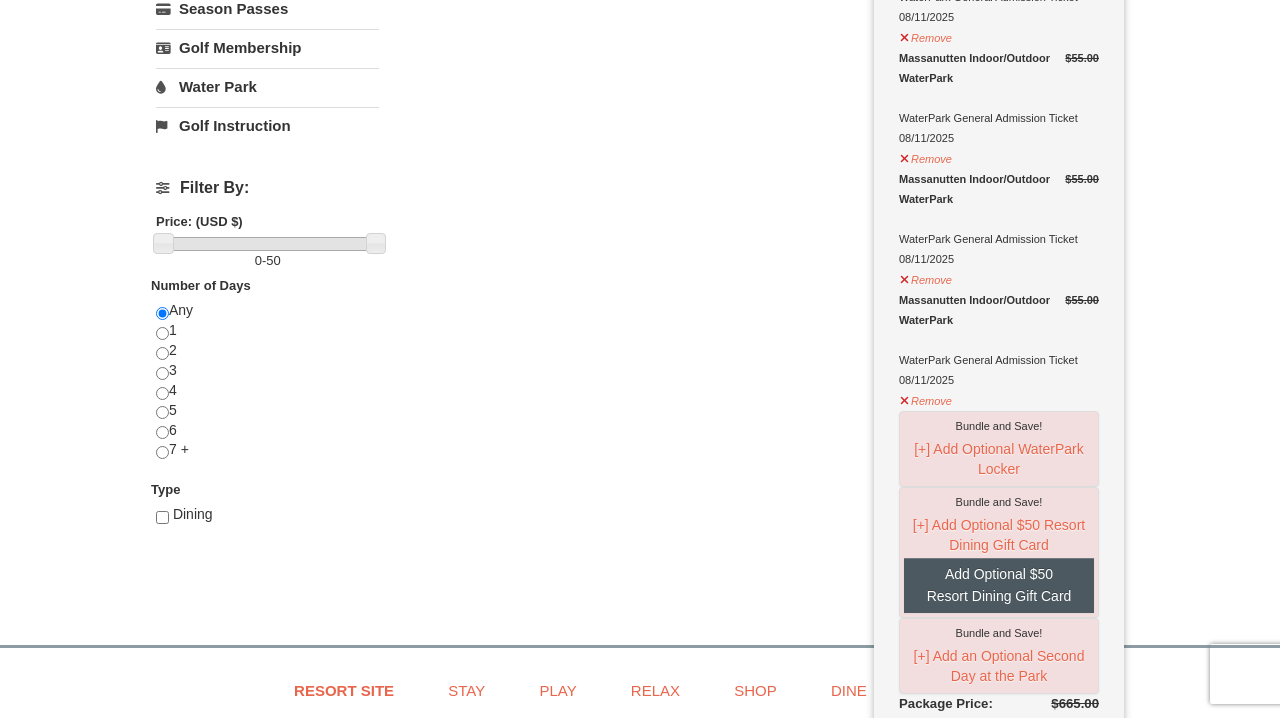 scroll, scrollTop: 572, scrollLeft: 0, axis: vertical 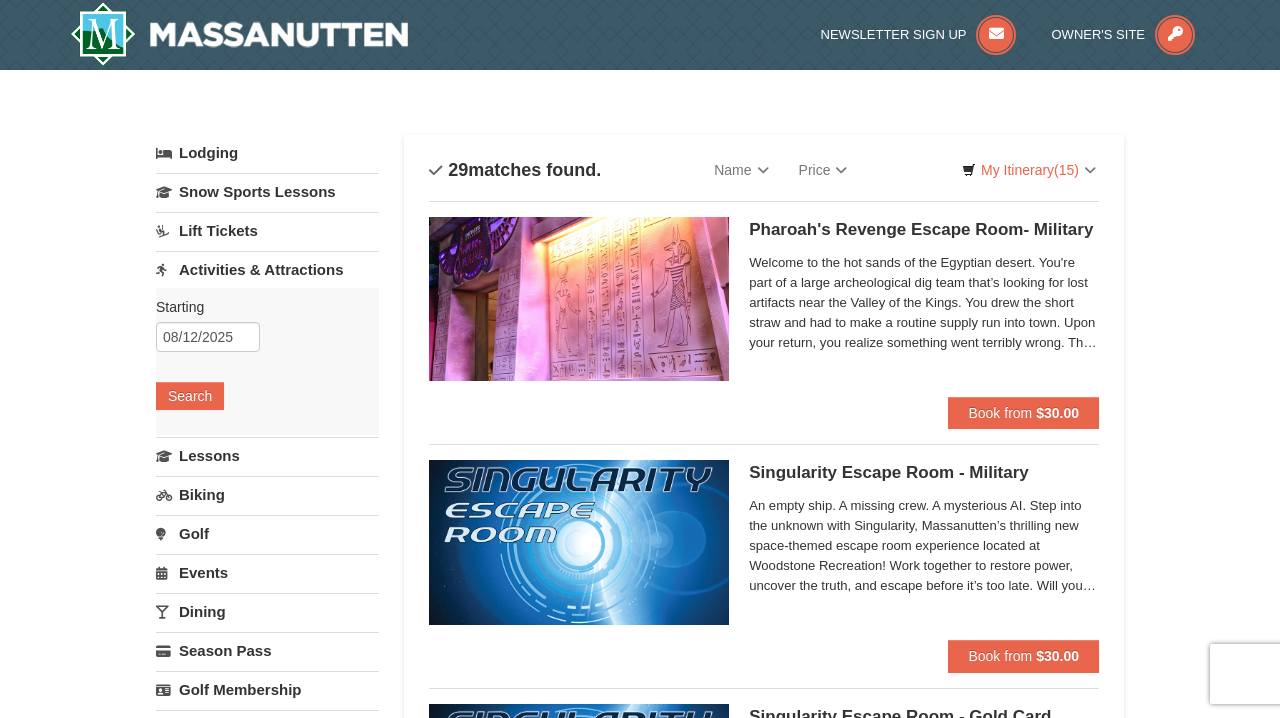 select on "8" 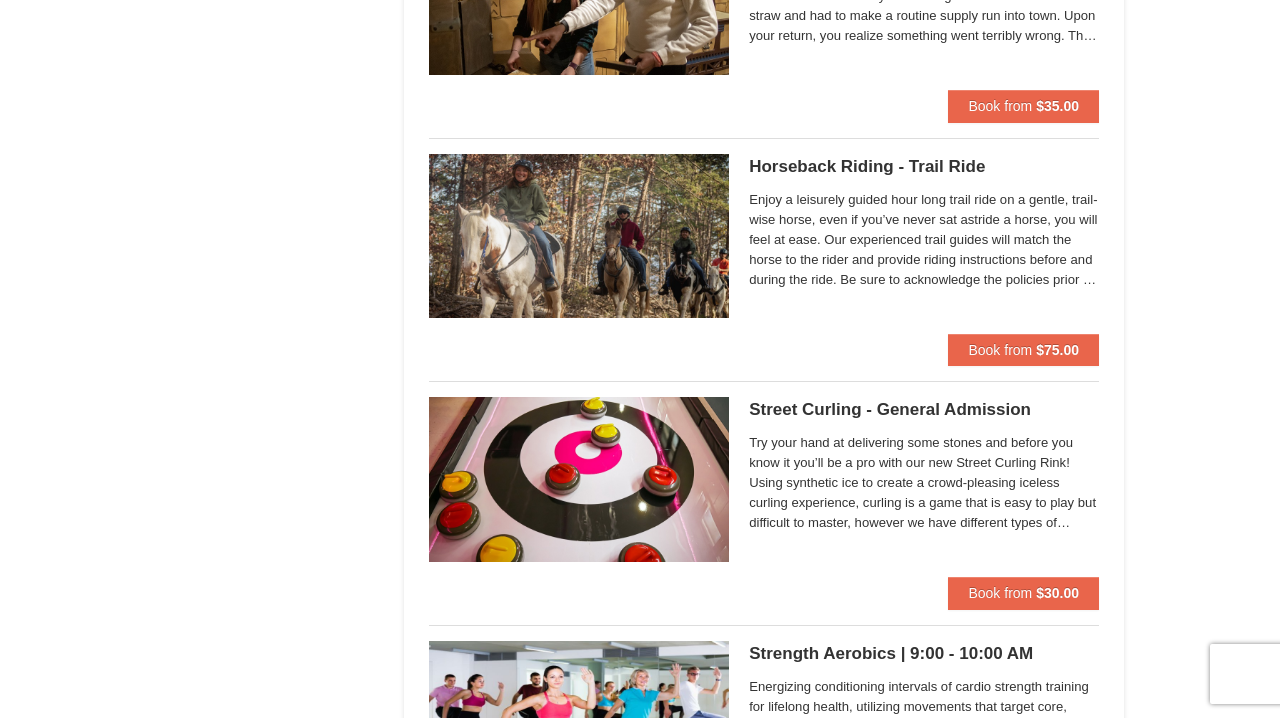 scroll, scrollTop: 1595, scrollLeft: 0, axis: vertical 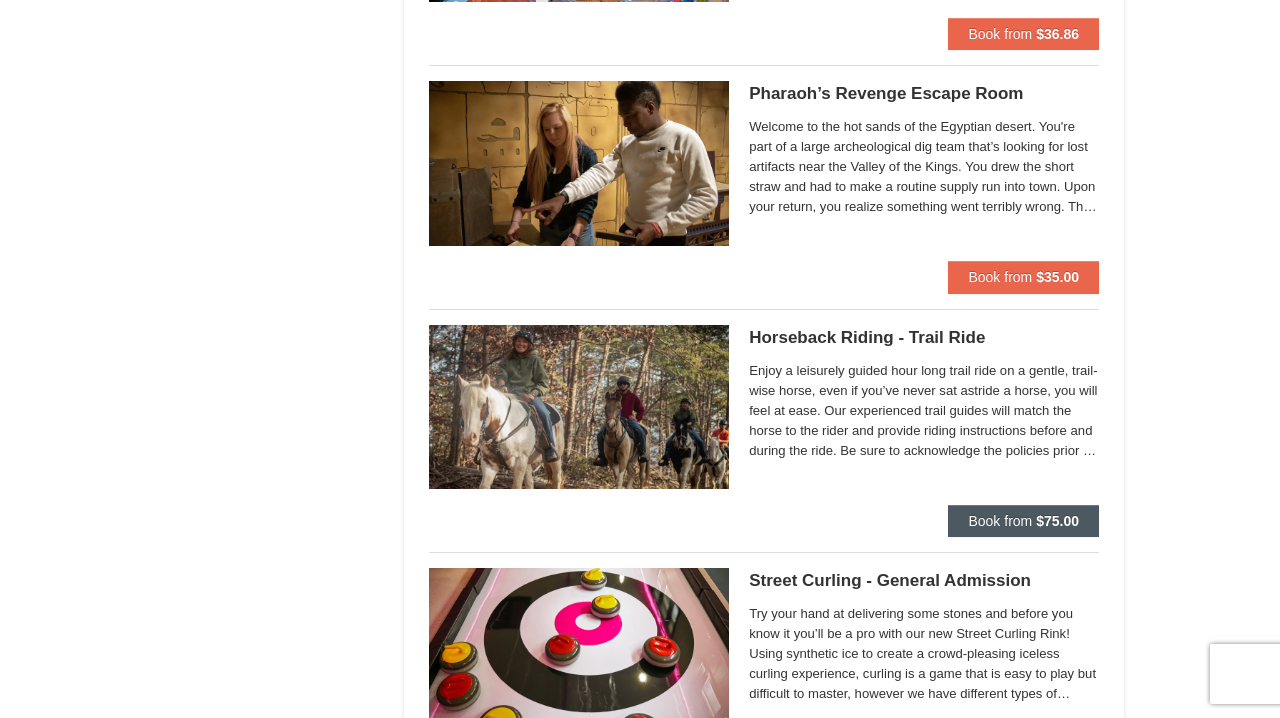 click on "Book from" at bounding box center (1000, 521) 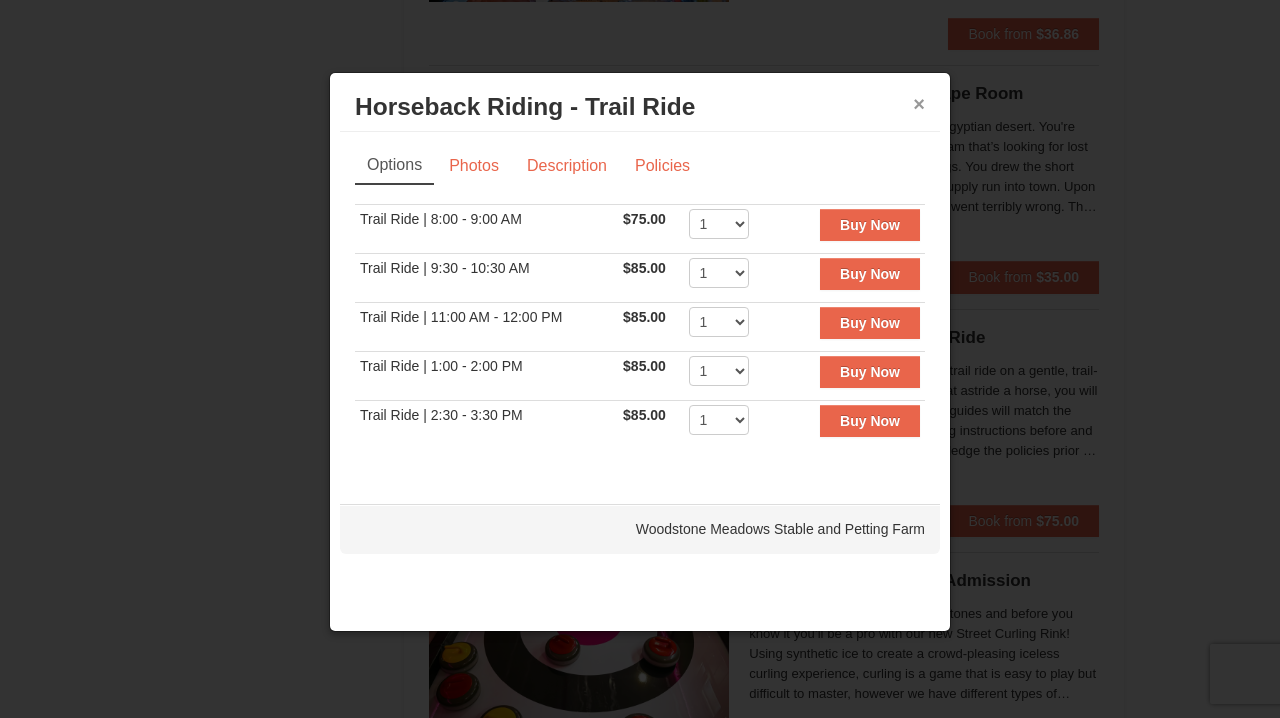 click on "×" at bounding box center [919, 104] 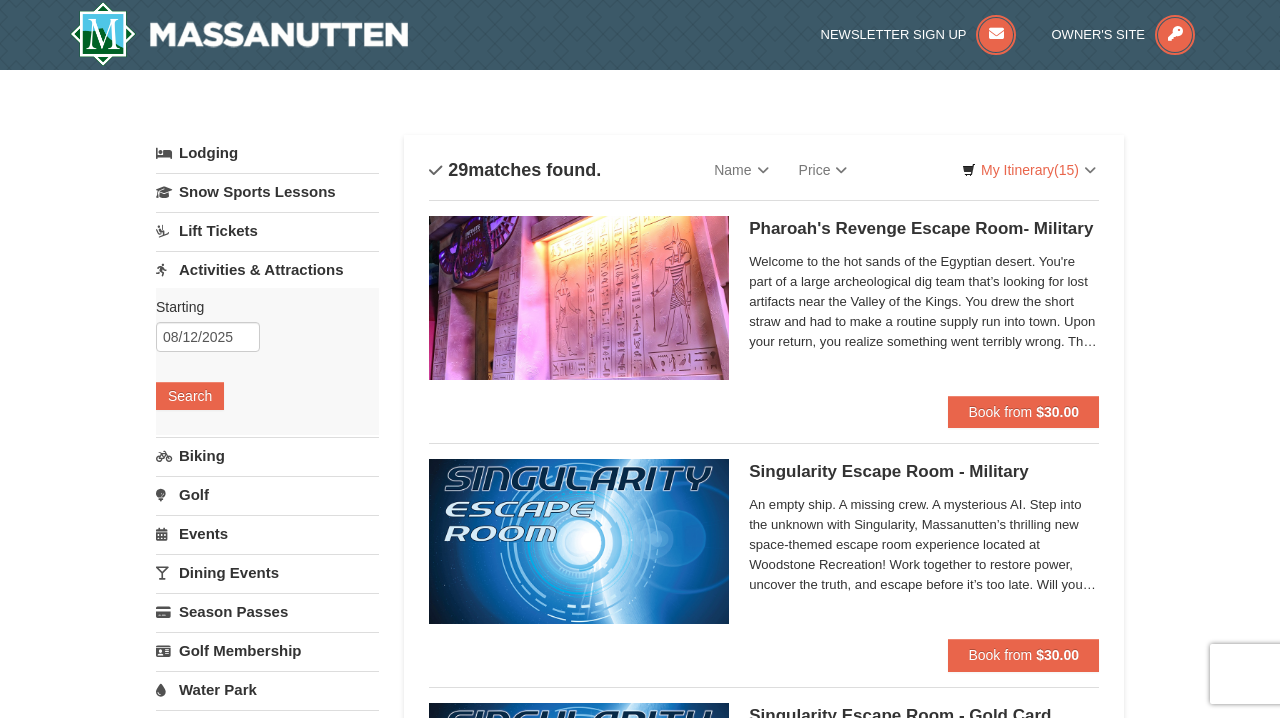 scroll, scrollTop: 0, scrollLeft: 0, axis: both 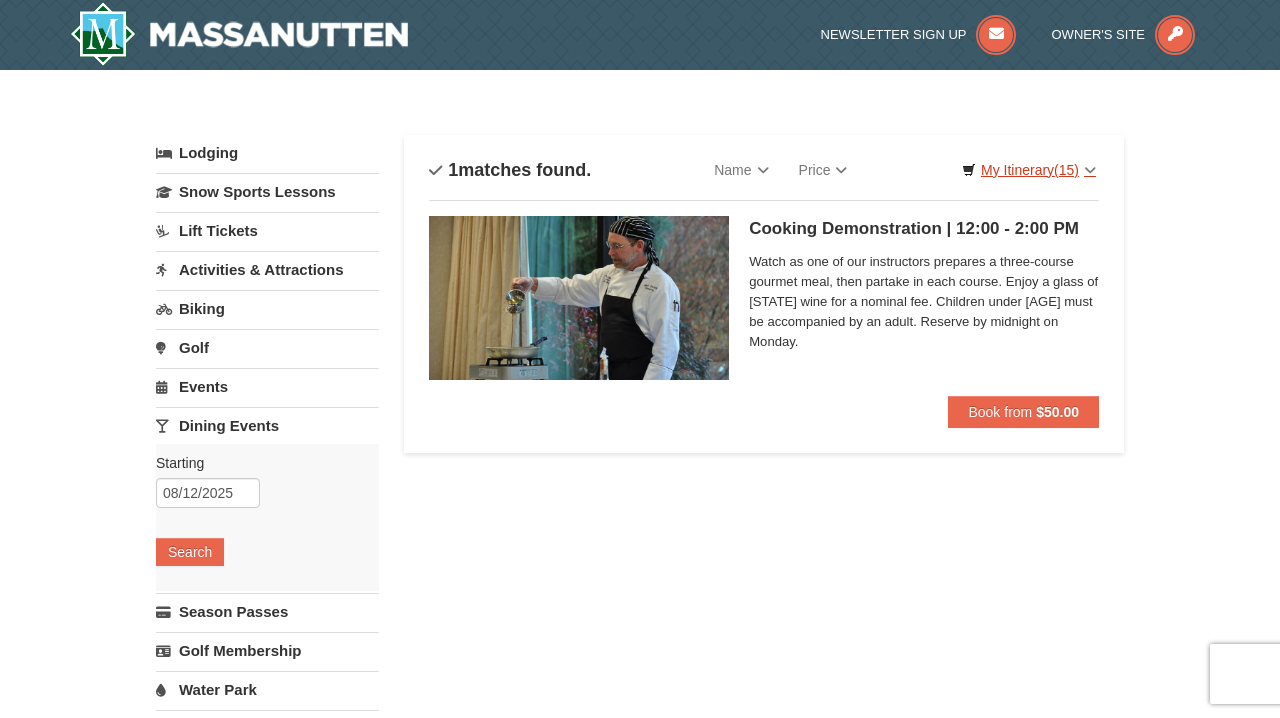 click on "My Itinerary (15)" at bounding box center (1029, 170) 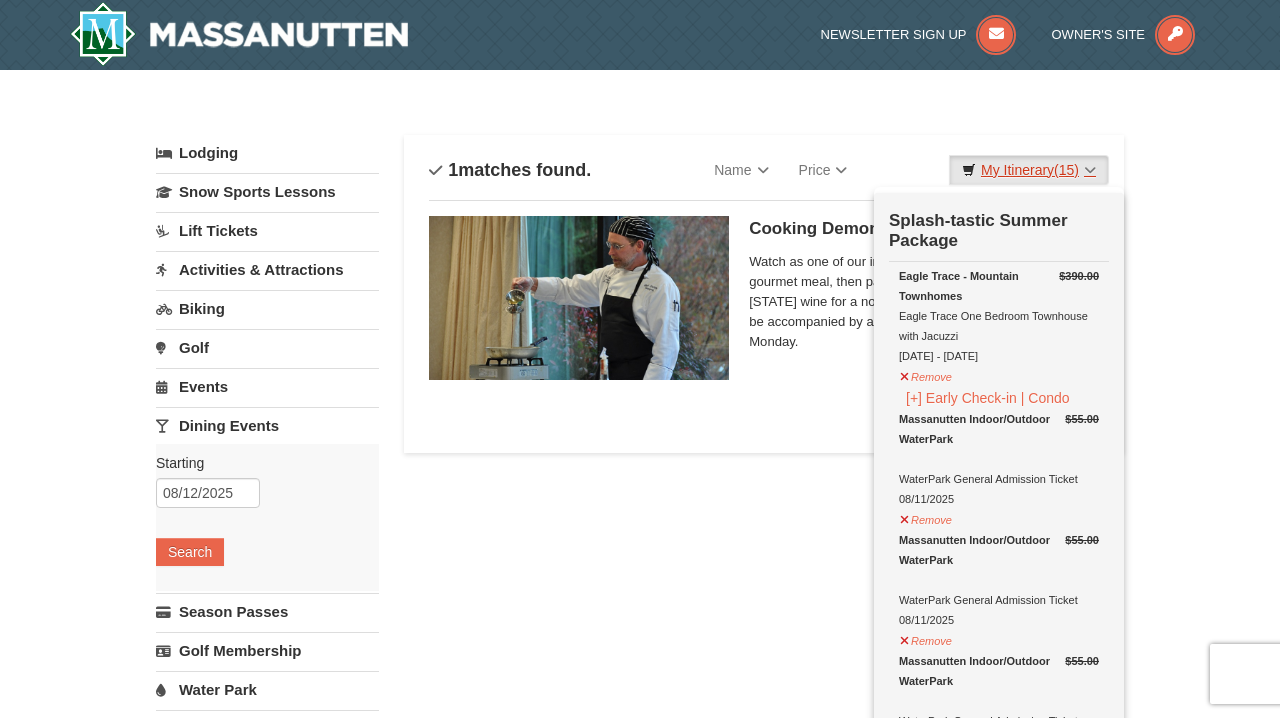 click on "My Itinerary (15)" at bounding box center [1029, 170] 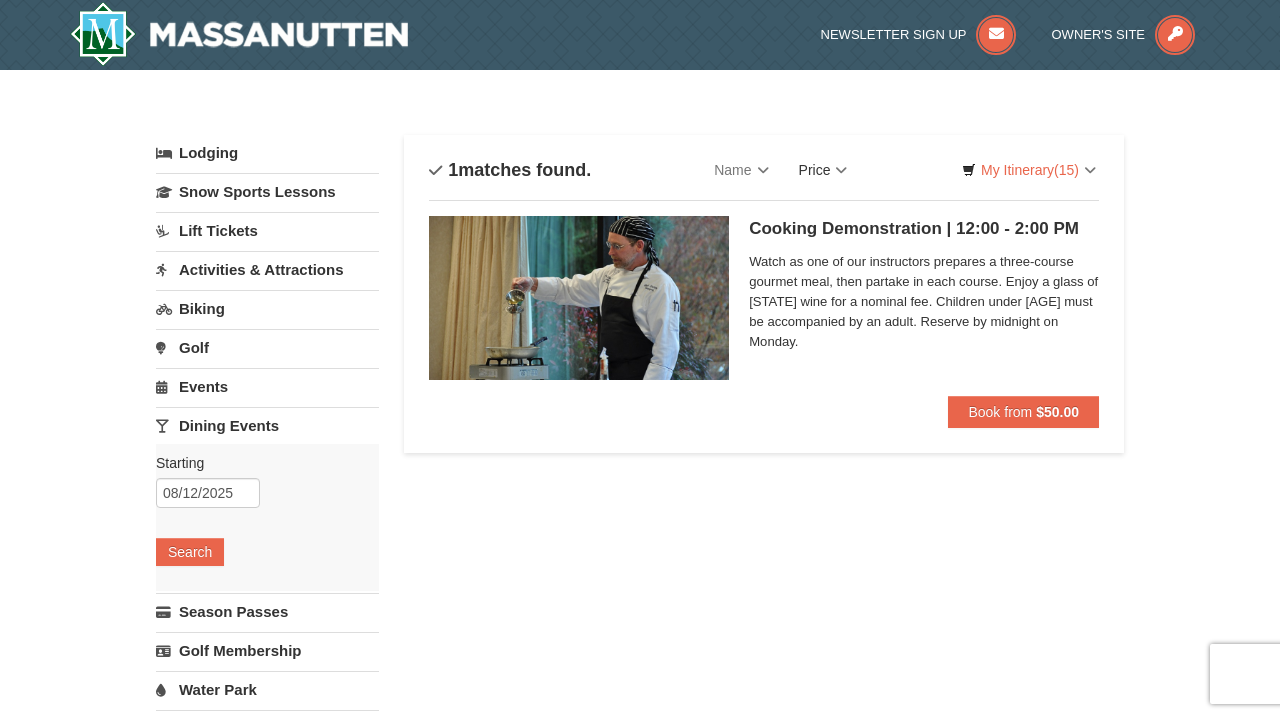 click on "Price" at bounding box center (823, 170) 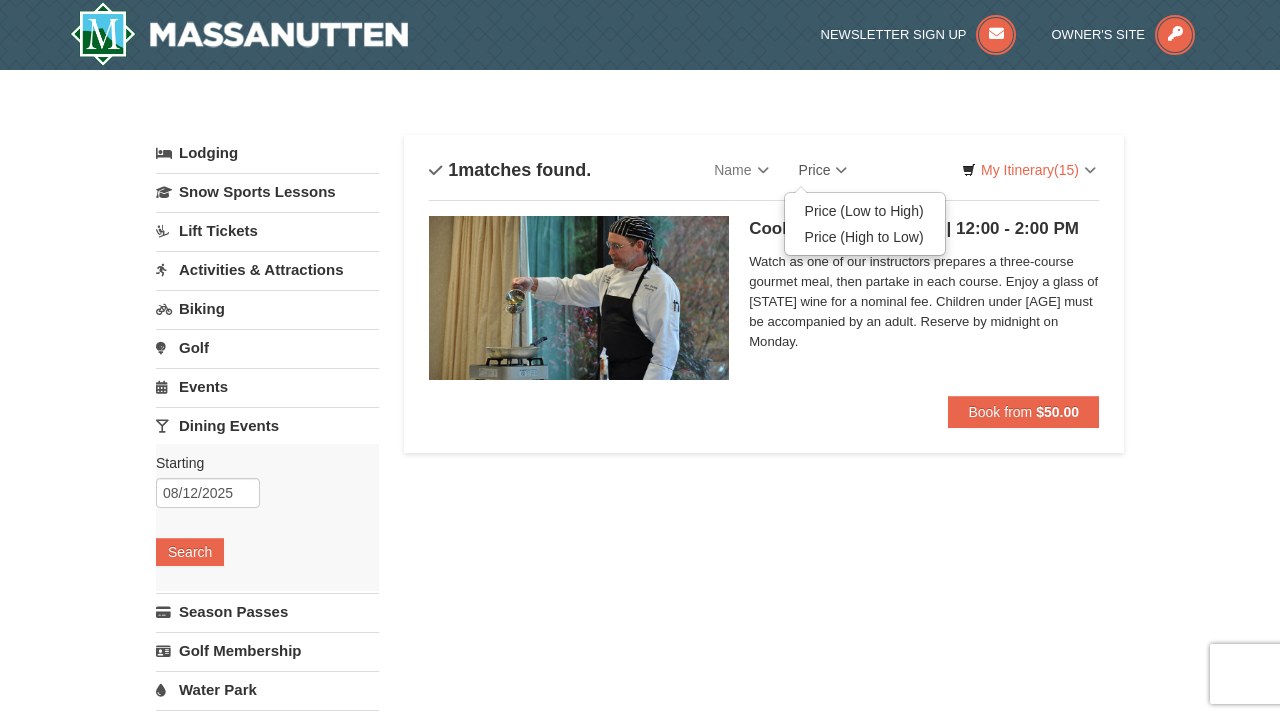 click on "Cooking Demonstration | 12:00 - 2:00 PM  Massanutten Dining
Watch as one of our instructors prepares a three-course gourmet meal, then partake in each course. Enjoy a glass of [STATE] wine for a nominal fee. Children under [AGE] must be accompanied by an adult.   Reserve by midnight on Monday.
Book from   $50.00" at bounding box center (764, 305) 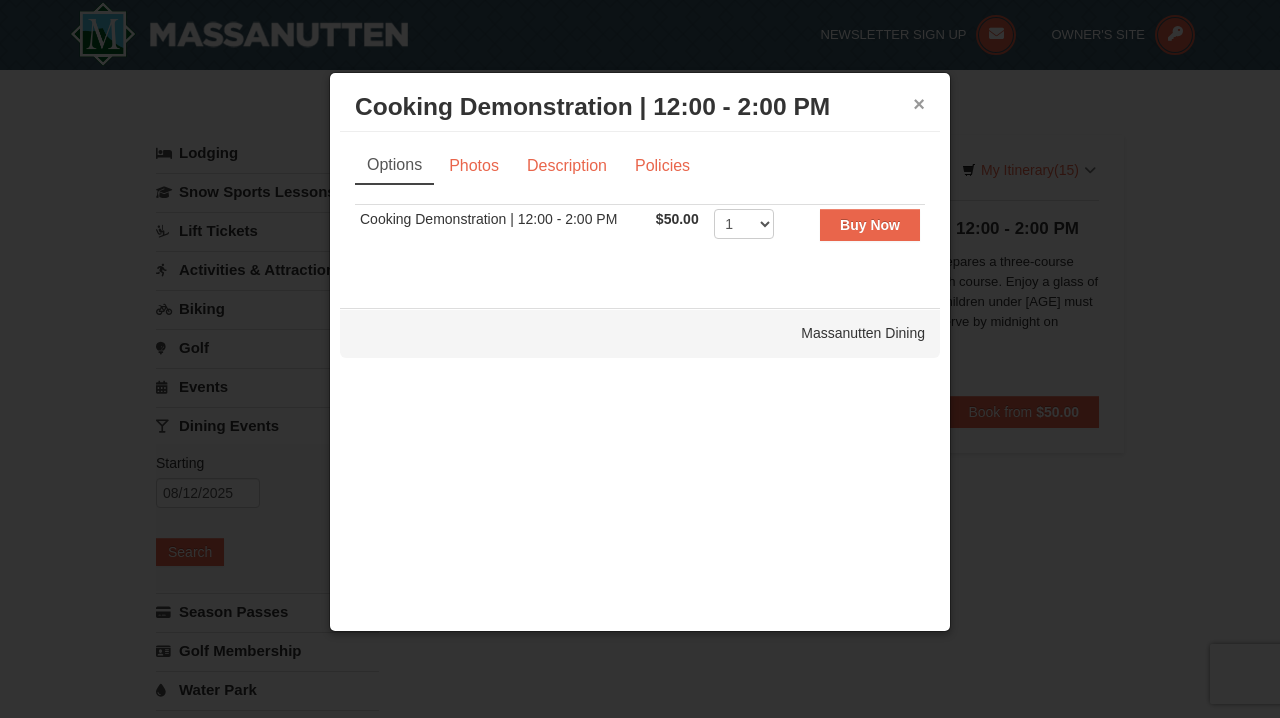 click on "×" at bounding box center (919, 104) 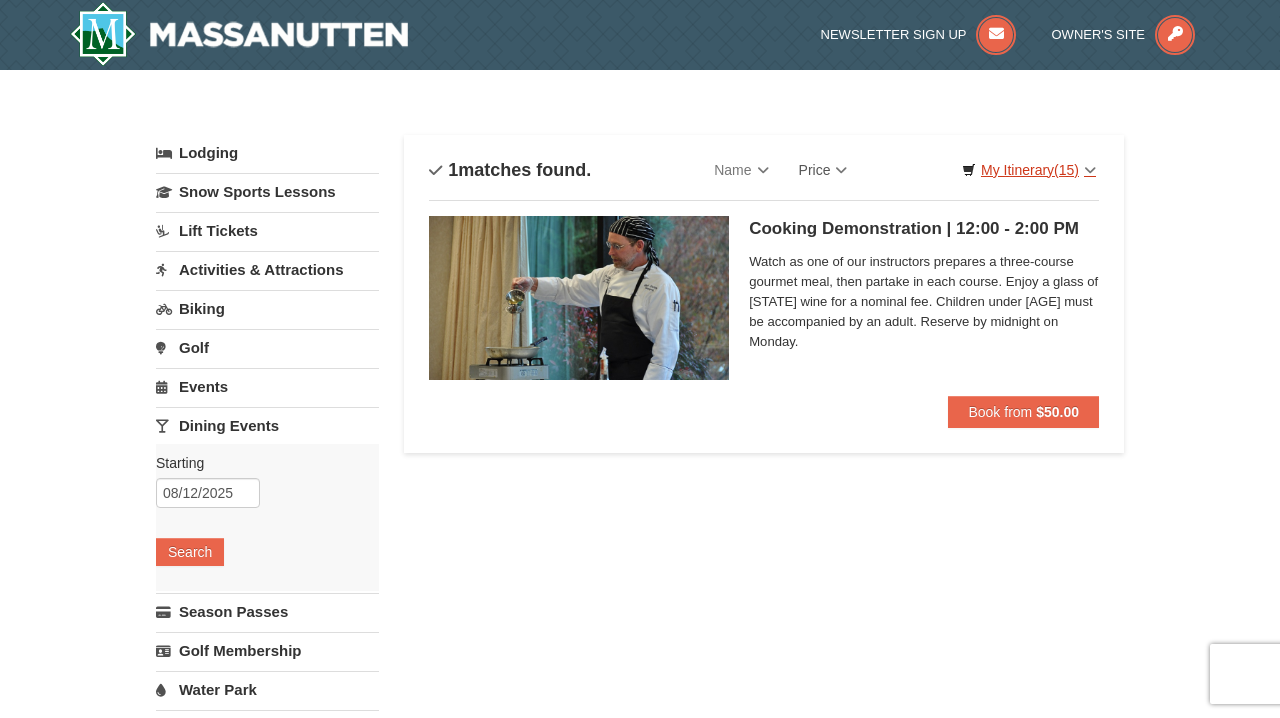 scroll, scrollTop: 0, scrollLeft: 0, axis: both 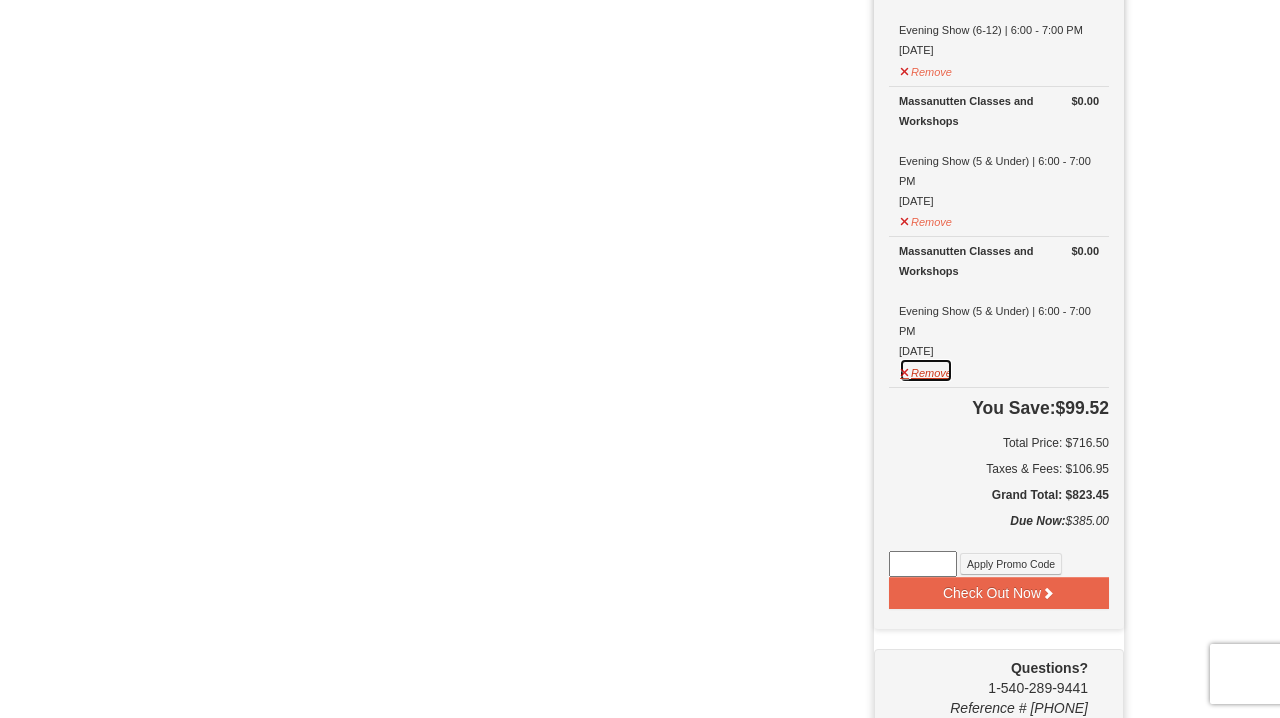 click on "Remove" at bounding box center (926, 370) 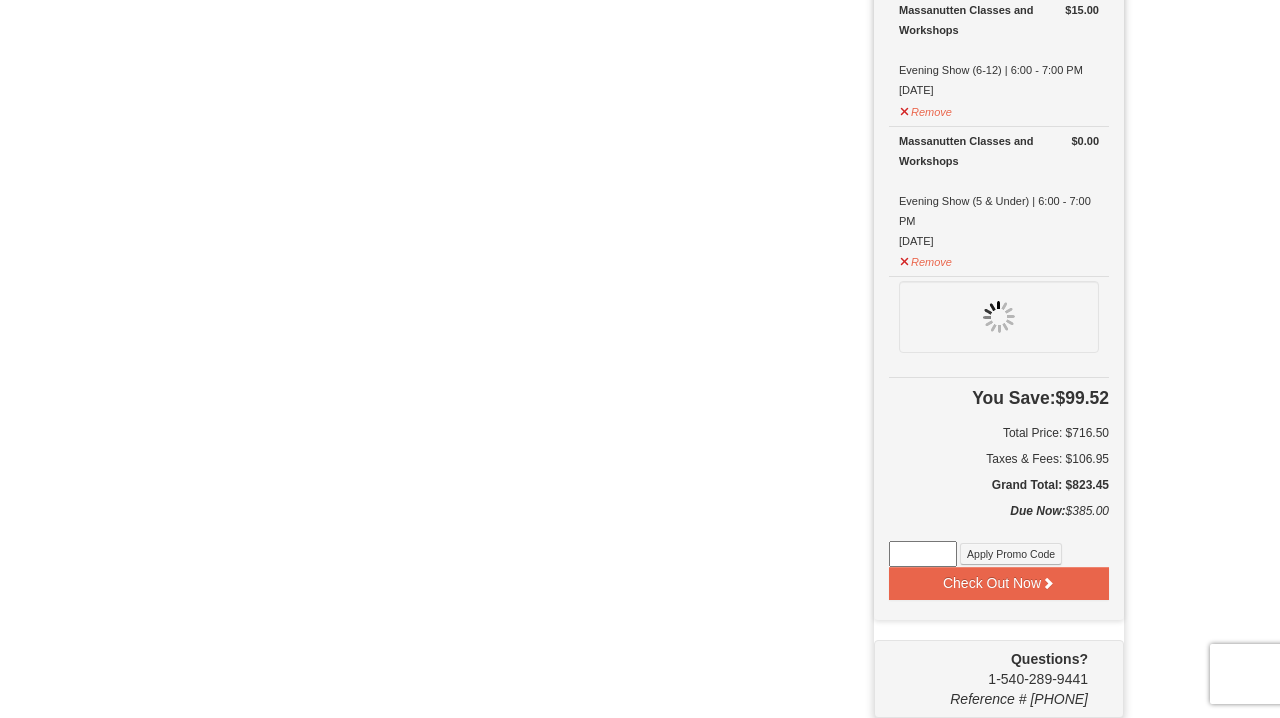 scroll, scrollTop: 2272, scrollLeft: 0, axis: vertical 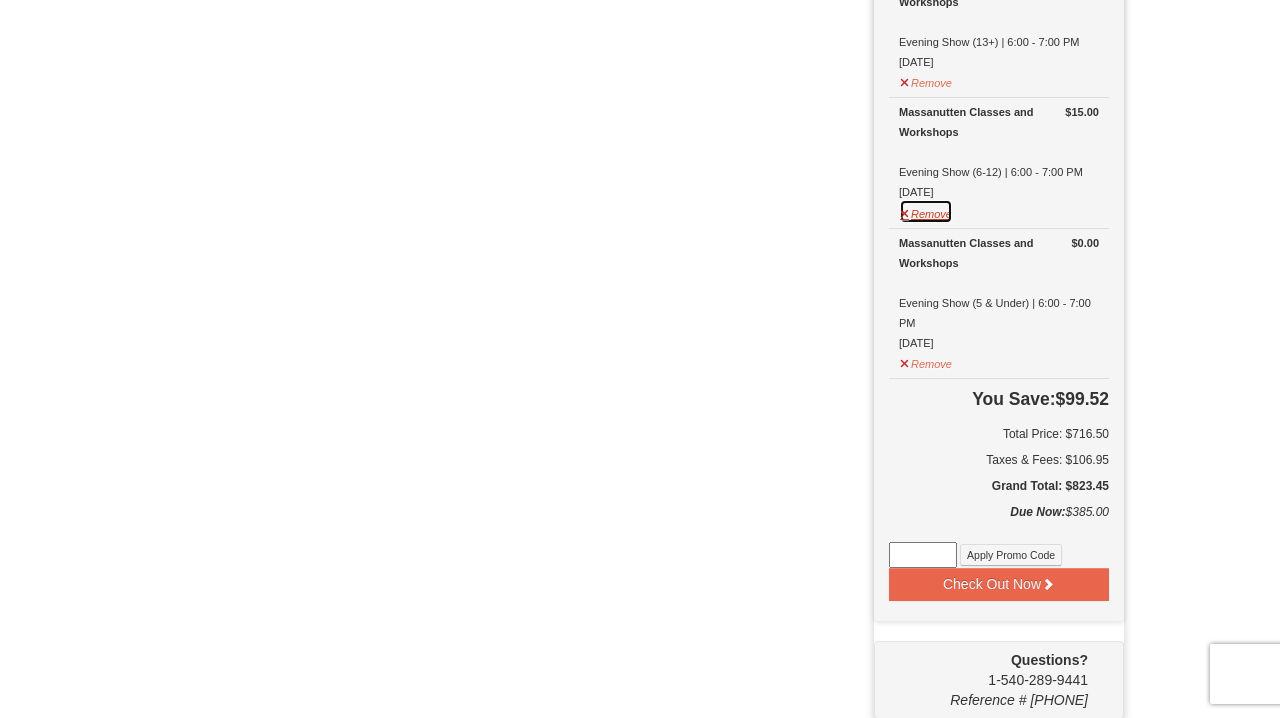 click on "Remove" at bounding box center (926, 211) 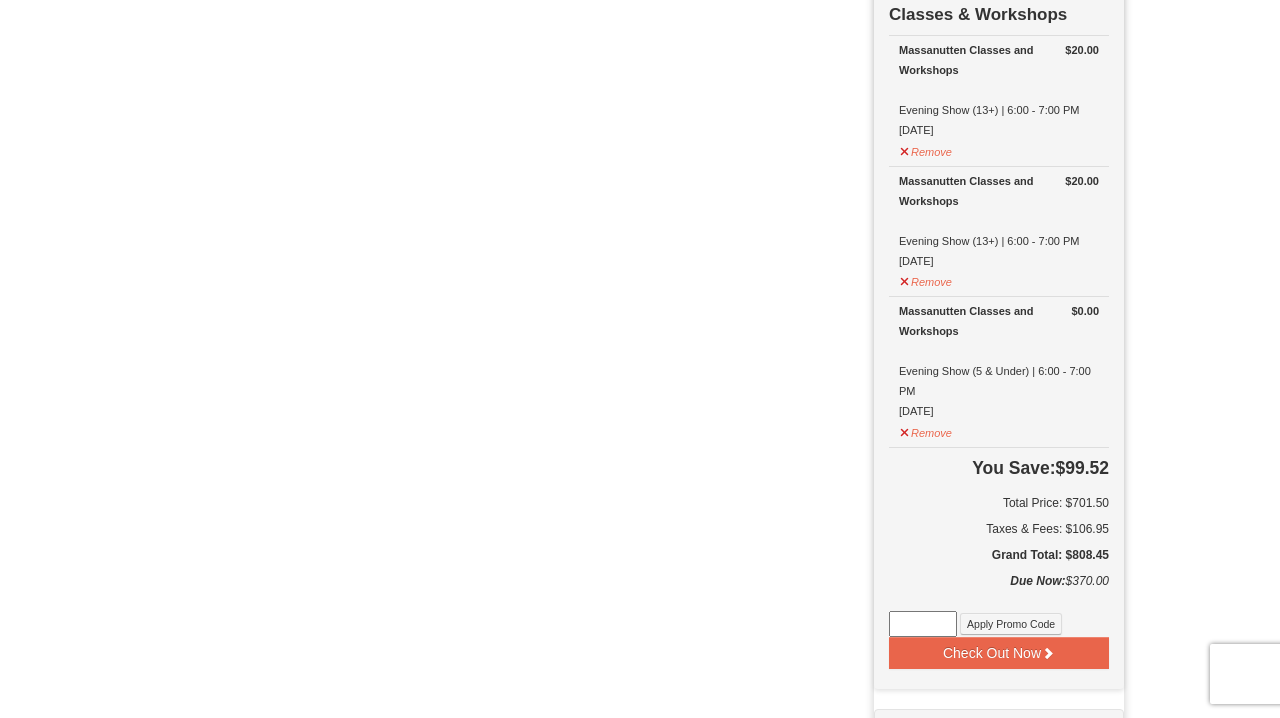 scroll, scrollTop: 1942, scrollLeft: 0, axis: vertical 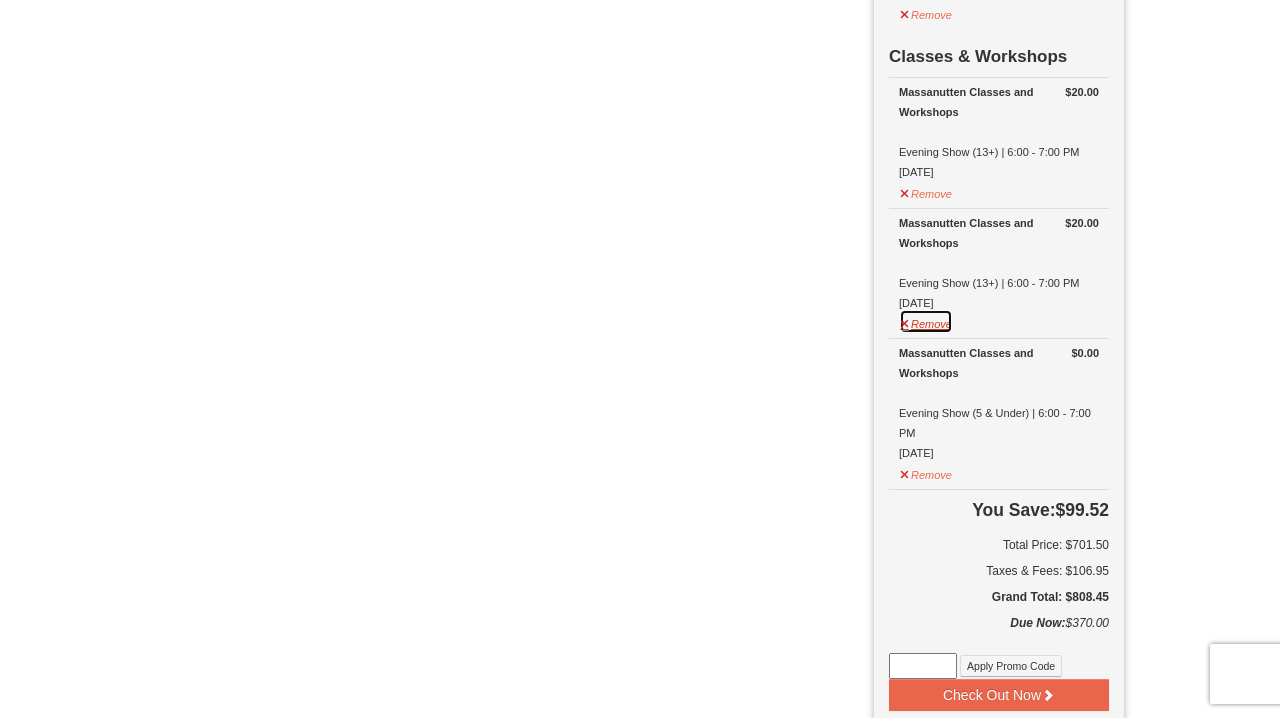 click on "Remove" at bounding box center (926, 321) 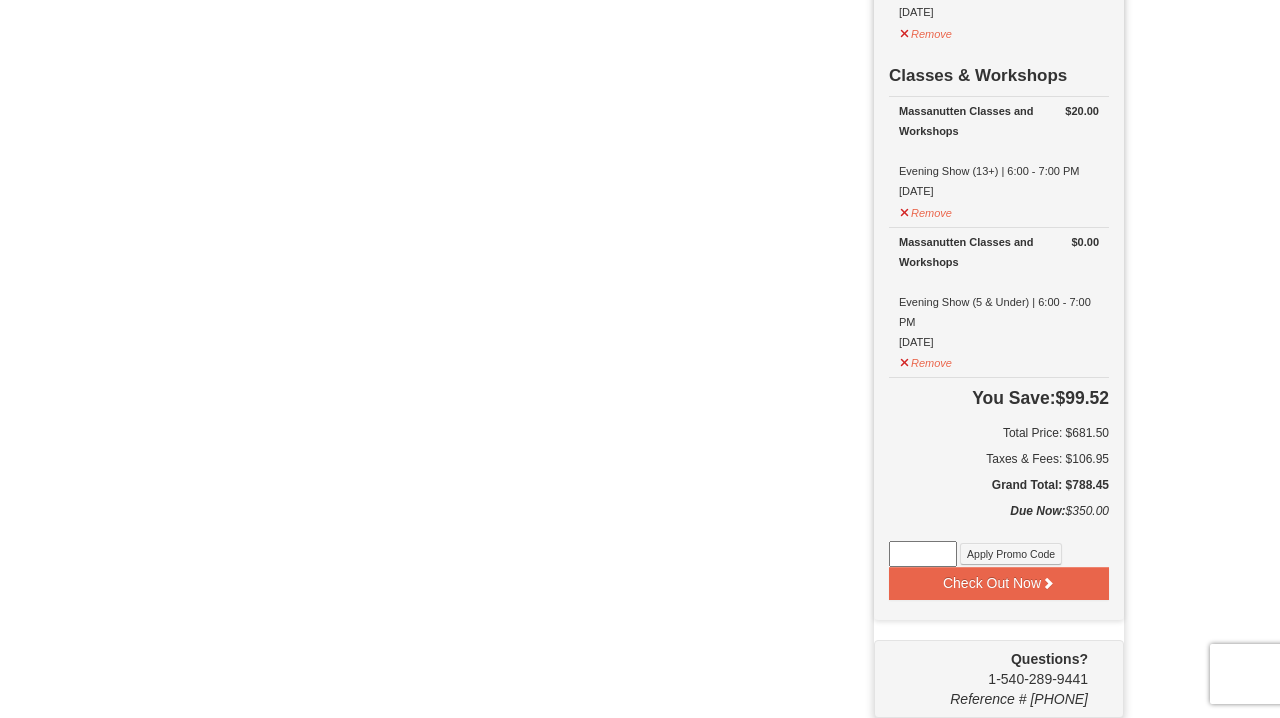 scroll, scrollTop: 1922, scrollLeft: 0, axis: vertical 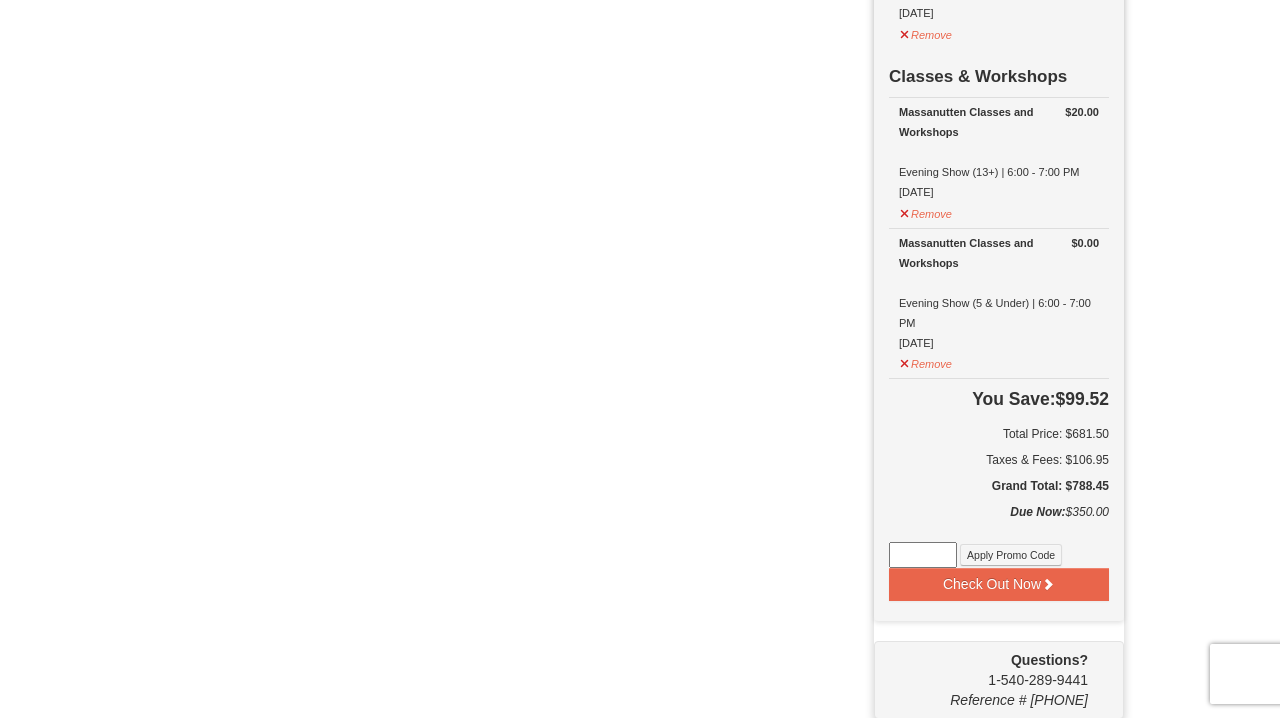 click on "Total Price:
$681.50" at bounding box center (999, 434) 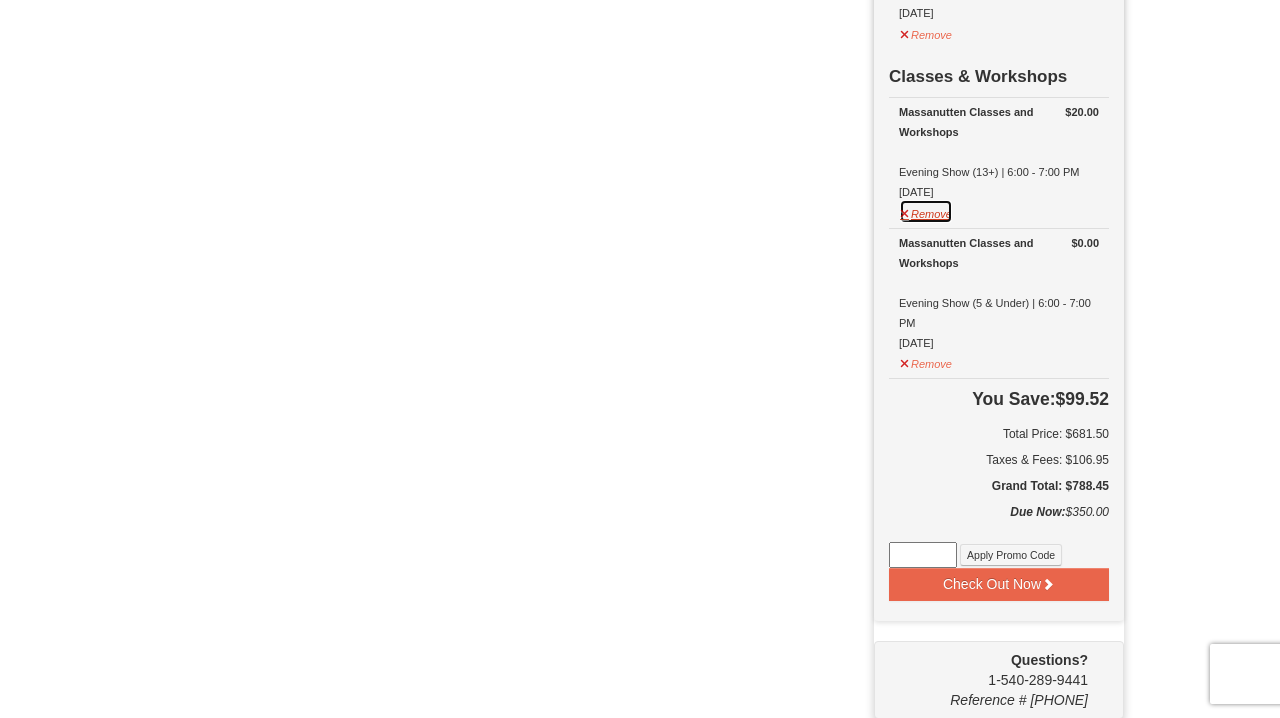 click on "Remove" at bounding box center [926, 211] 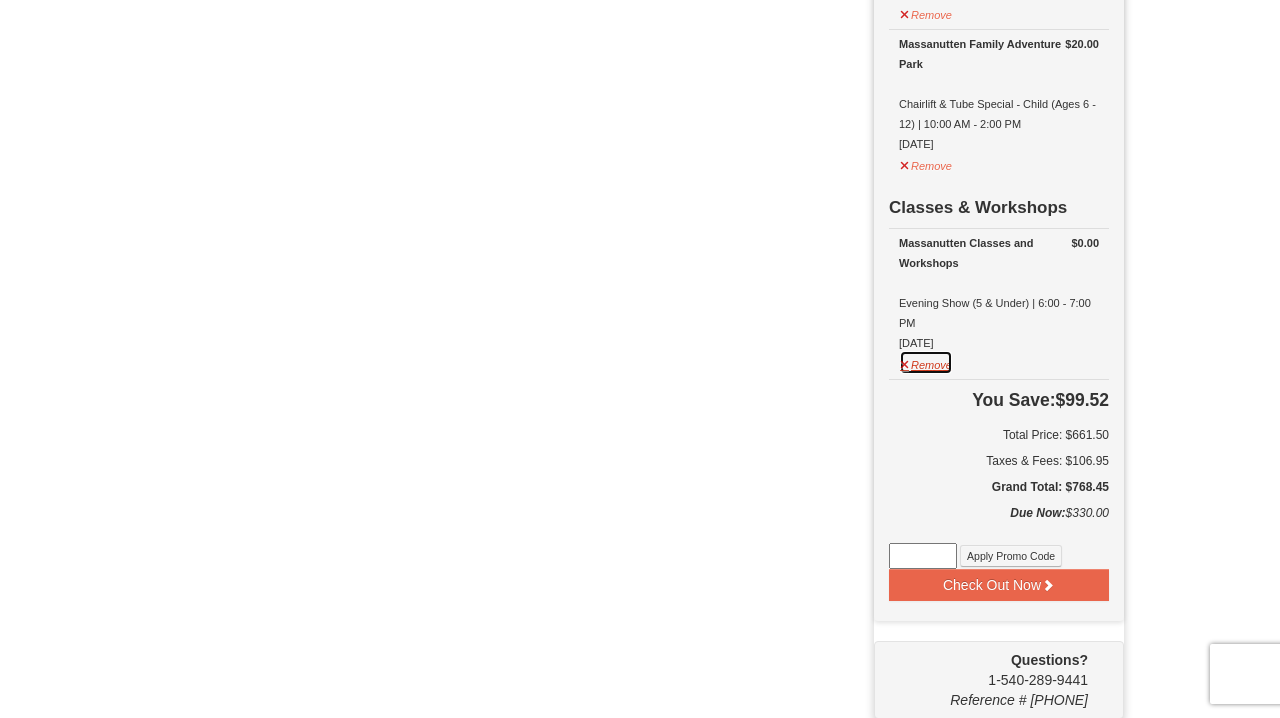 click on "Remove" at bounding box center [926, 362] 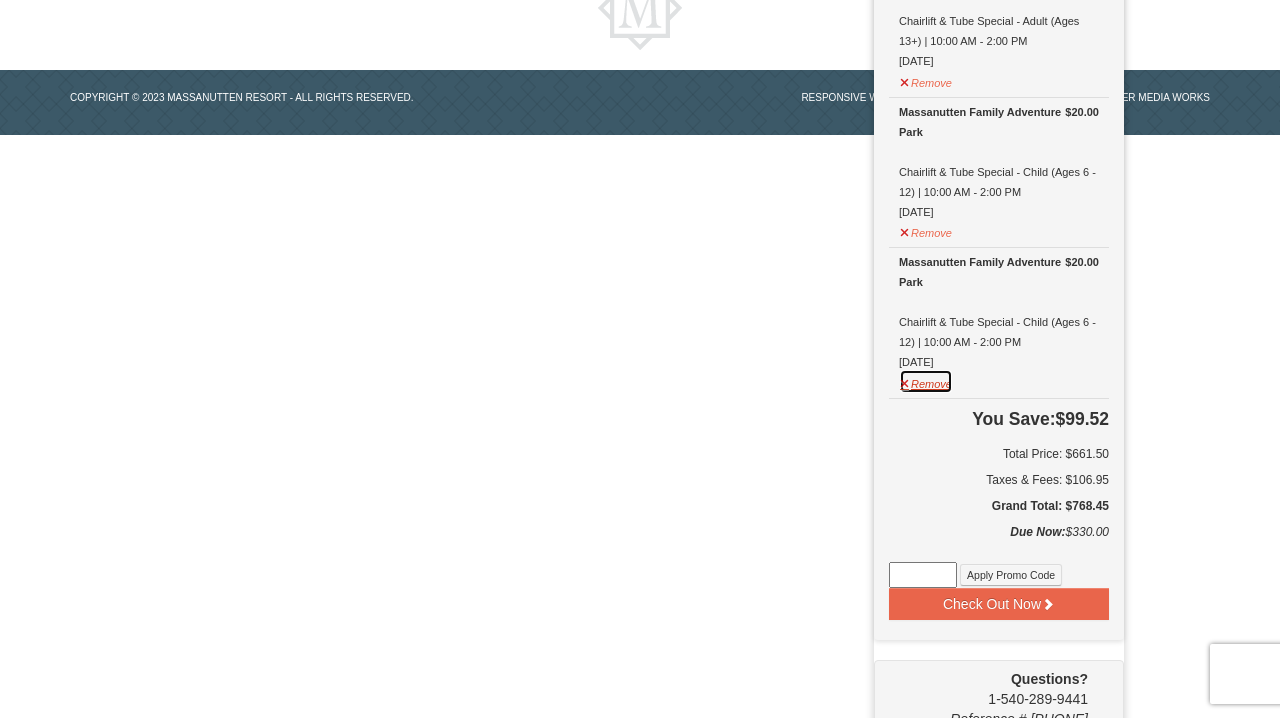 click on "Remove" at bounding box center (926, 381) 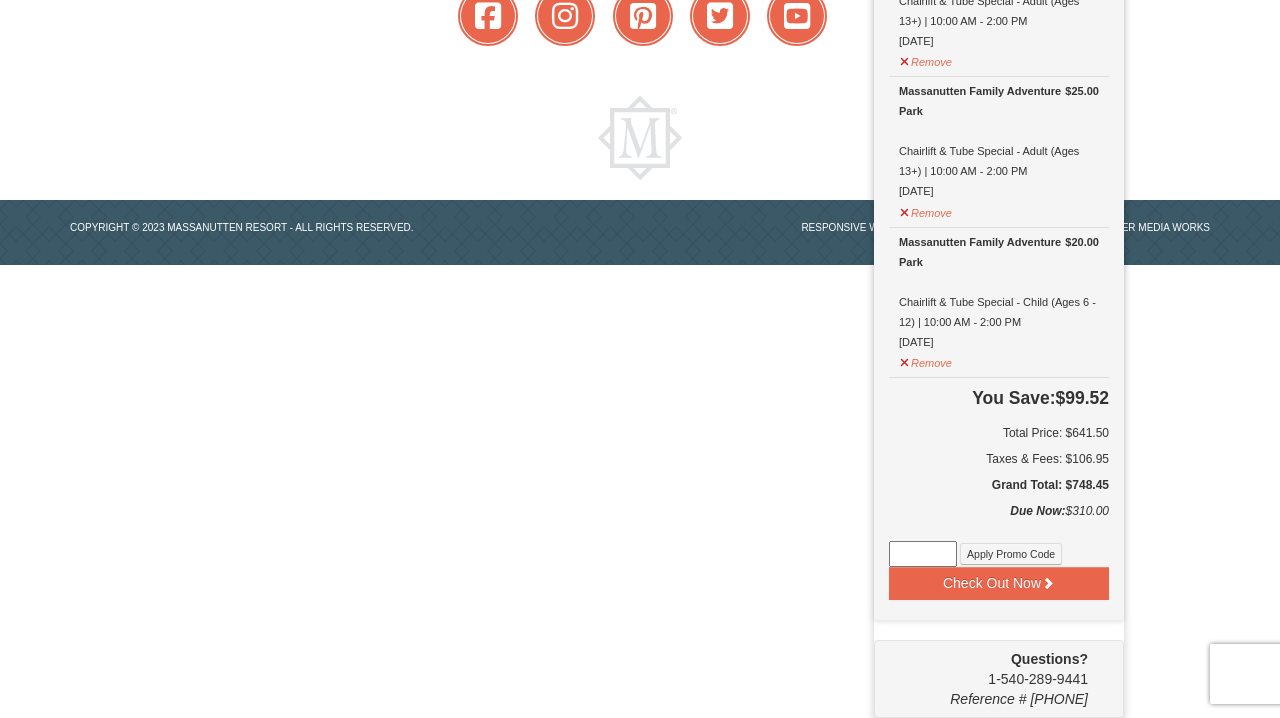 scroll, scrollTop: 1442, scrollLeft: 0, axis: vertical 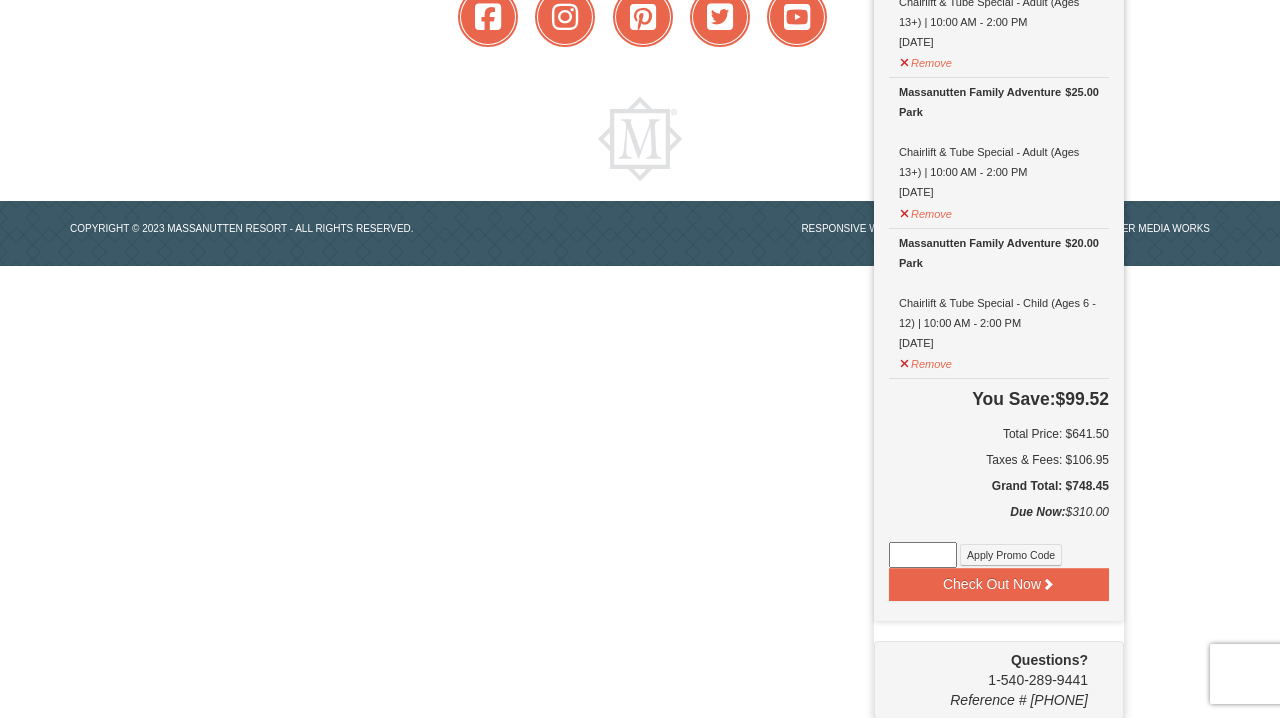 click on "Massanutten Family Adventure Park" at bounding box center (999, 253) 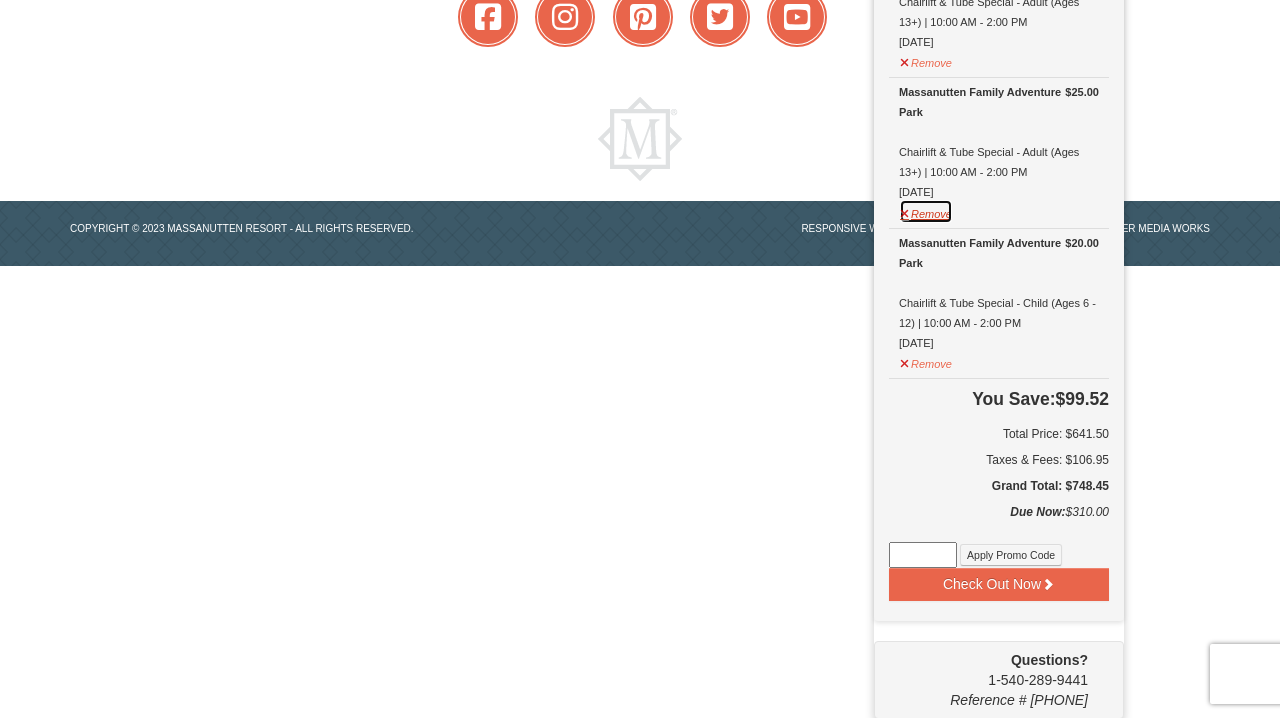 click on "Remove" at bounding box center [926, 211] 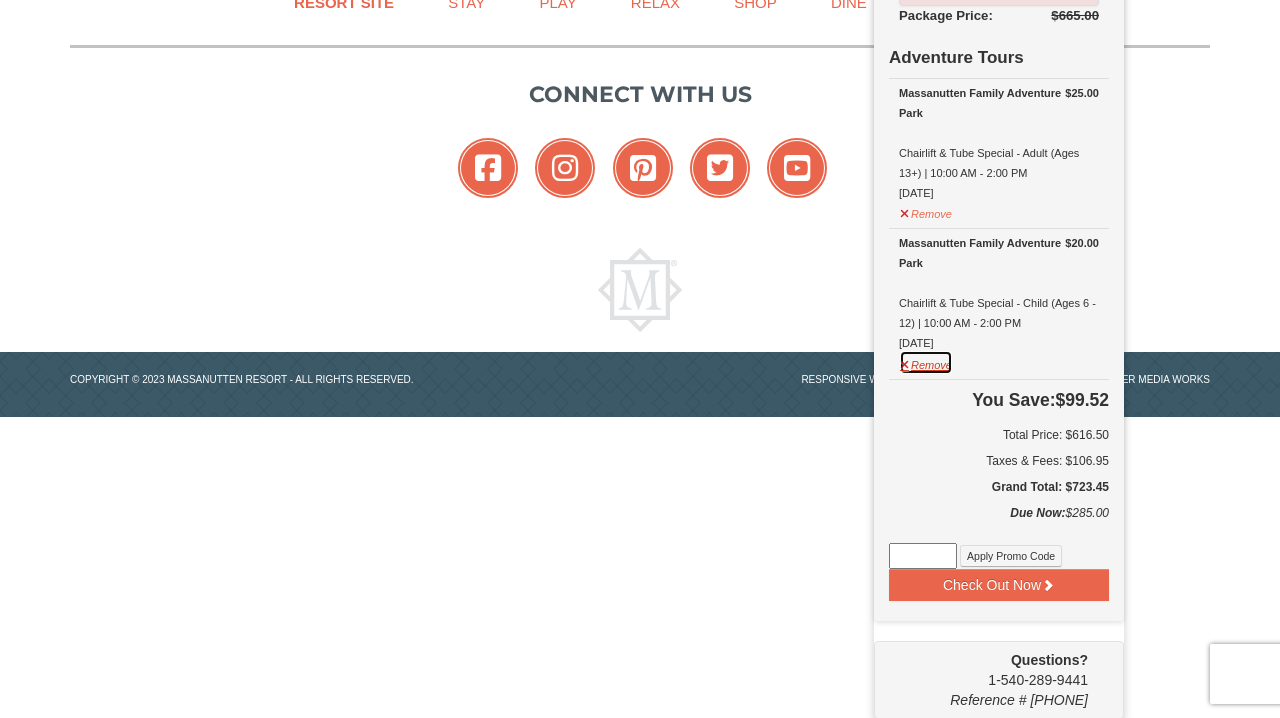 click on "Remove" at bounding box center (926, 362) 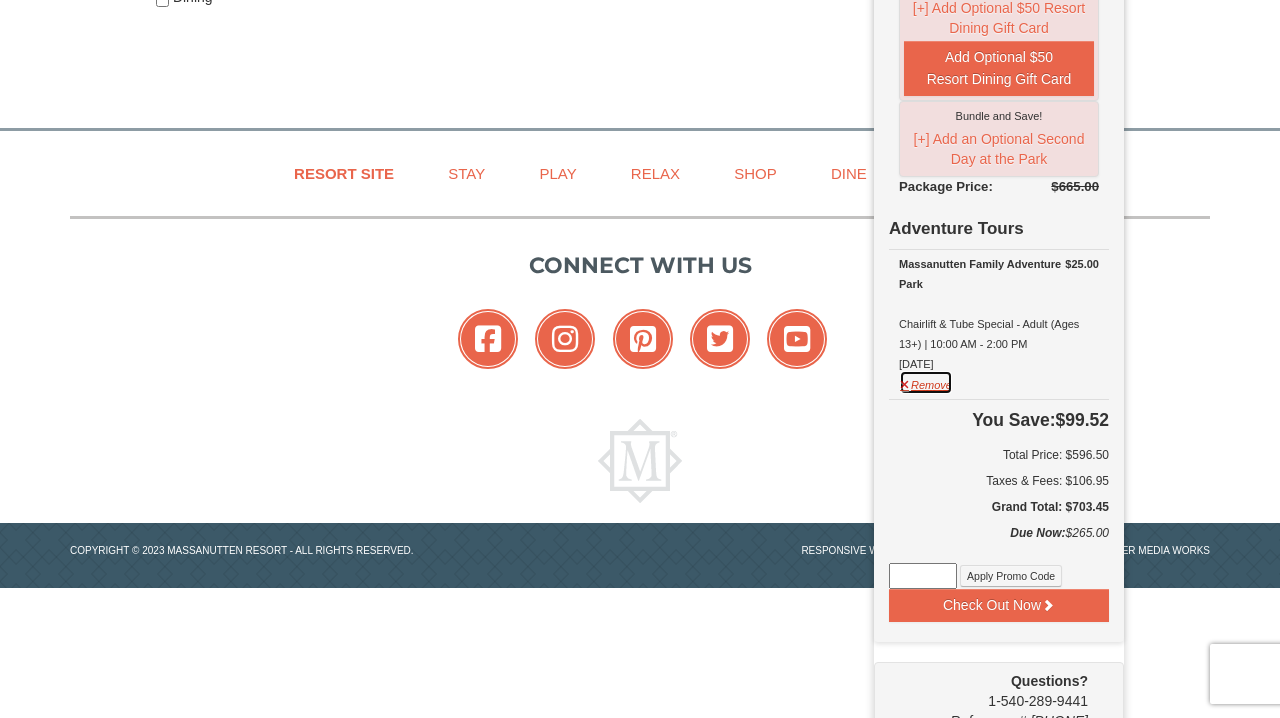 click on "Remove" at bounding box center (926, 382) 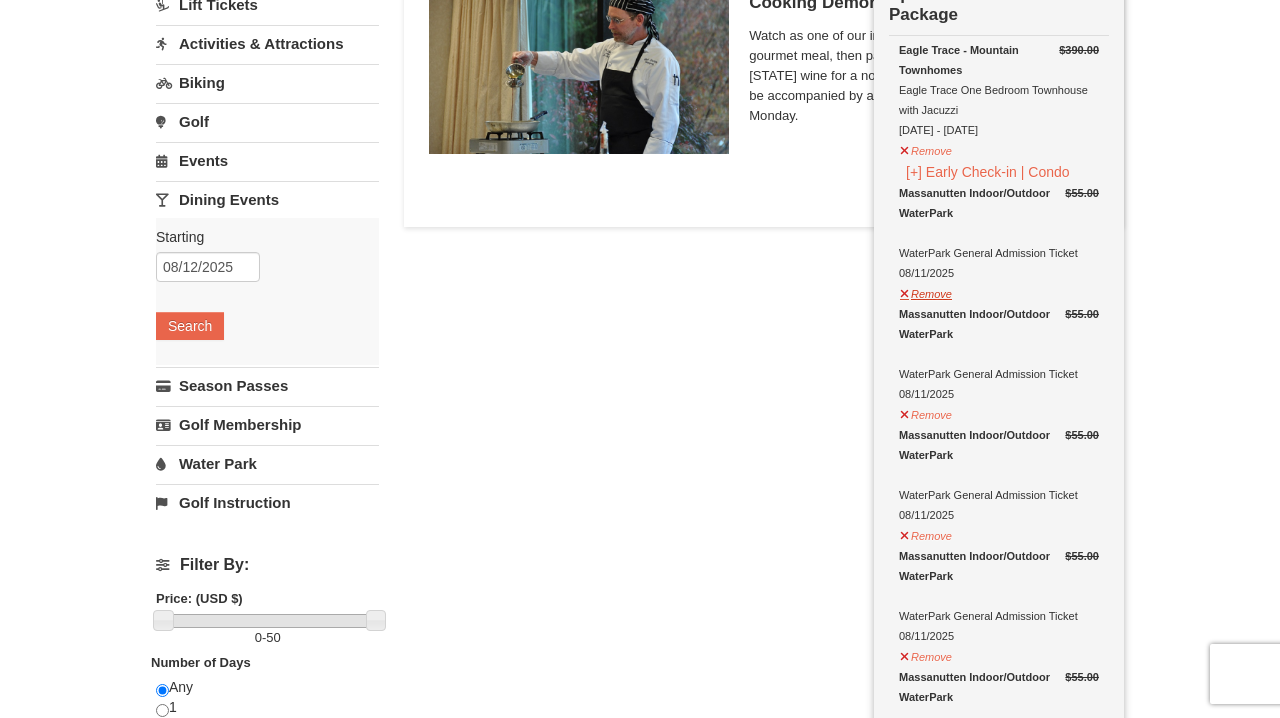 scroll, scrollTop: 178, scrollLeft: 0, axis: vertical 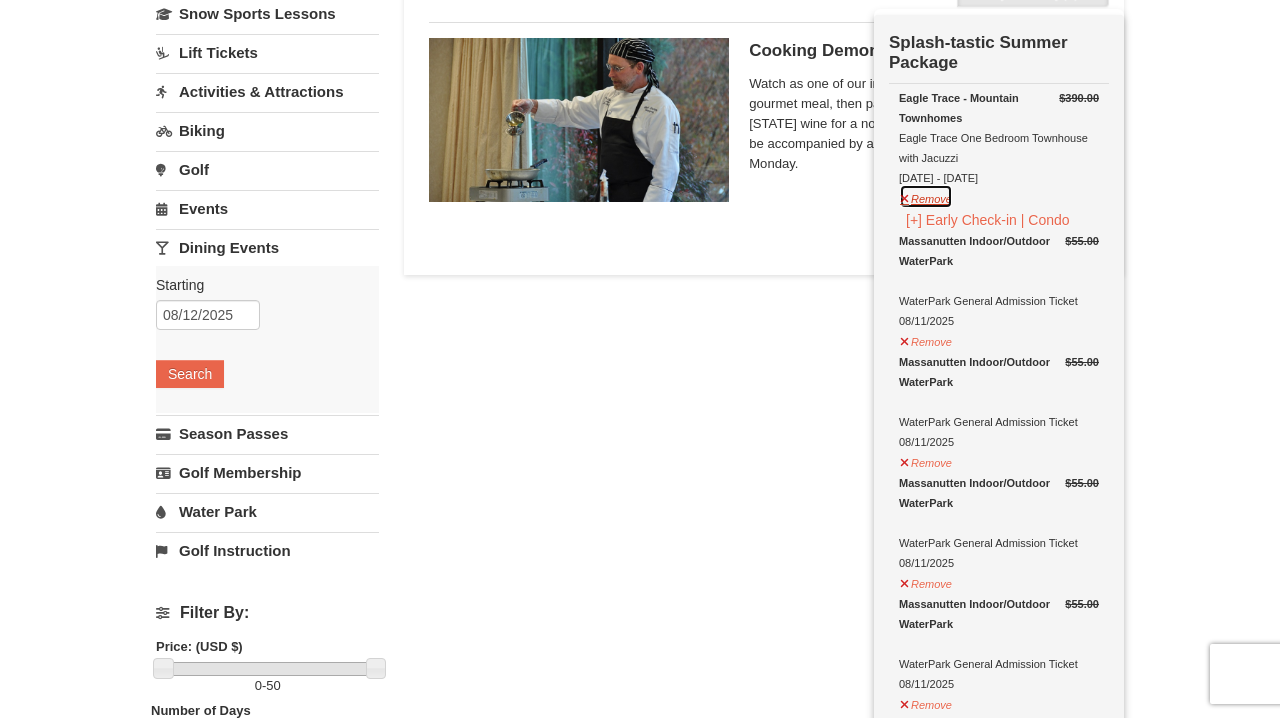click on "Remove" at bounding box center [926, 196] 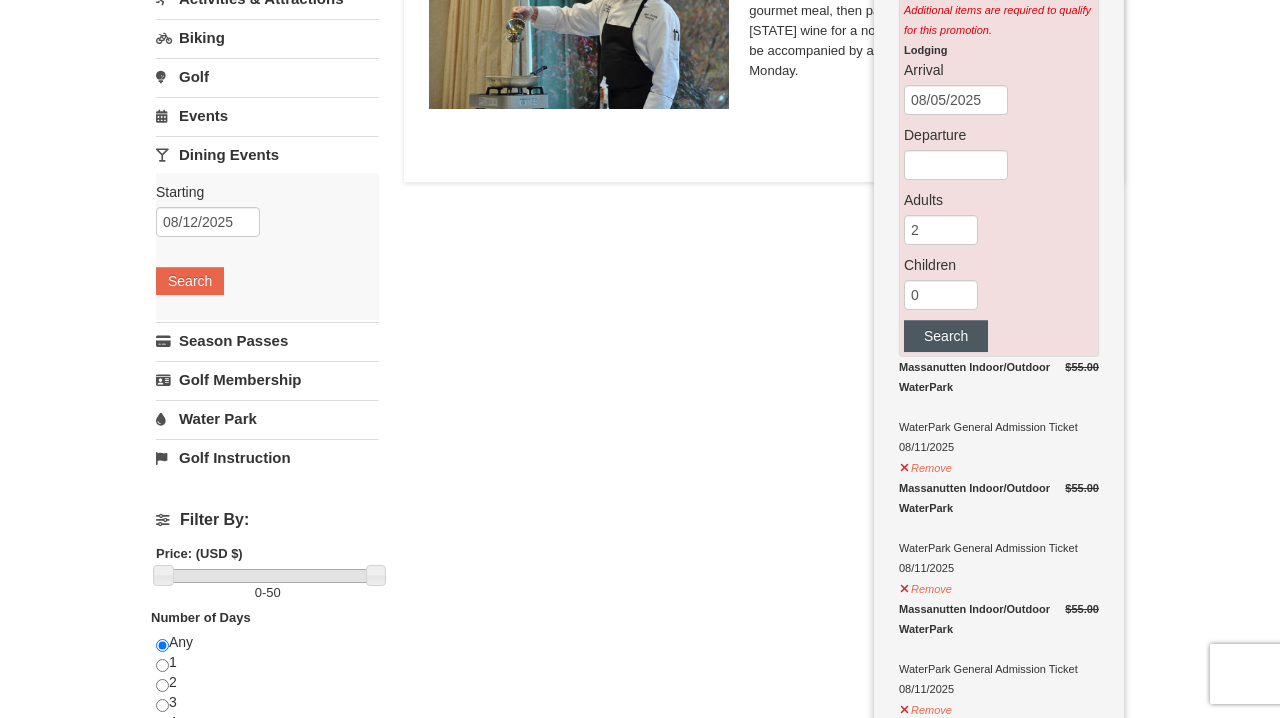 scroll, scrollTop: 272, scrollLeft: 0, axis: vertical 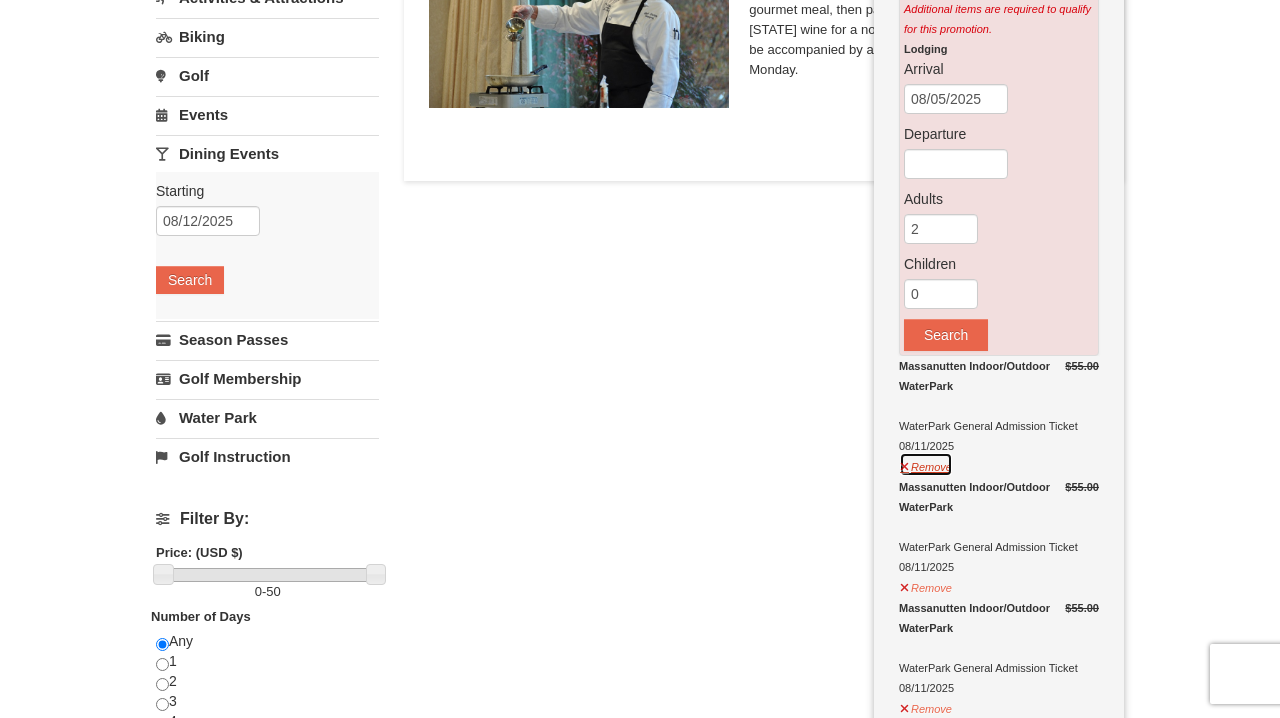 click on "Remove" at bounding box center (926, 464) 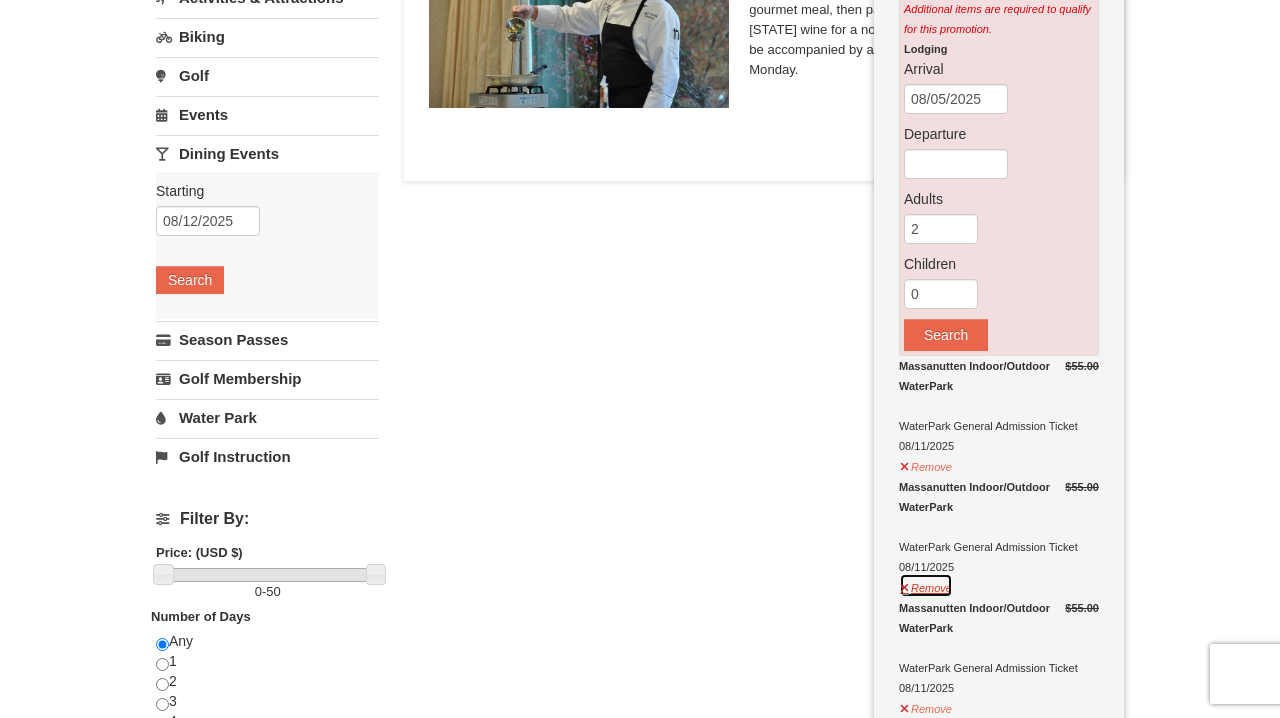 click on "Remove" at bounding box center (926, 585) 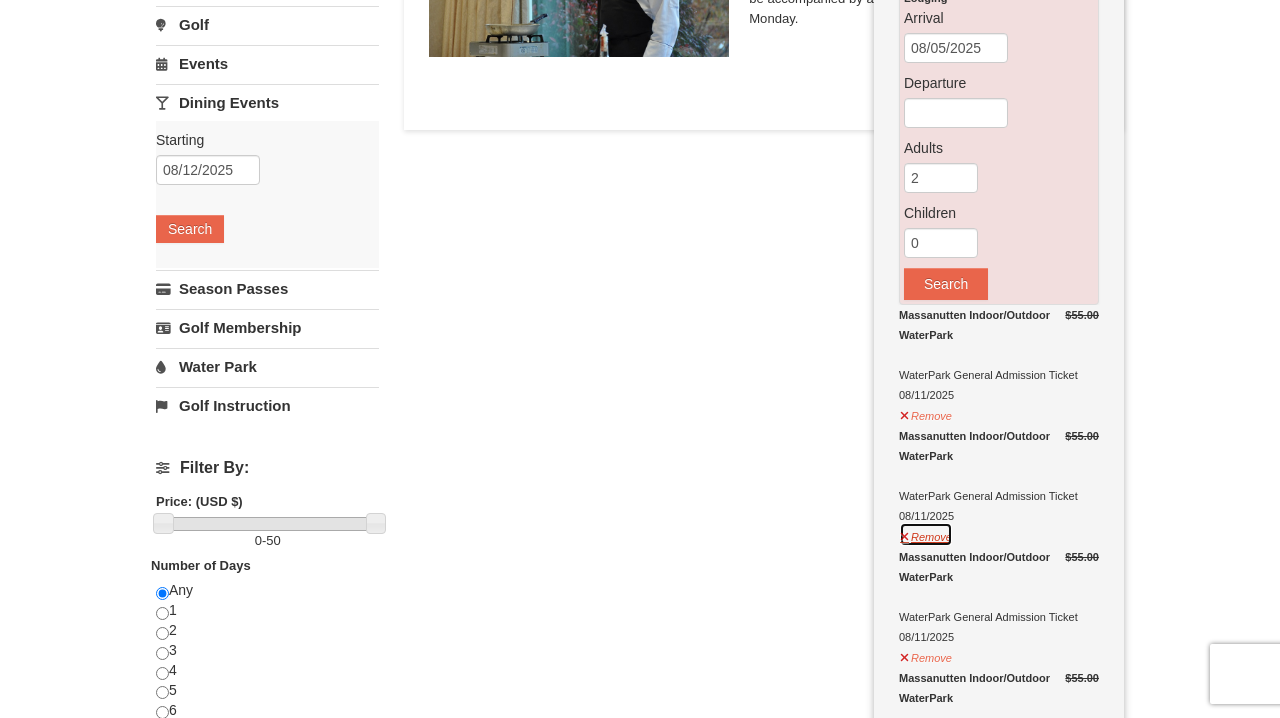 scroll, scrollTop: 368, scrollLeft: 0, axis: vertical 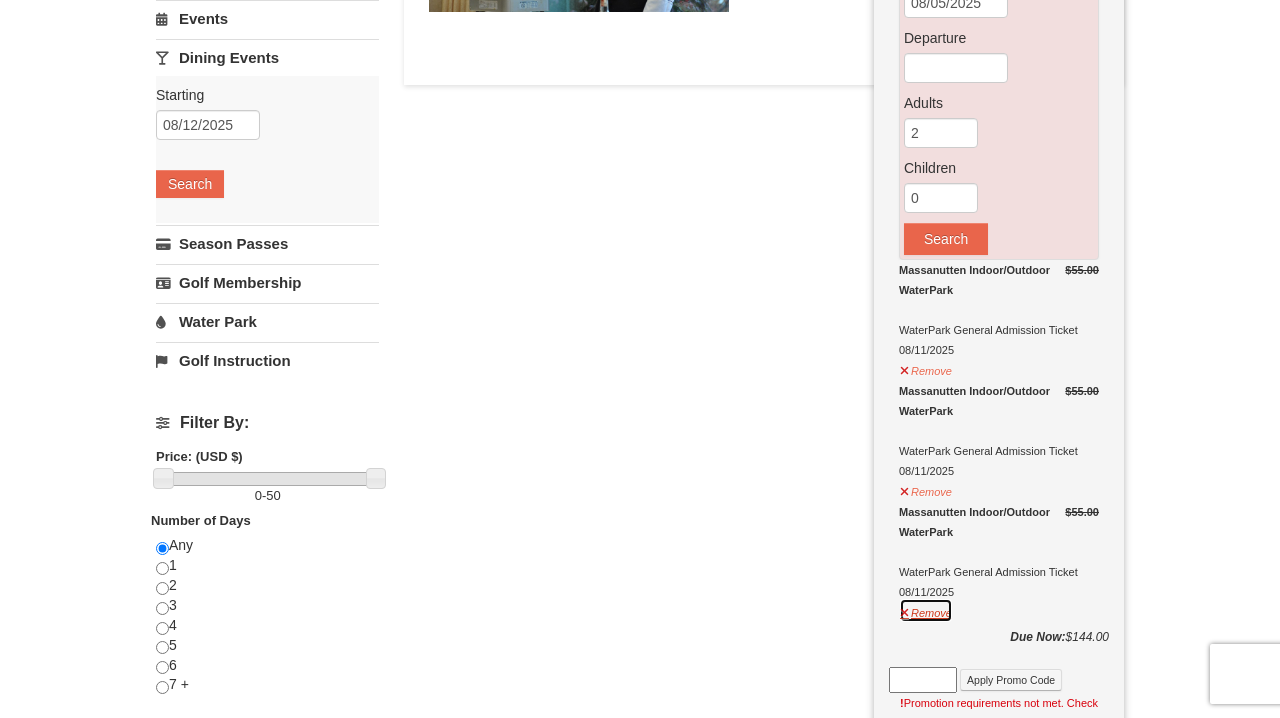 click on "Remove" at bounding box center [926, 610] 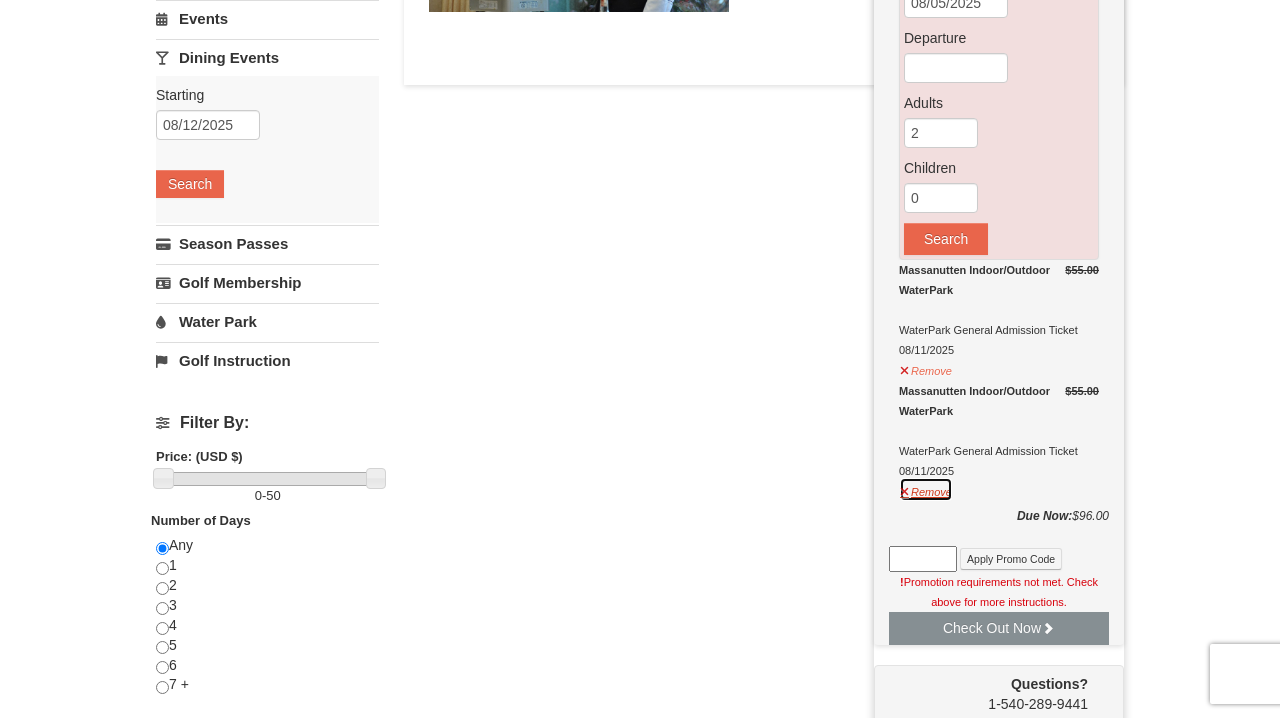 click on "Remove" at bounding box center [926, 489] 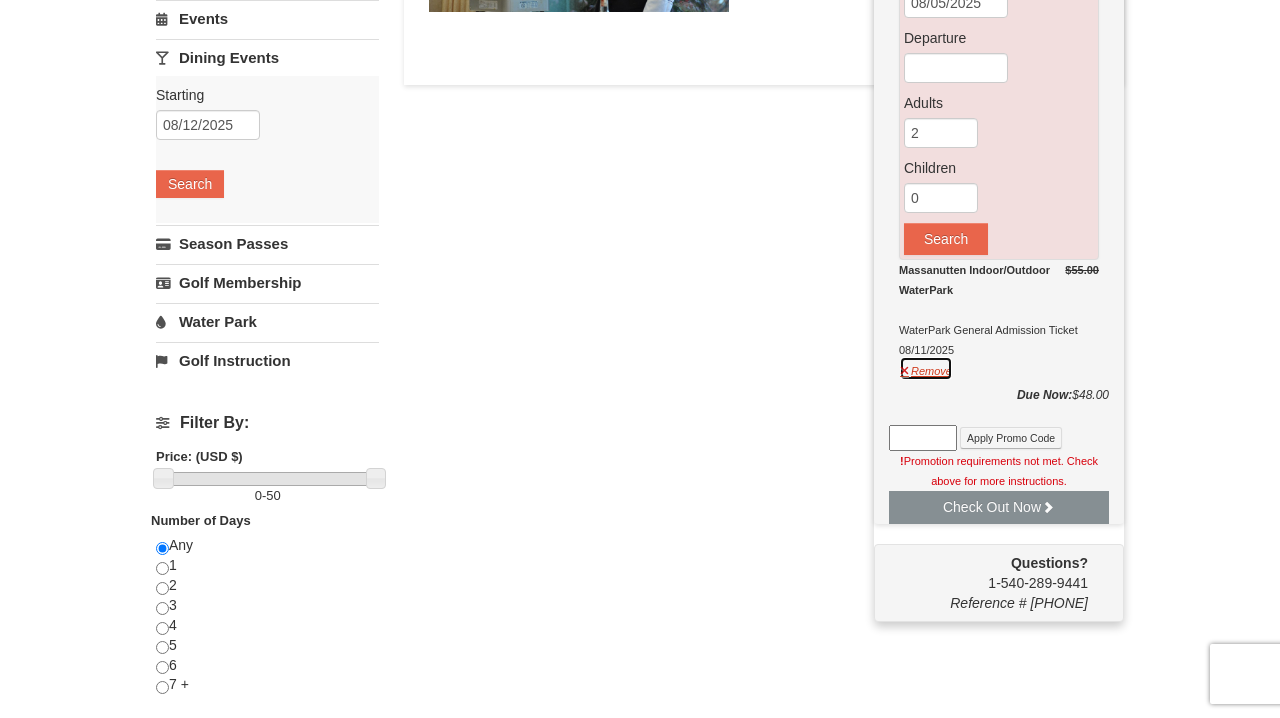 click on "Remove" at bounding box center (926, 368) 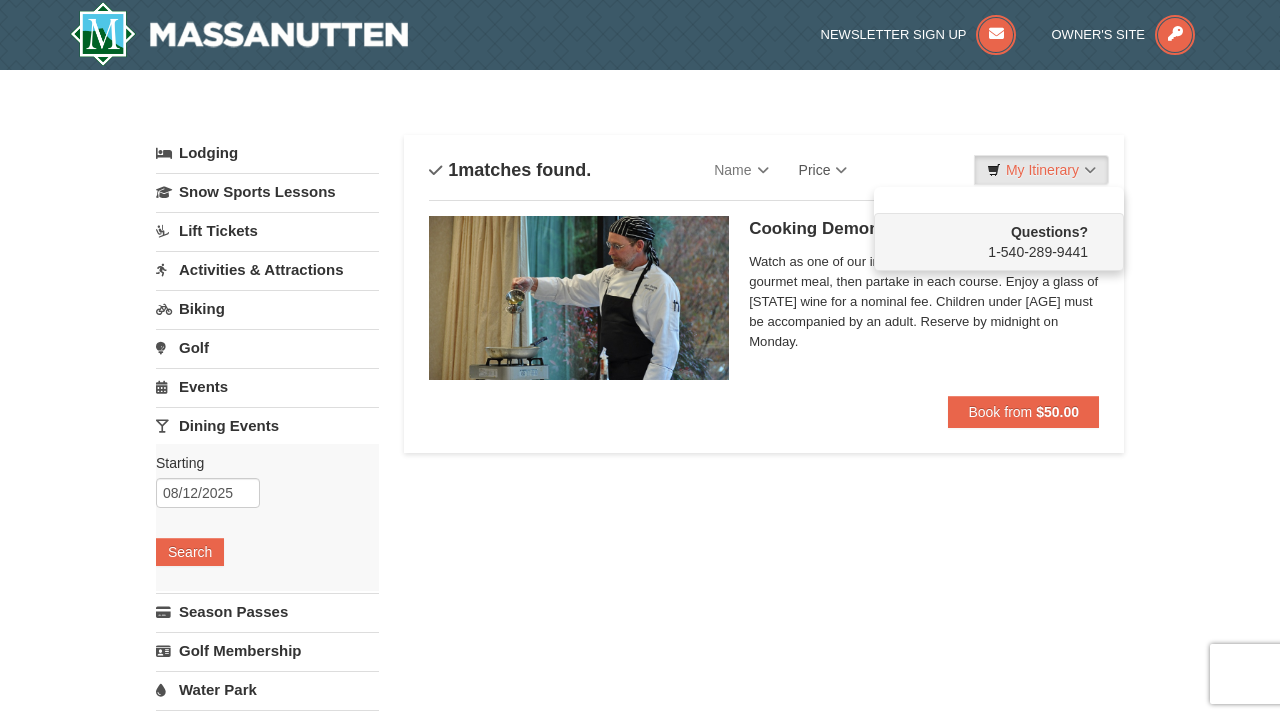 scroll, scrollTop: 0, scrollLeft: 0, axis: both 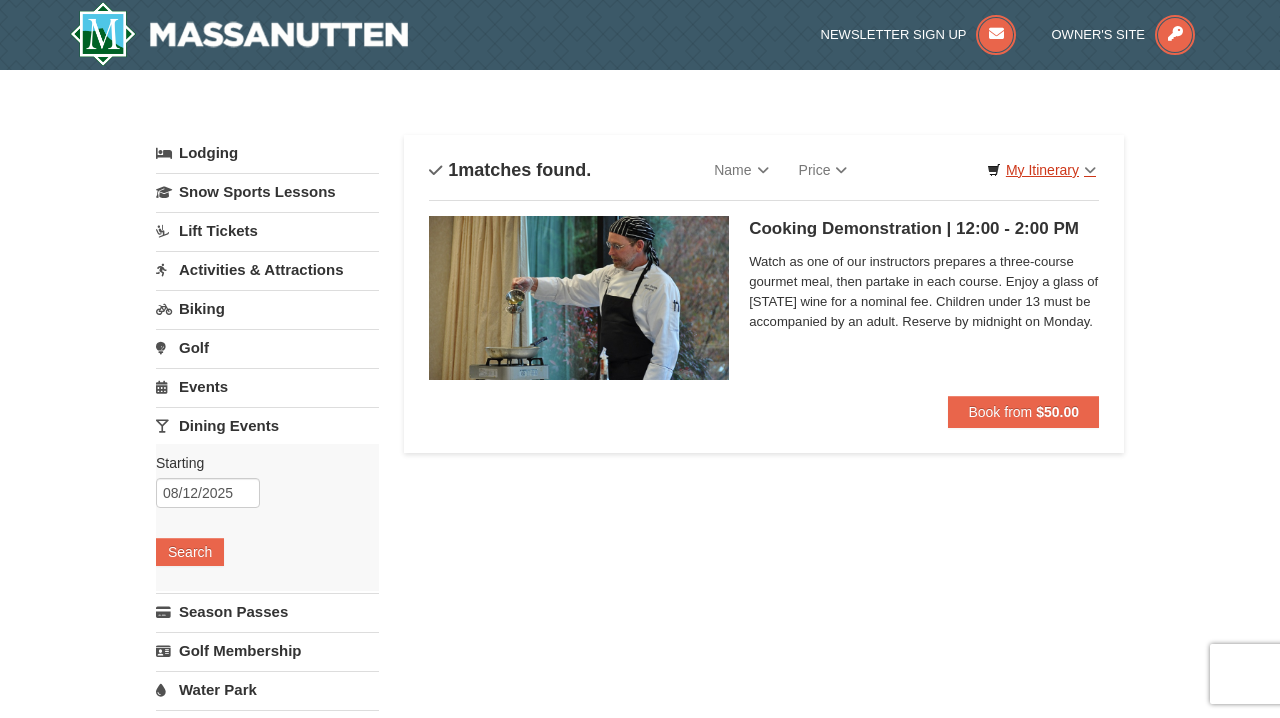 click on "My Itinerary" at bounding box center (1041, 170) 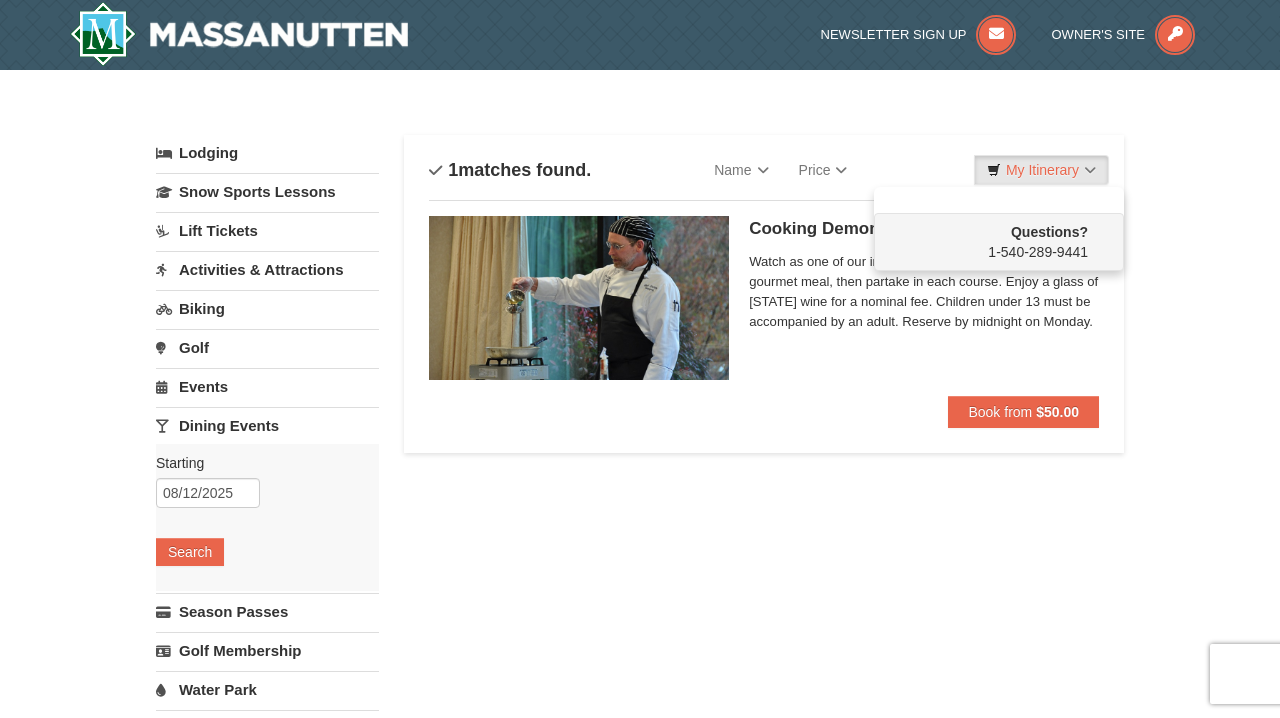 click on "×
Categories
List
Filter
My Itinerary
Questions?  1-540-289-9441
Lodging
Arrival Please format dates MM/DD/YYYY Please format dates MM/DD/YYYY
08/12/2025
Departure Please format dates MM/DD/YYYY Please format dates MM/DD/YYYY
08/14/2025
2 0" at bounding box center (640, 649) 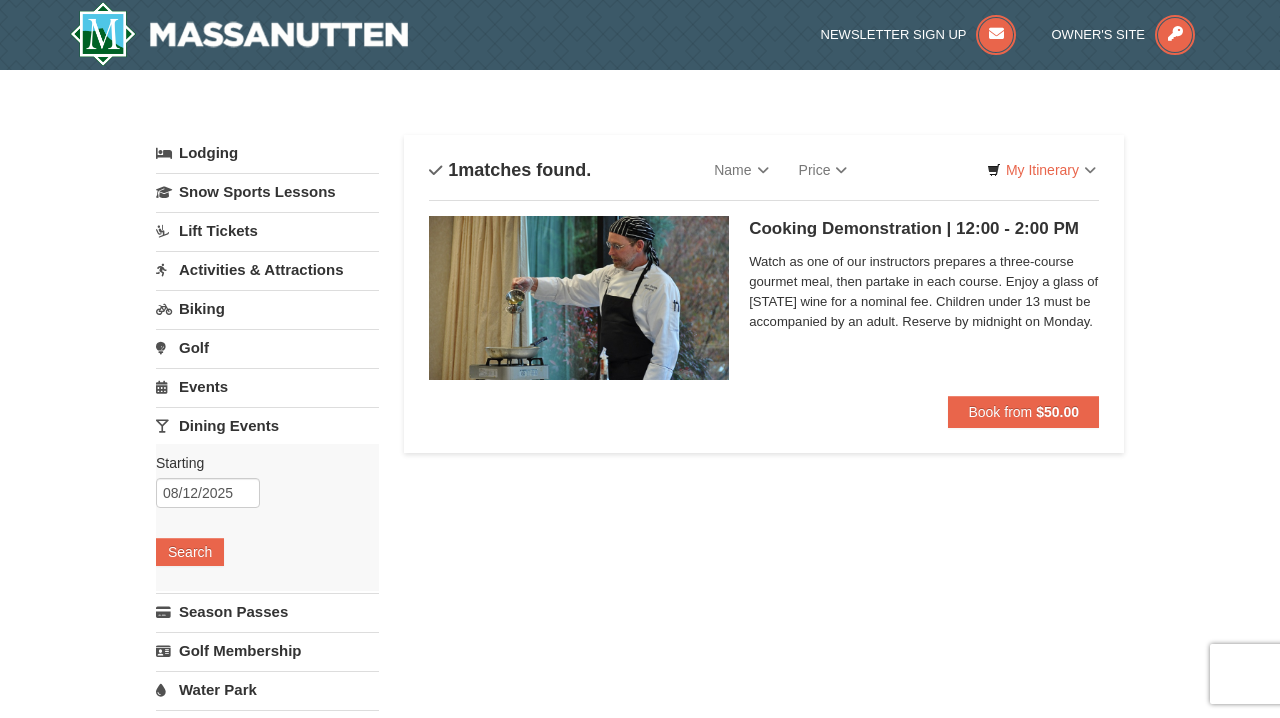 click at bounding box center (239, 34) 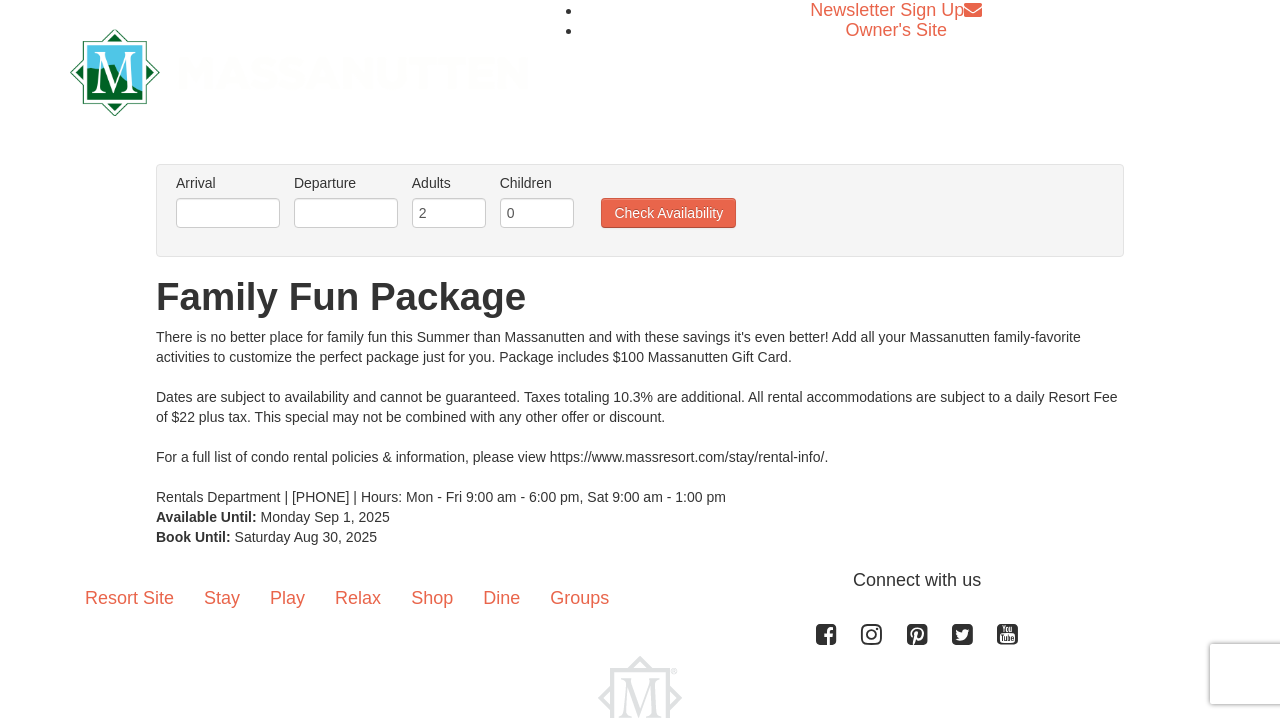 scroll, scrollTop: 0, scrollLeft: 0, axis: both 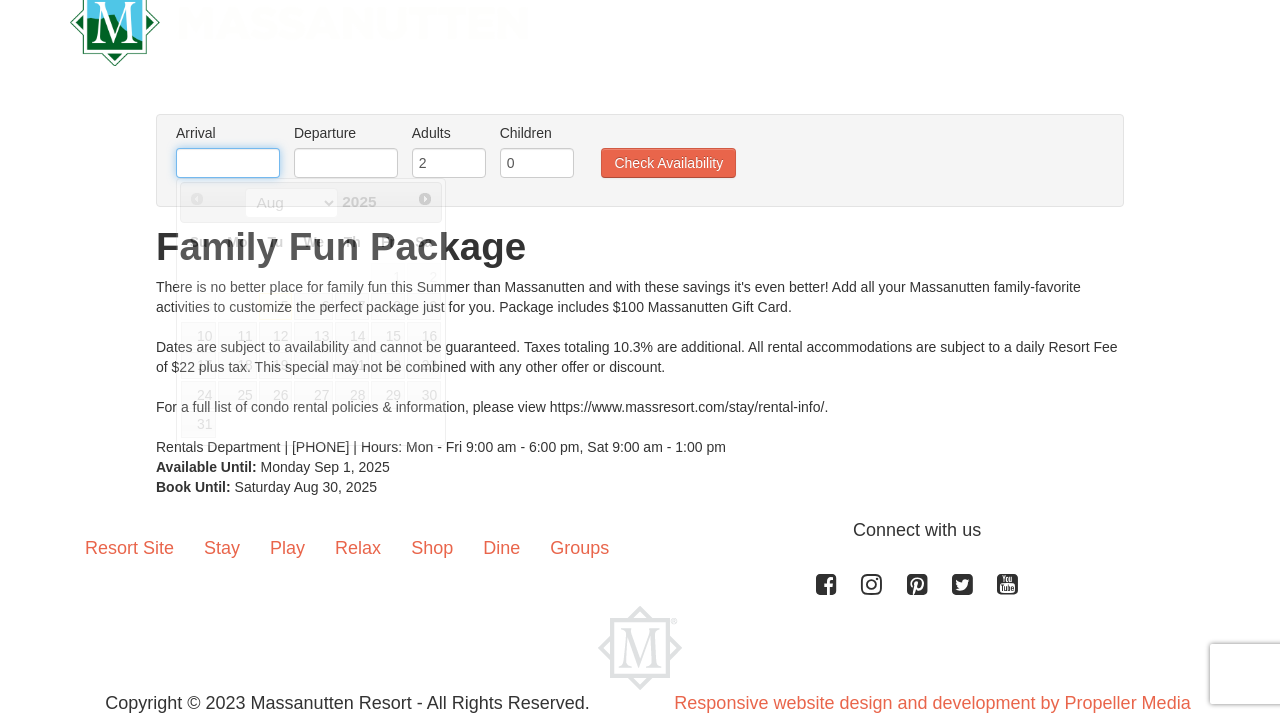 click at bounding box center (228, 163) 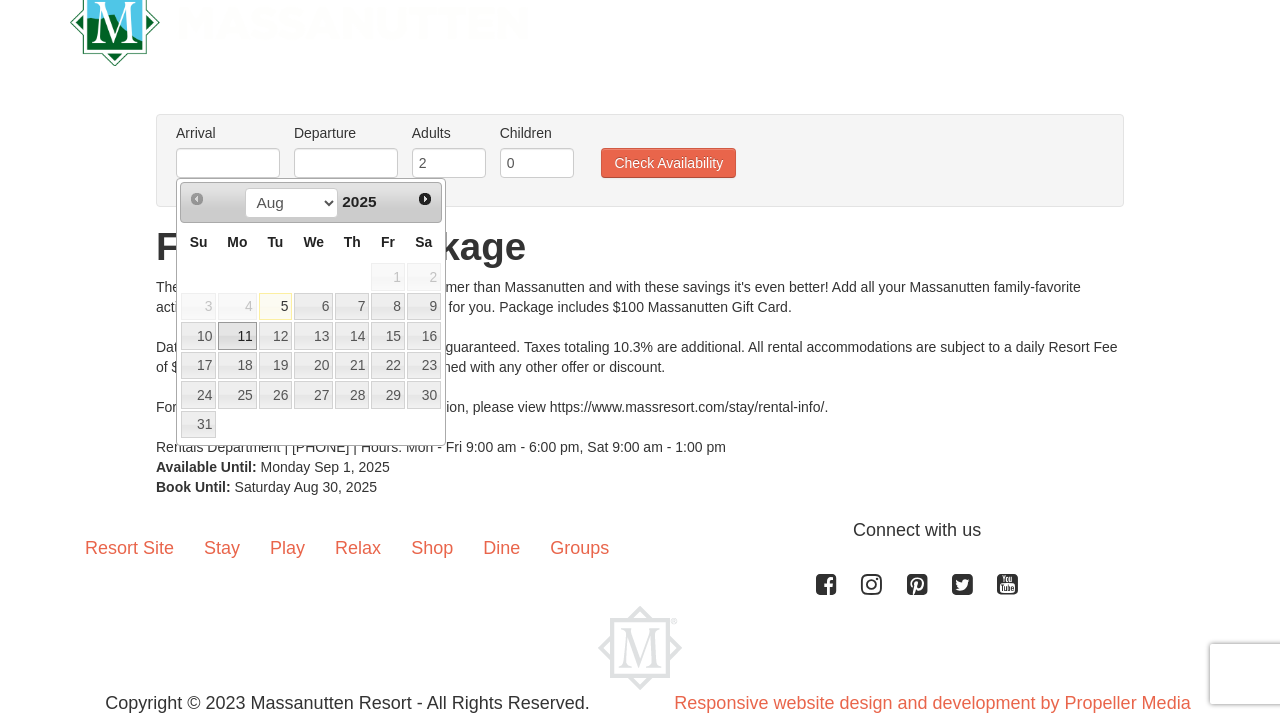 click on "11" at bounding box center (237, 336) 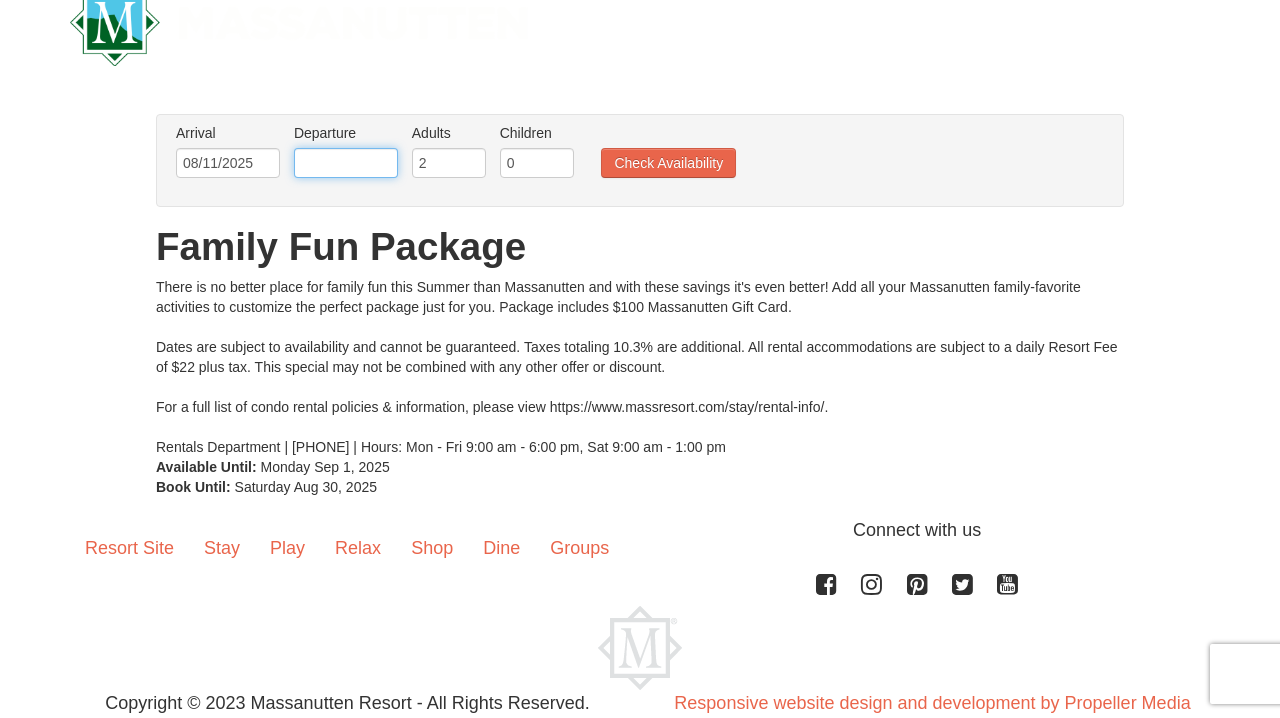 click at bounding box center (346, 163) 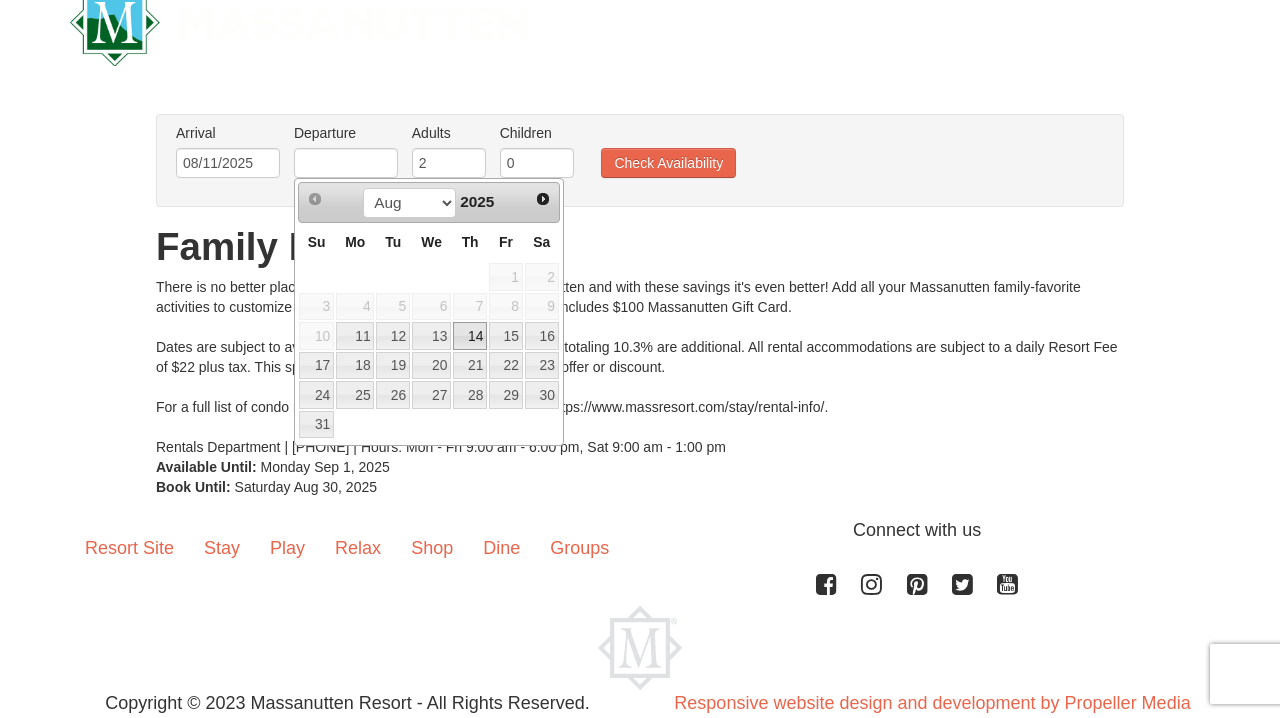 click on "14" at bounding box center (470, 336) 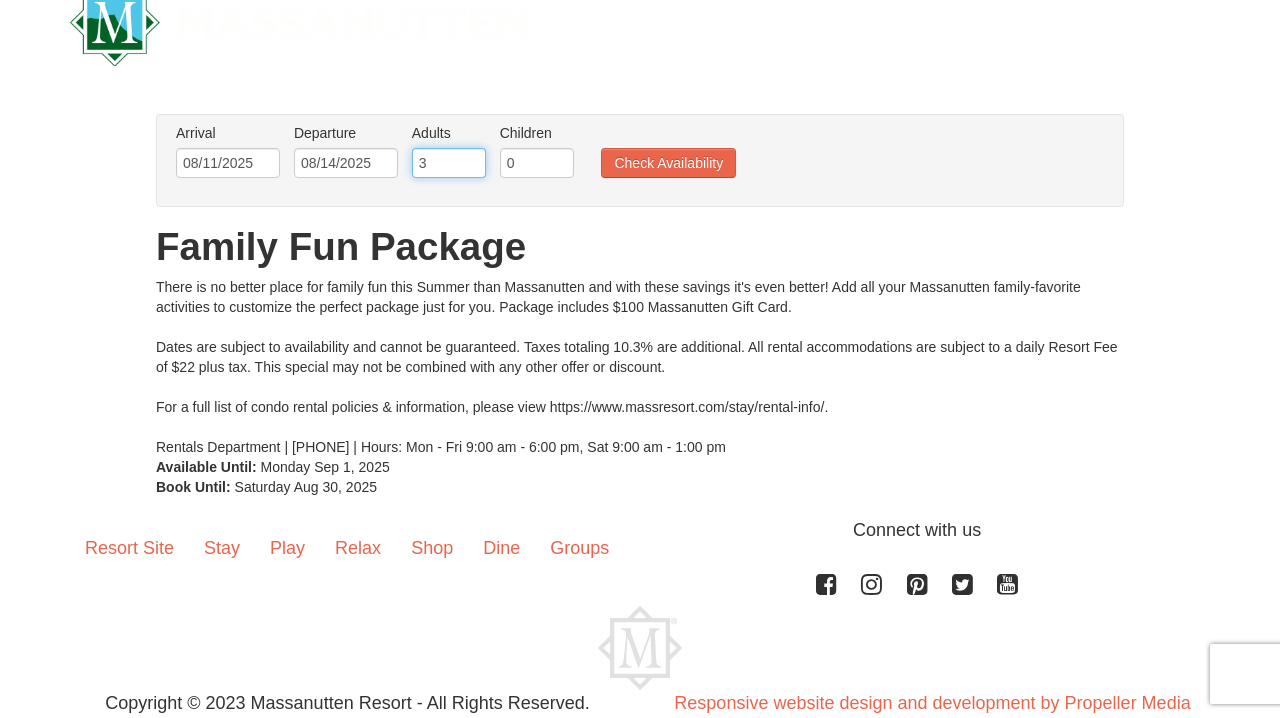 click on "3" at bounding box center [449, 163] 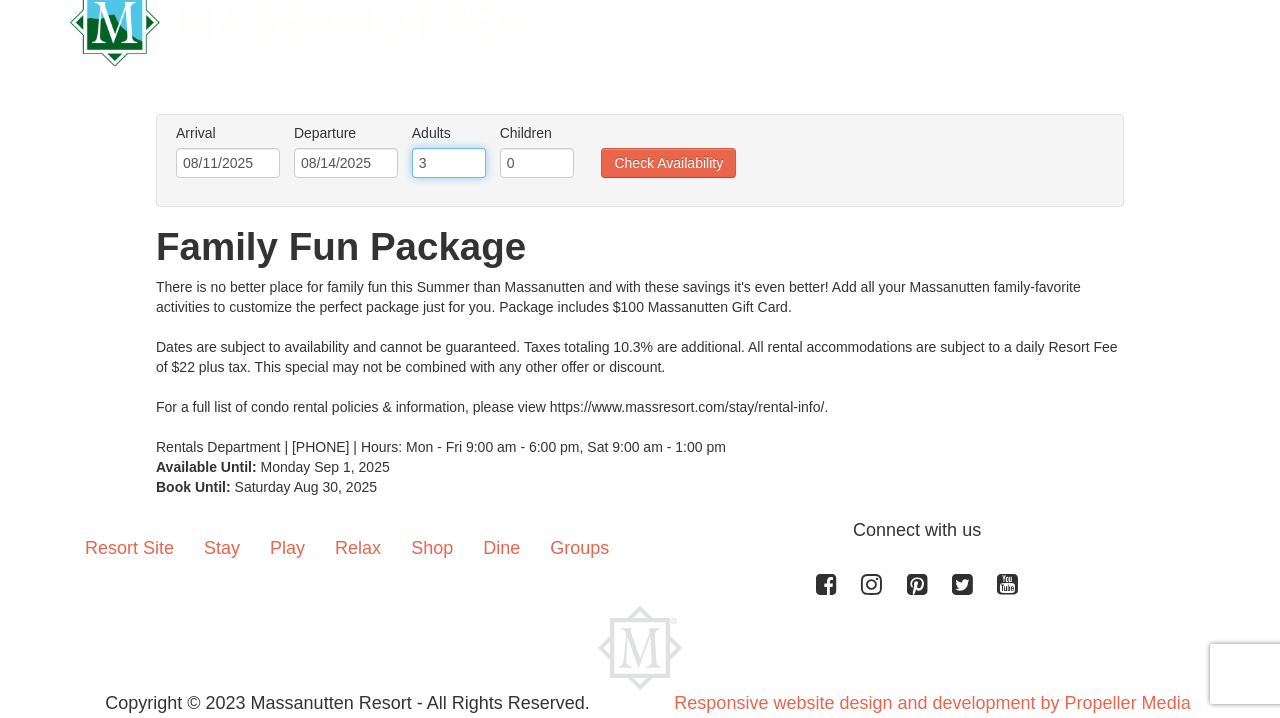 type on "2" 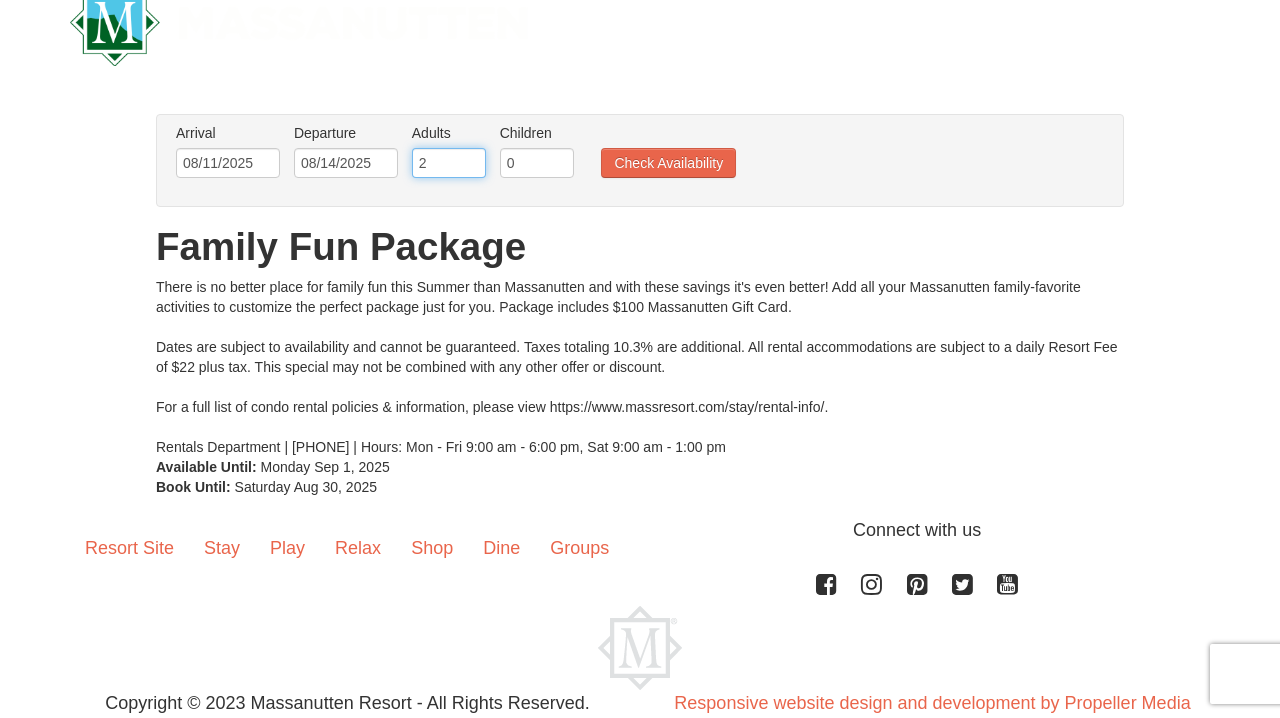 click on "2" at bounding box center (449, 163) 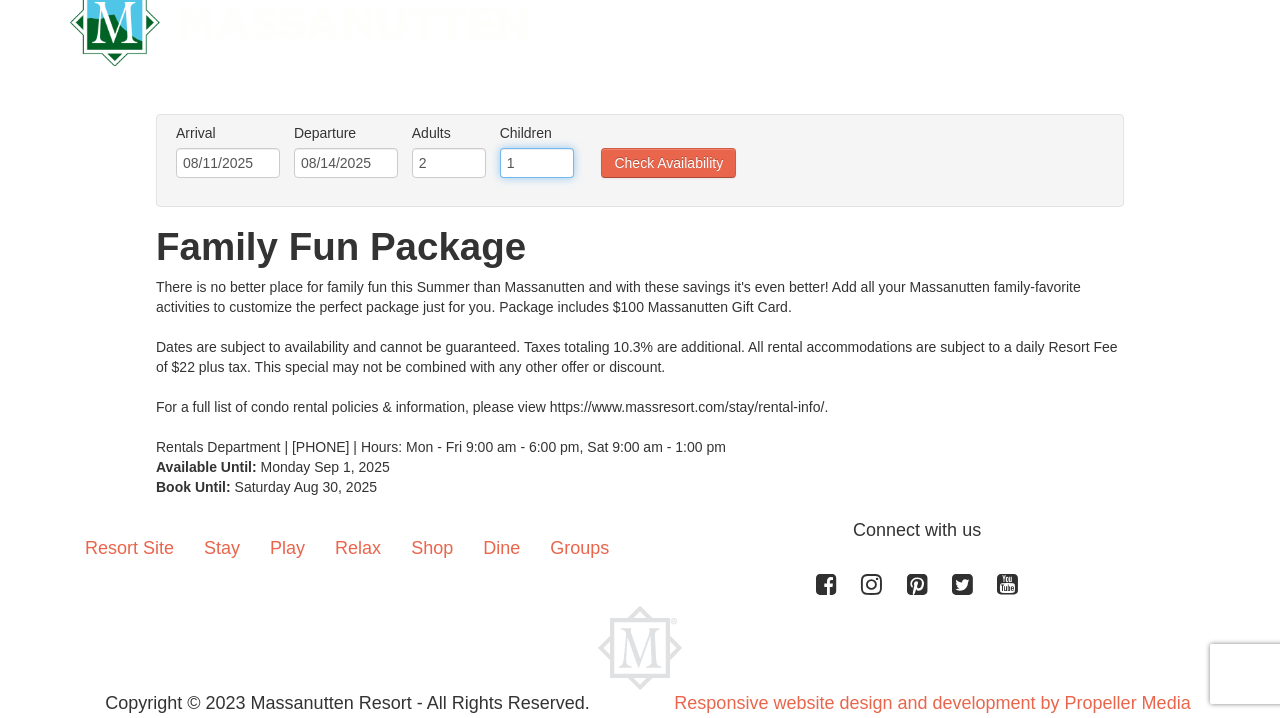 click on "1" at bounding box center [537, 163] 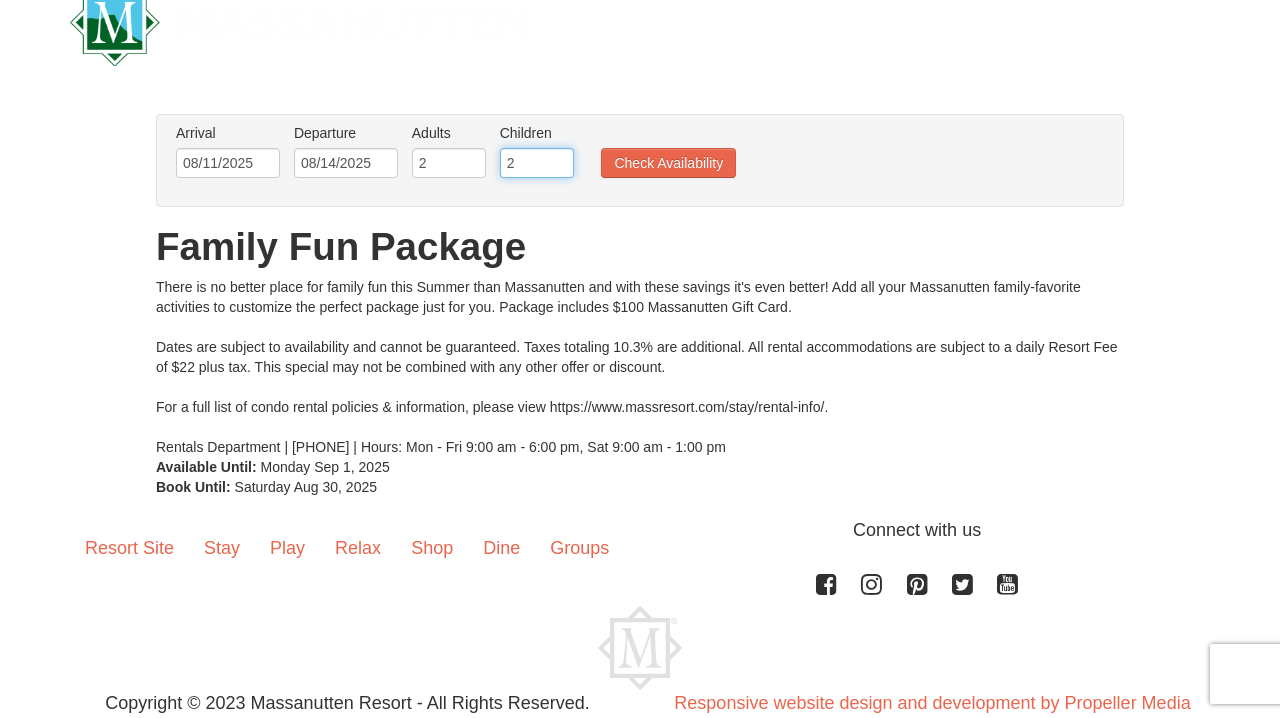 click on "2" at bounding box center [537, 163] 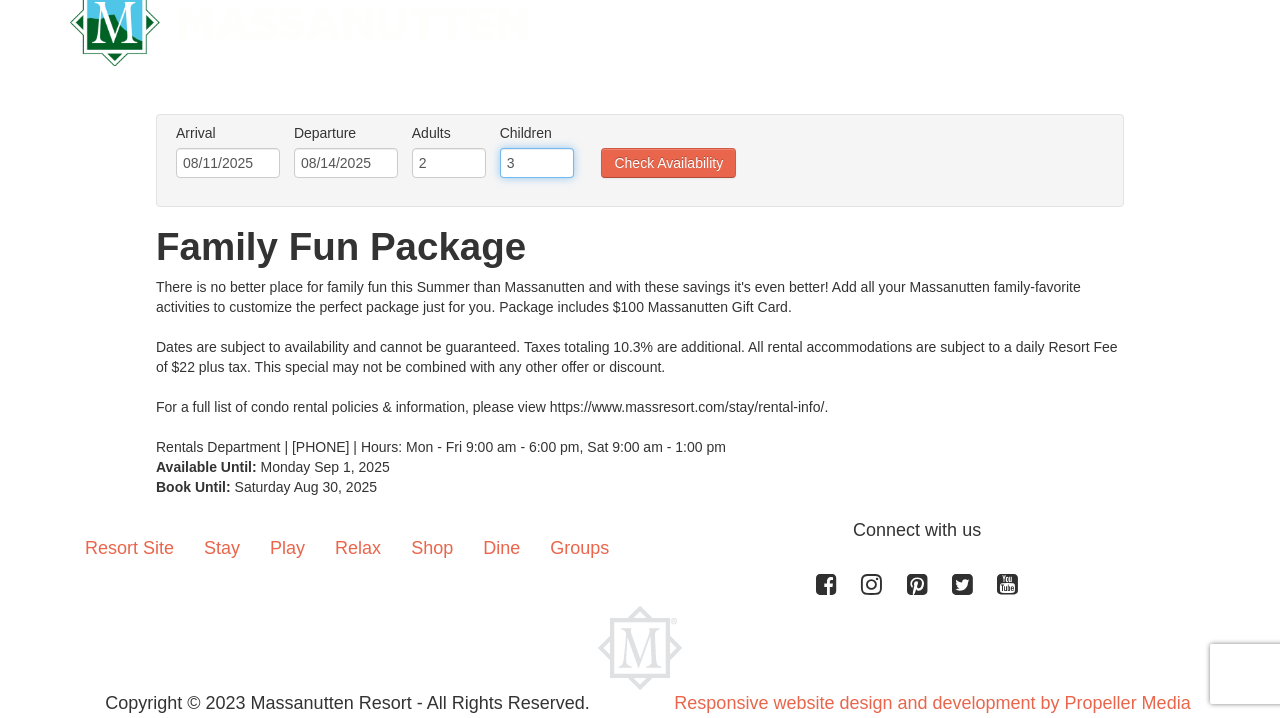 click on "3" at bounding box center [537, 163] 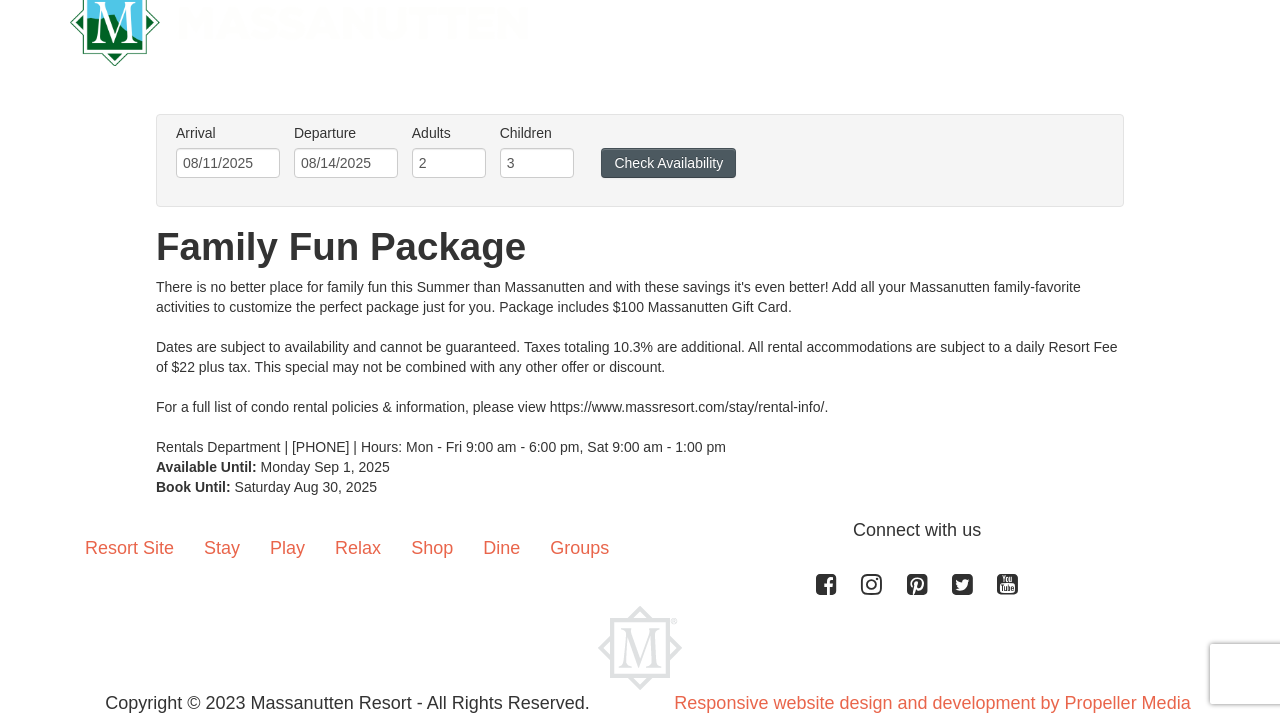 click on "Check Availability" at bounding box center [668, 163] 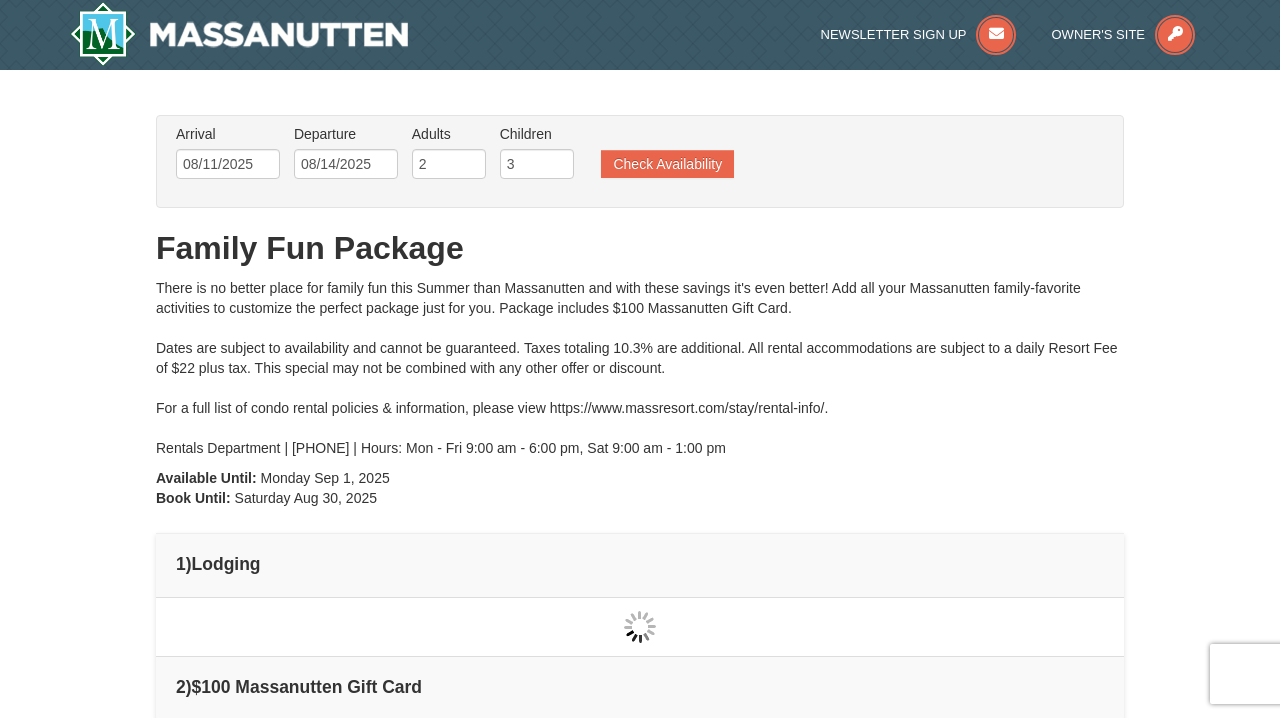 scroll, scrollTop: 0, scrollLeft: 0, axis: both 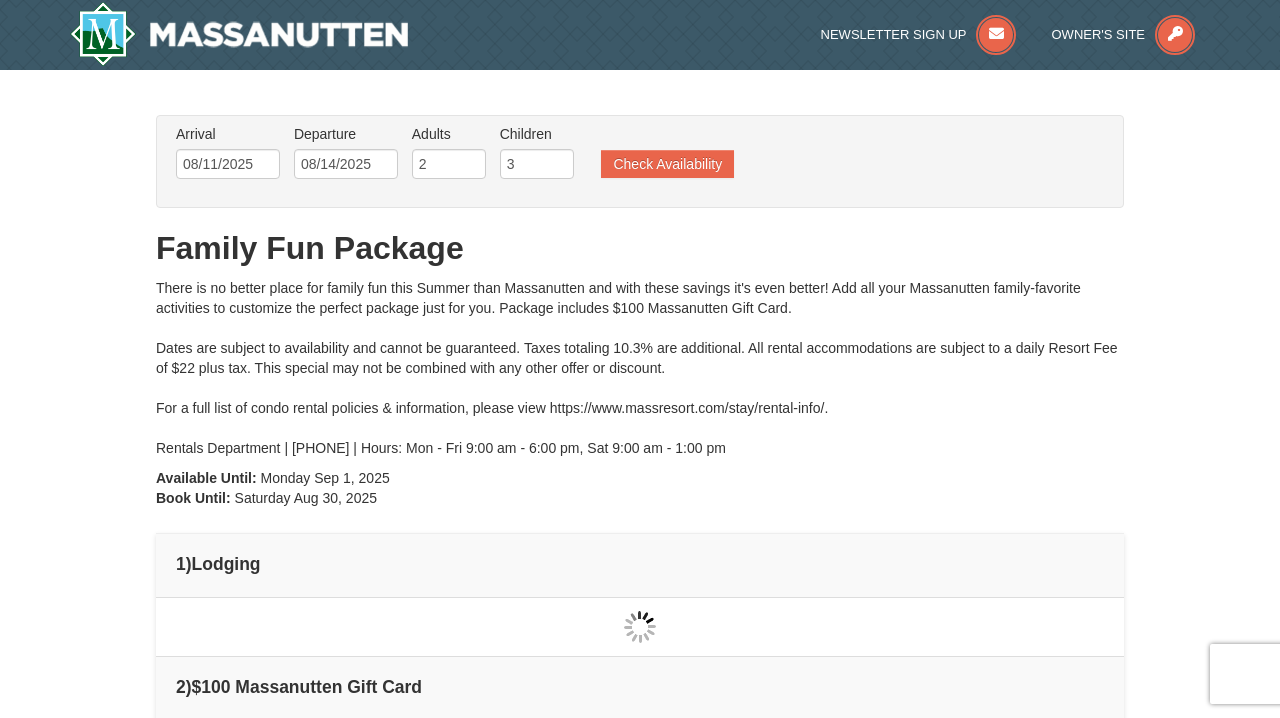 type on "08/11/2025" 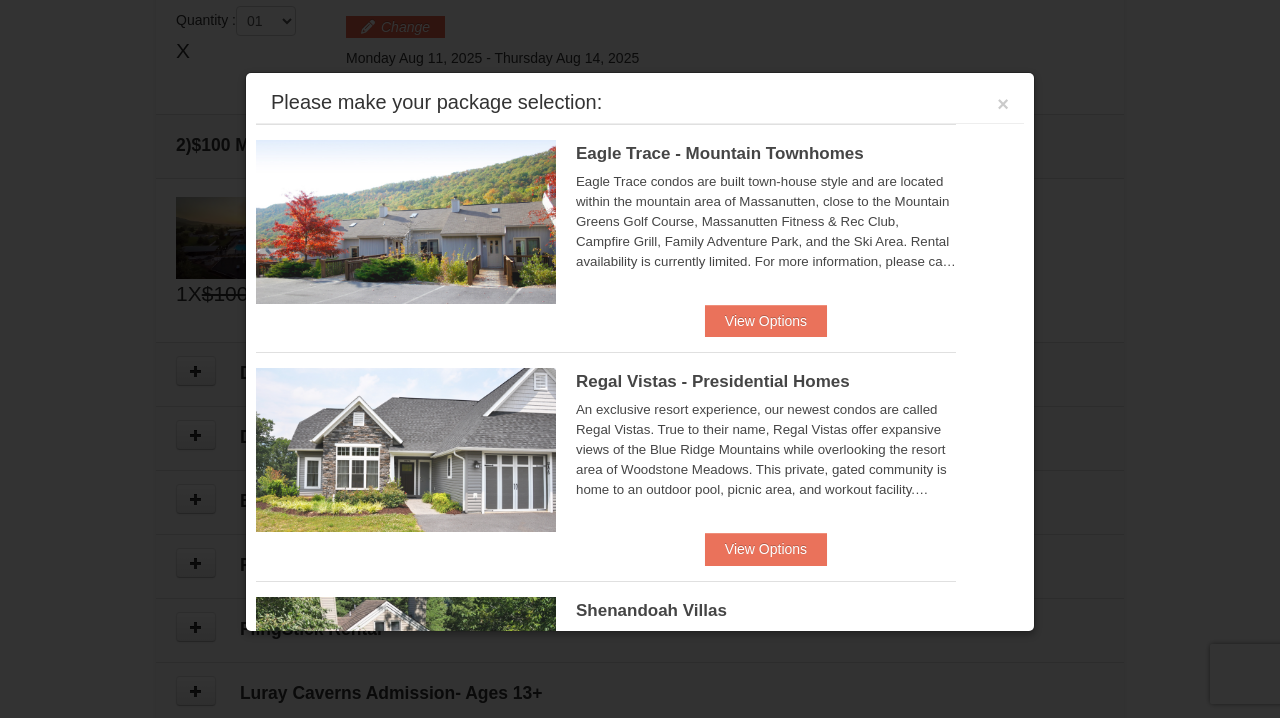 scroll, scrollTop: 611, scrollLeft: 0, axis: vertical 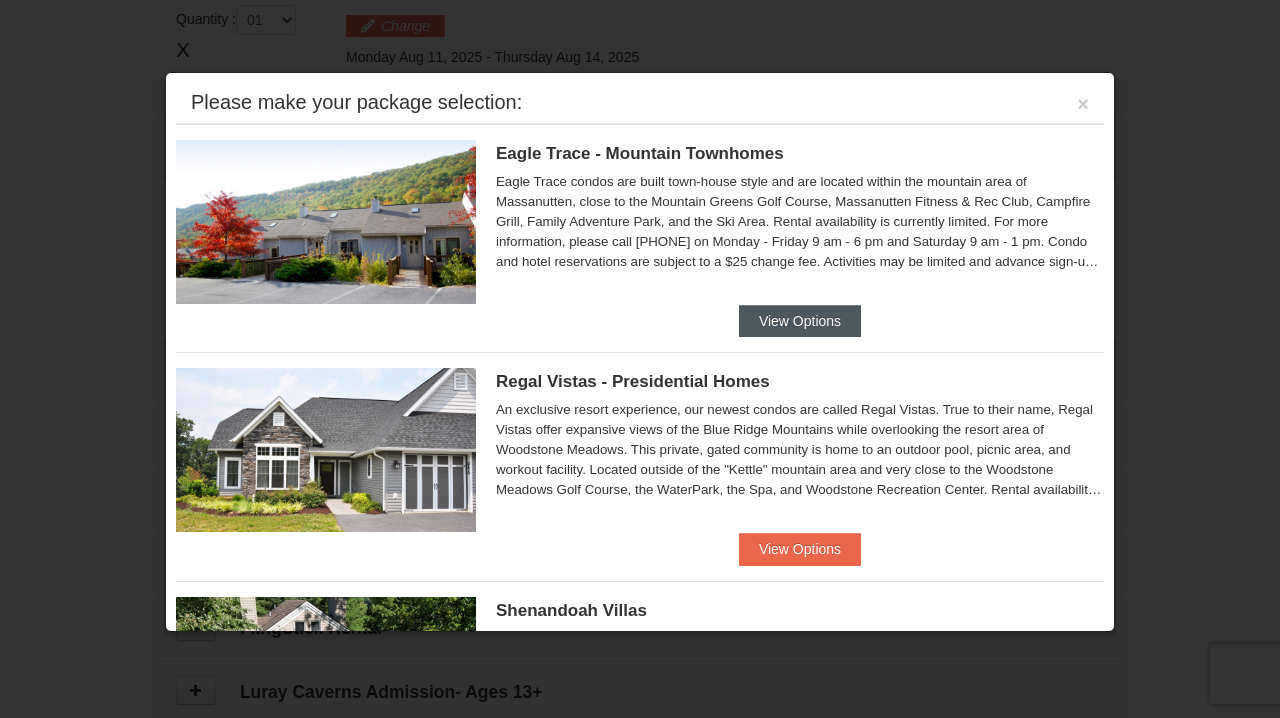 click on "View Options" at bounding box center (800, 321) 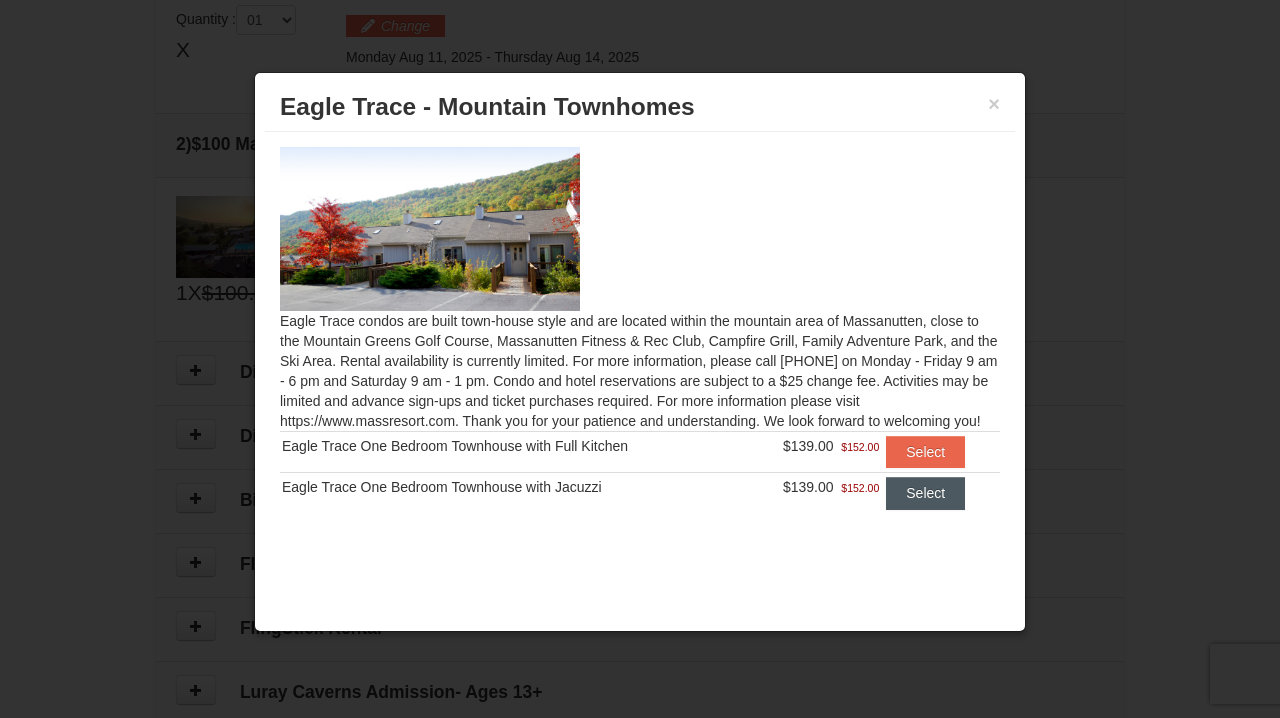 click on "Select" at bounding box center (925, 493) 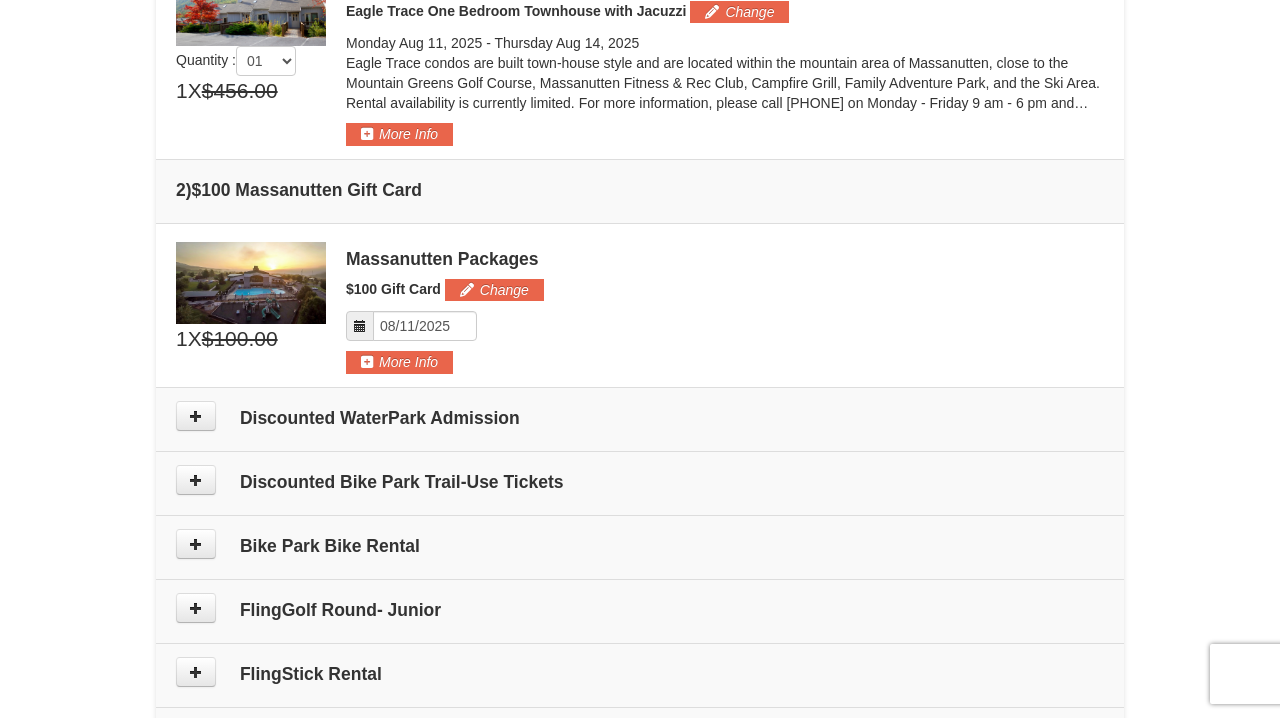 scroll, scrollTop: 747, scrollLeft: 0, axis: vertical 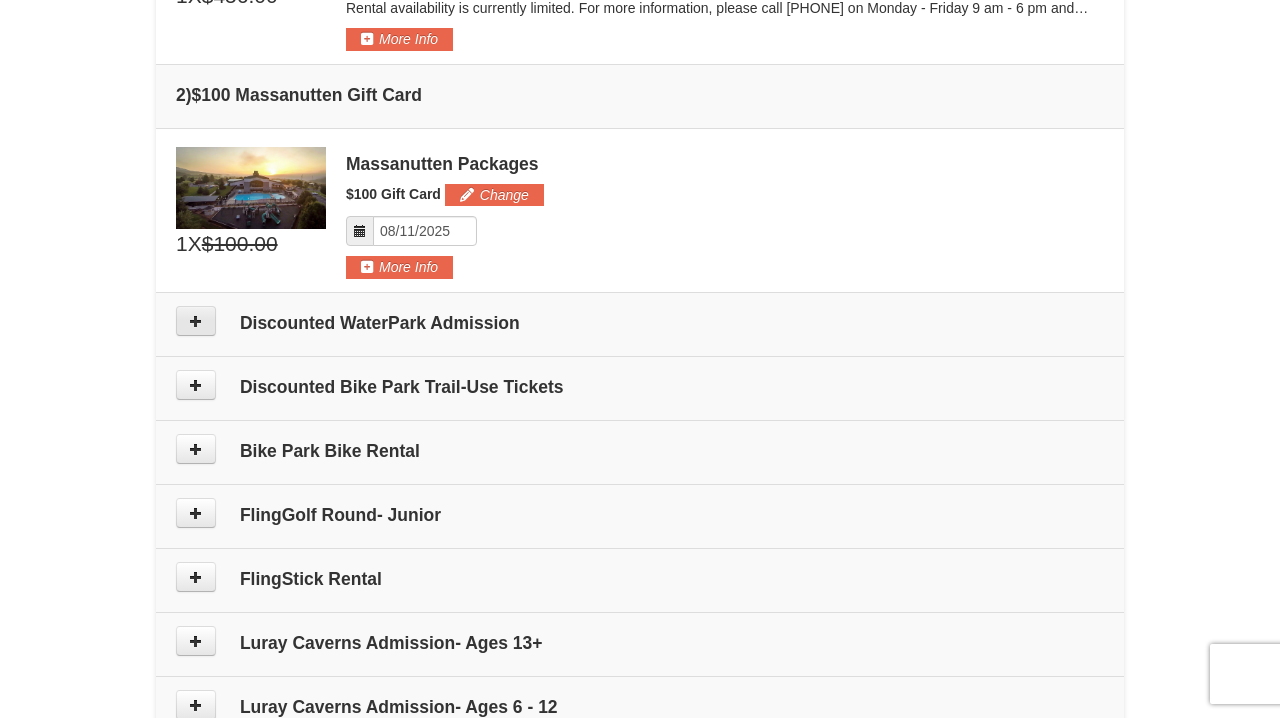 click at bounding box center (196, 321) 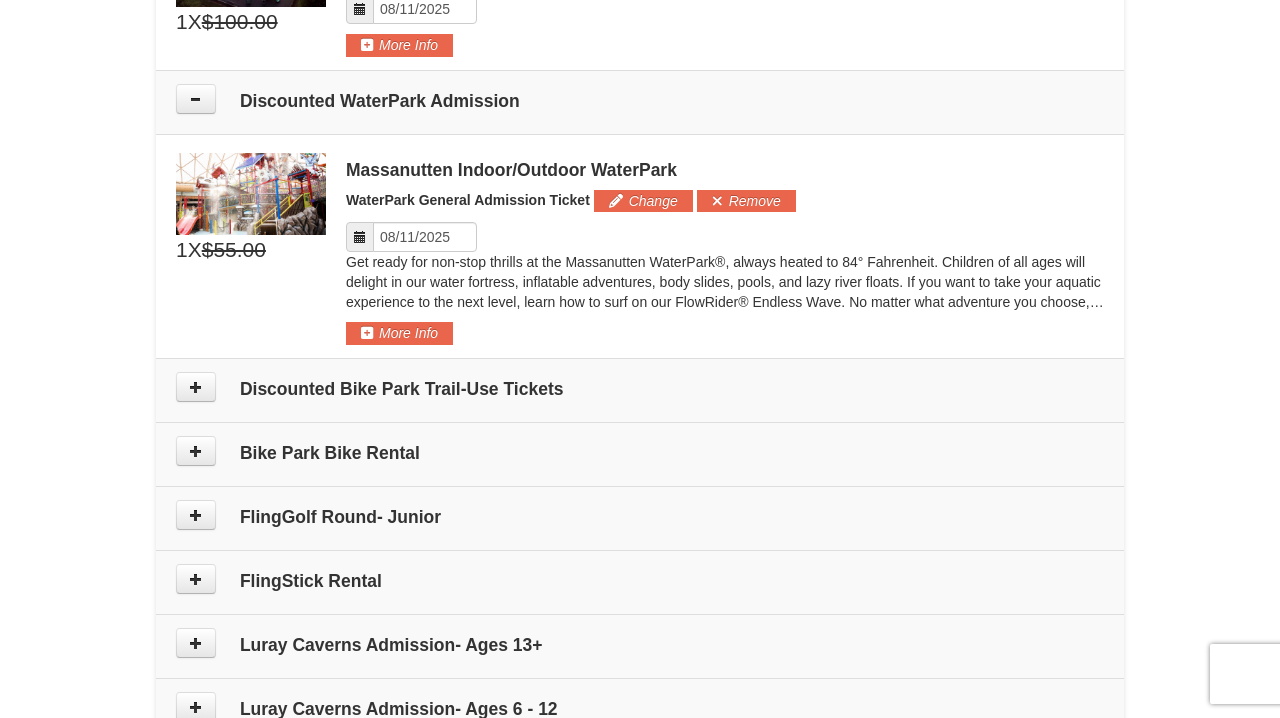 scroll, scrollTop: 965, scrollLeft: 0, axis: vertical 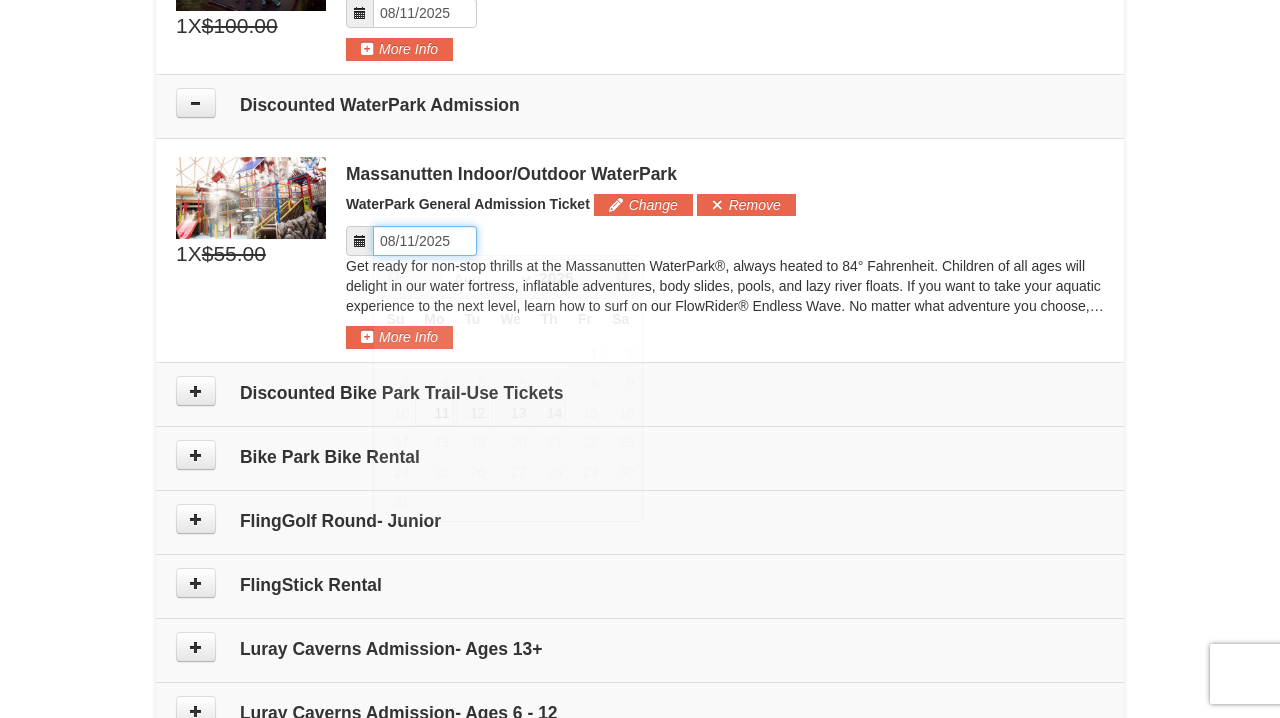 click on "Please format dates MM/DD/YYYY" at bounding box center [425, 241] 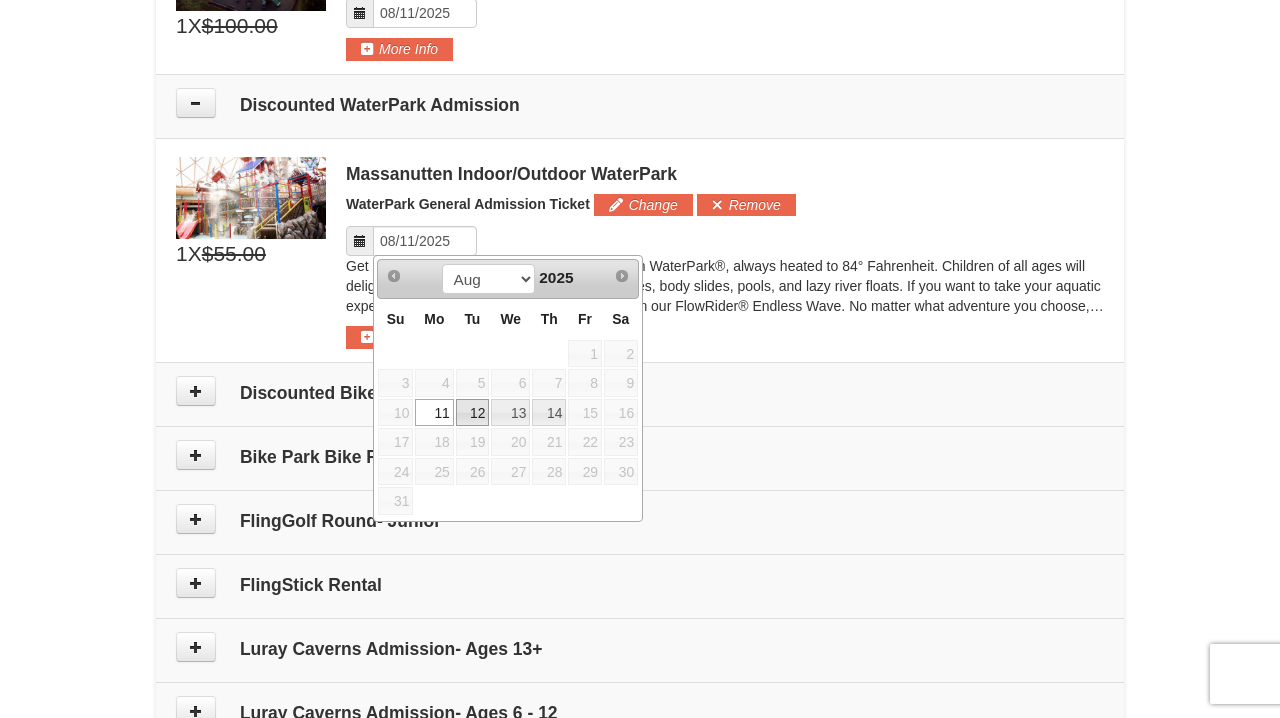 click on "12" at bounding box center [473, 413] 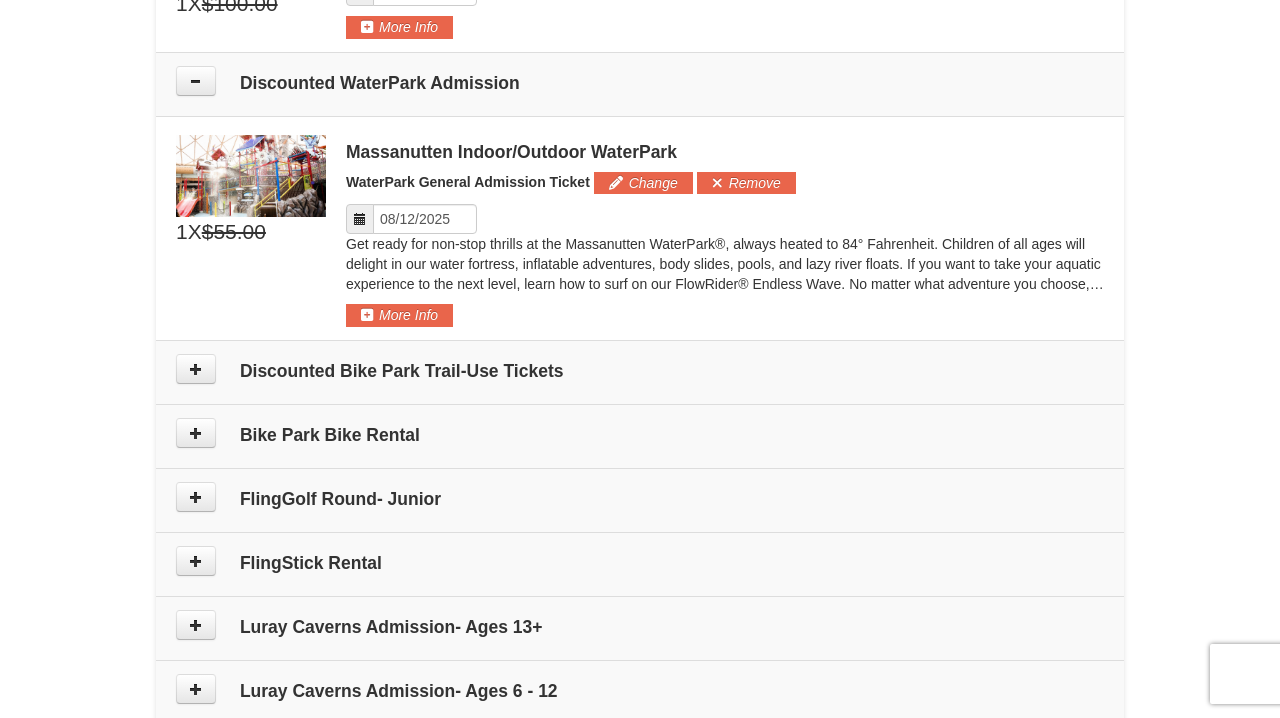 scroll, scrollTop: 995, scrollLeft: 0, axis: vertical 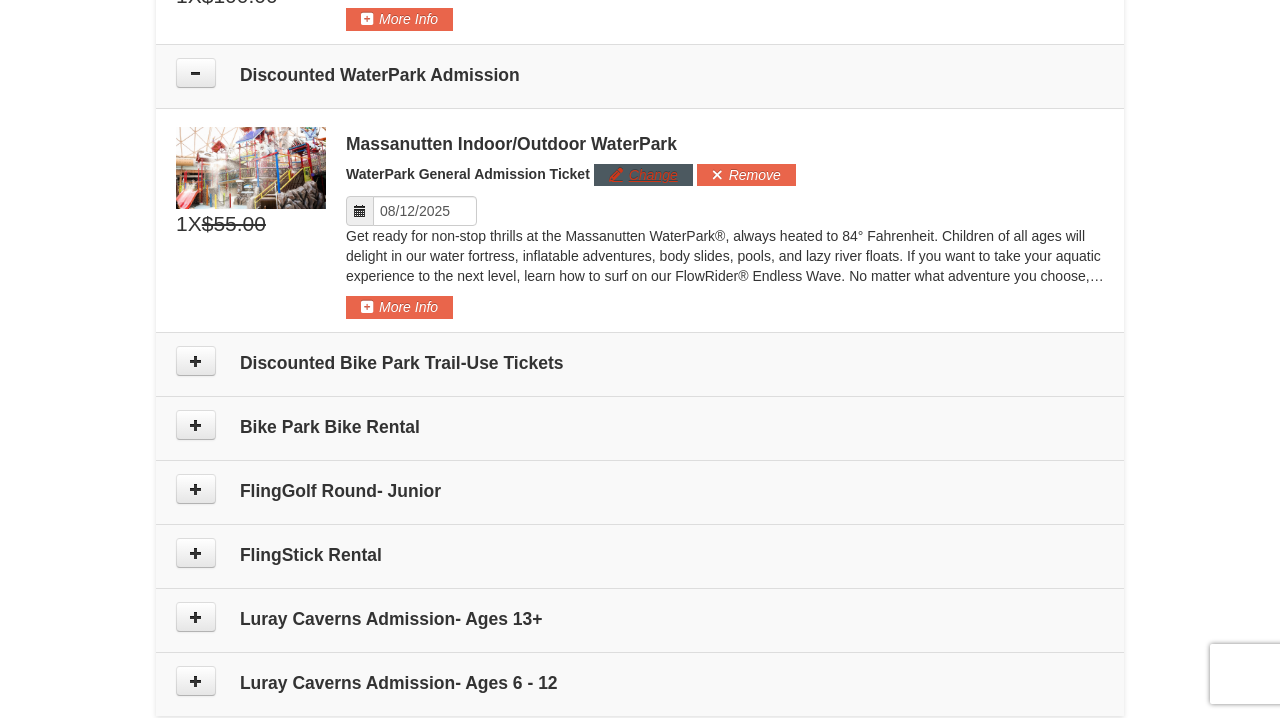 click on "Change" at bounding box center [643, 175] 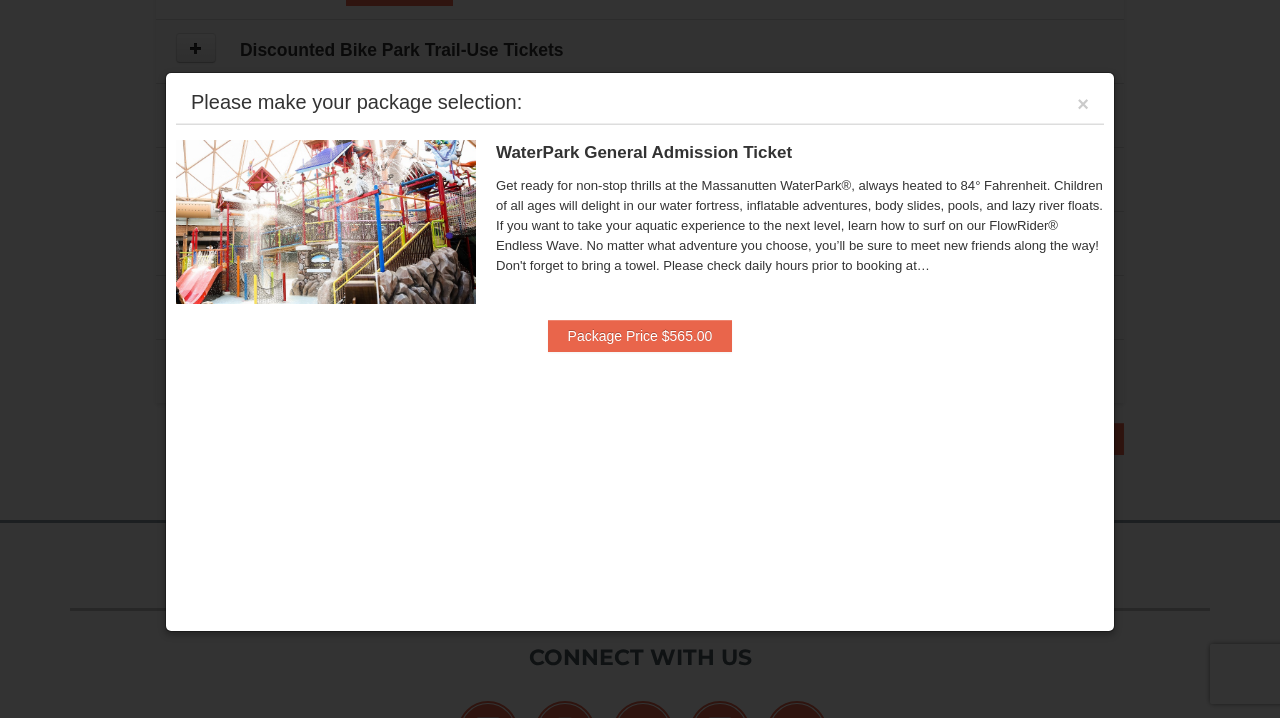scroll, scrollTop: 1308, scrollLeft: 0, axis: vertical 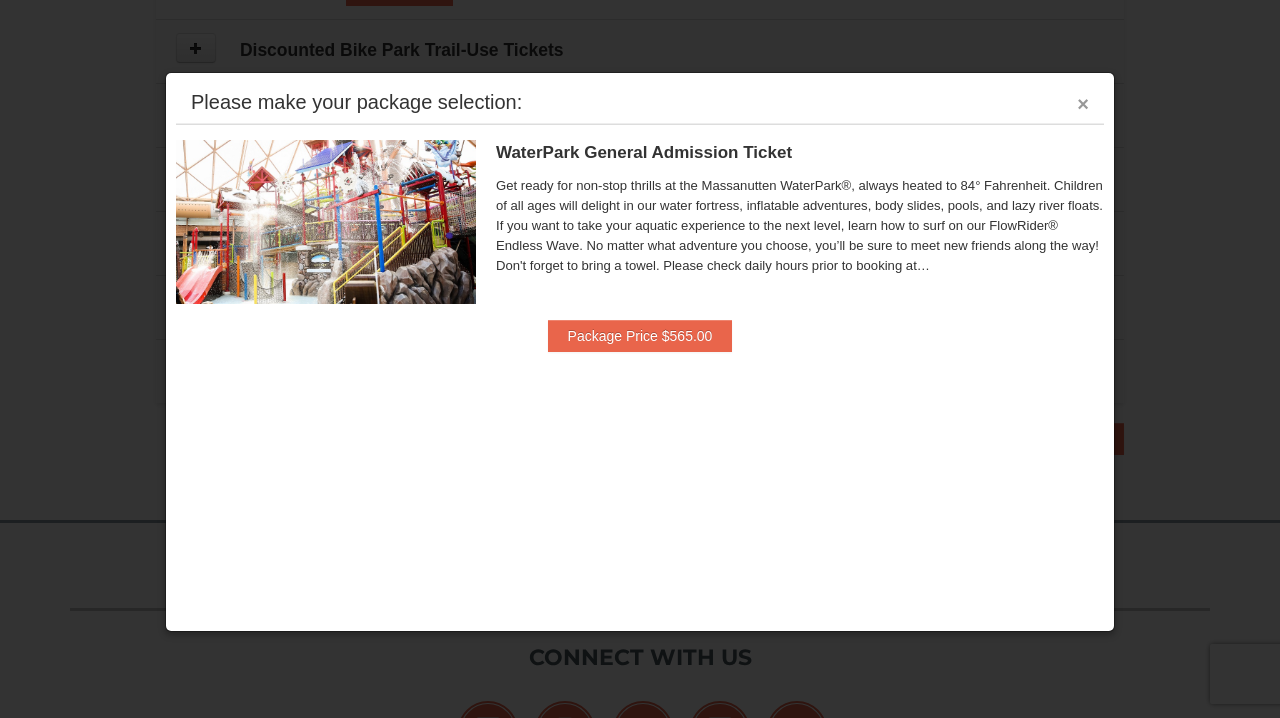 click on "×" at bounding box center [1083, 104] 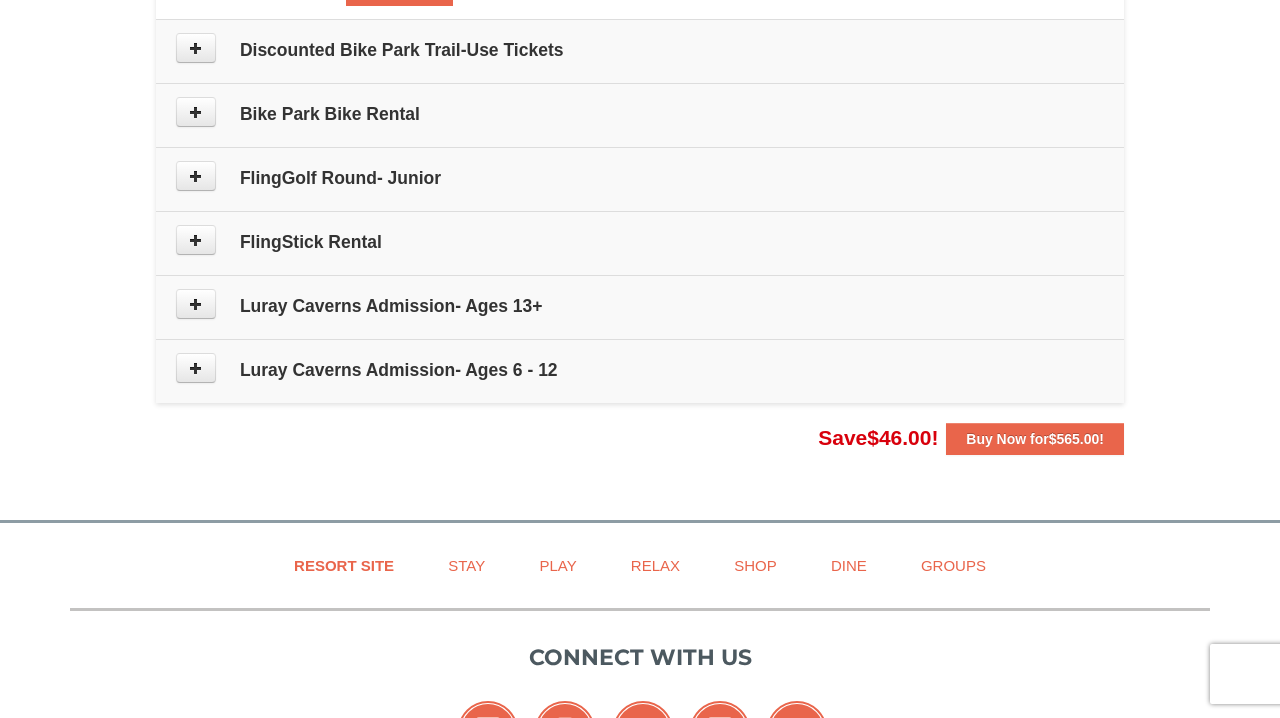 scroll, scrollTop: 967, scrollLeft: 0, axis: vertical 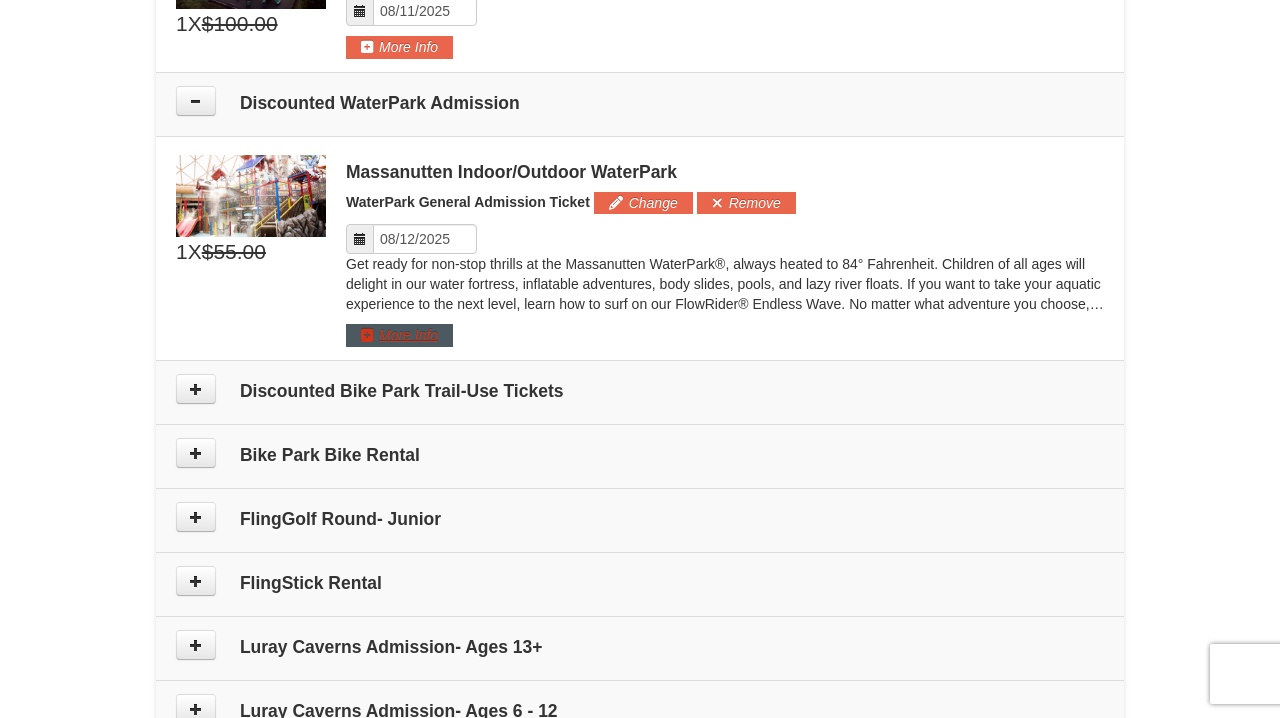 click on "More Info" at bounding box center [399, 335] 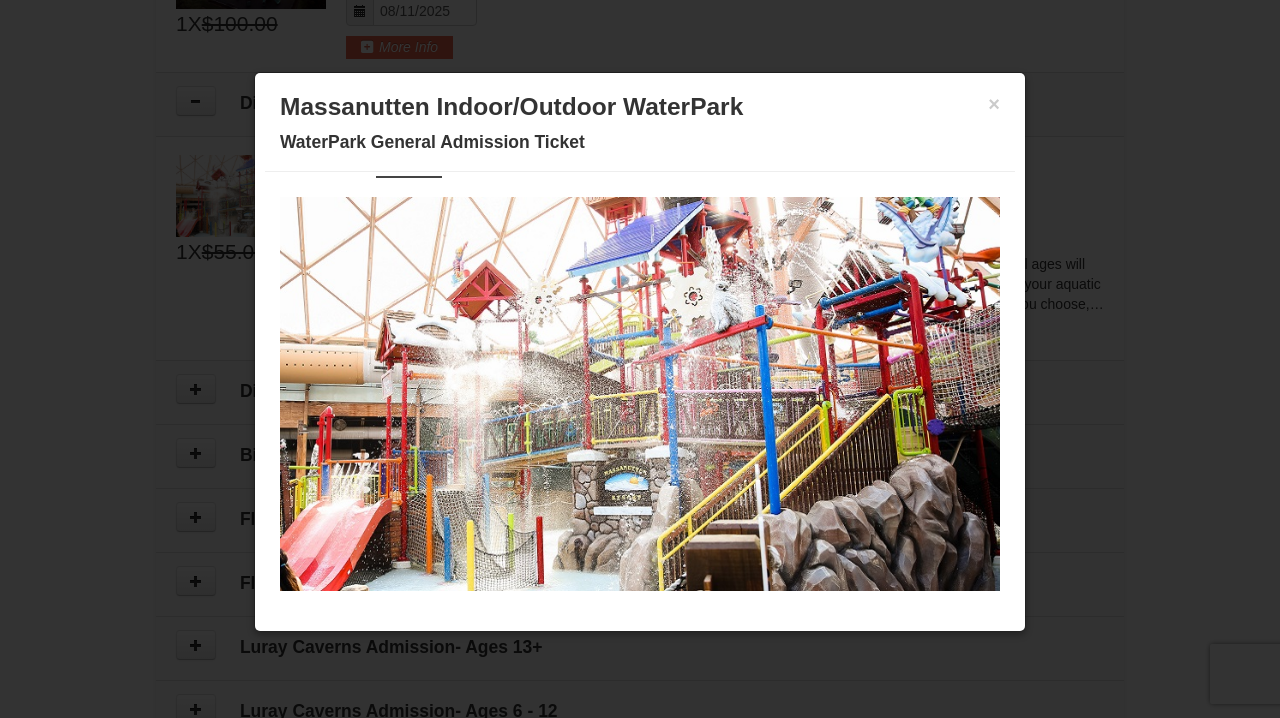 scroll, scrollTop: 48, scrollLeft: 0, axis: vertical 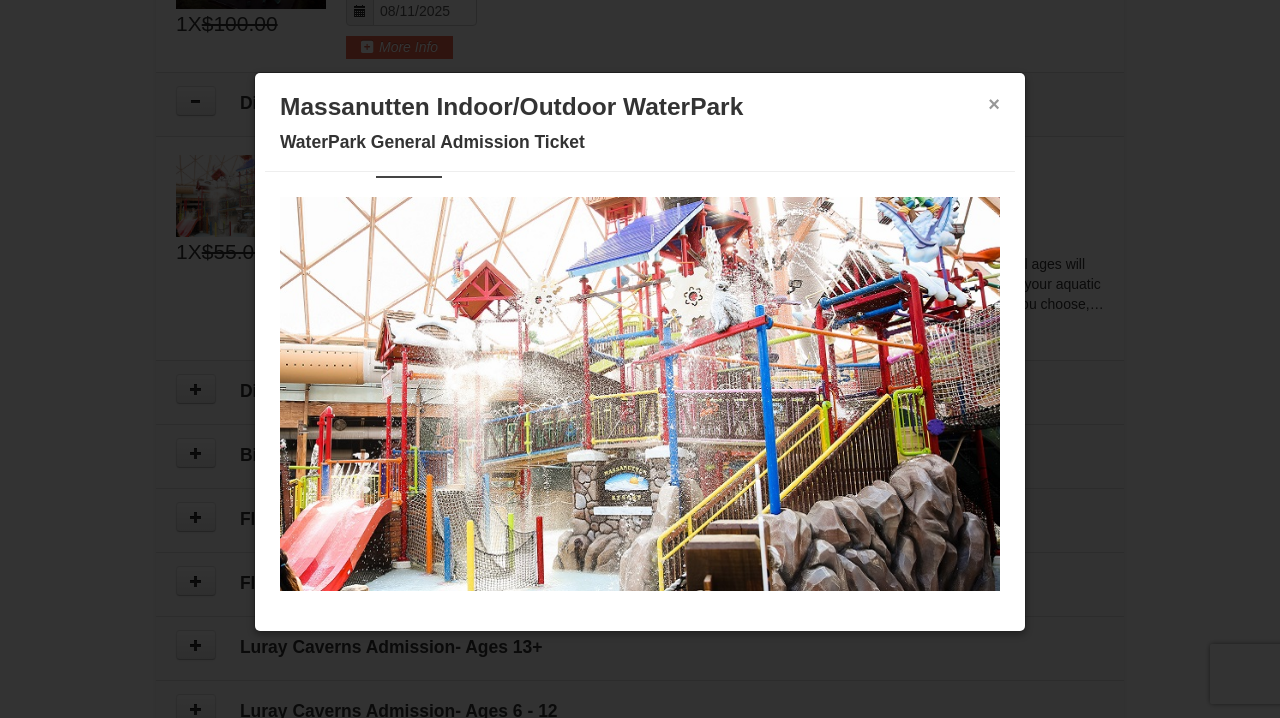 click on "×" at bounding box center (994, 104) 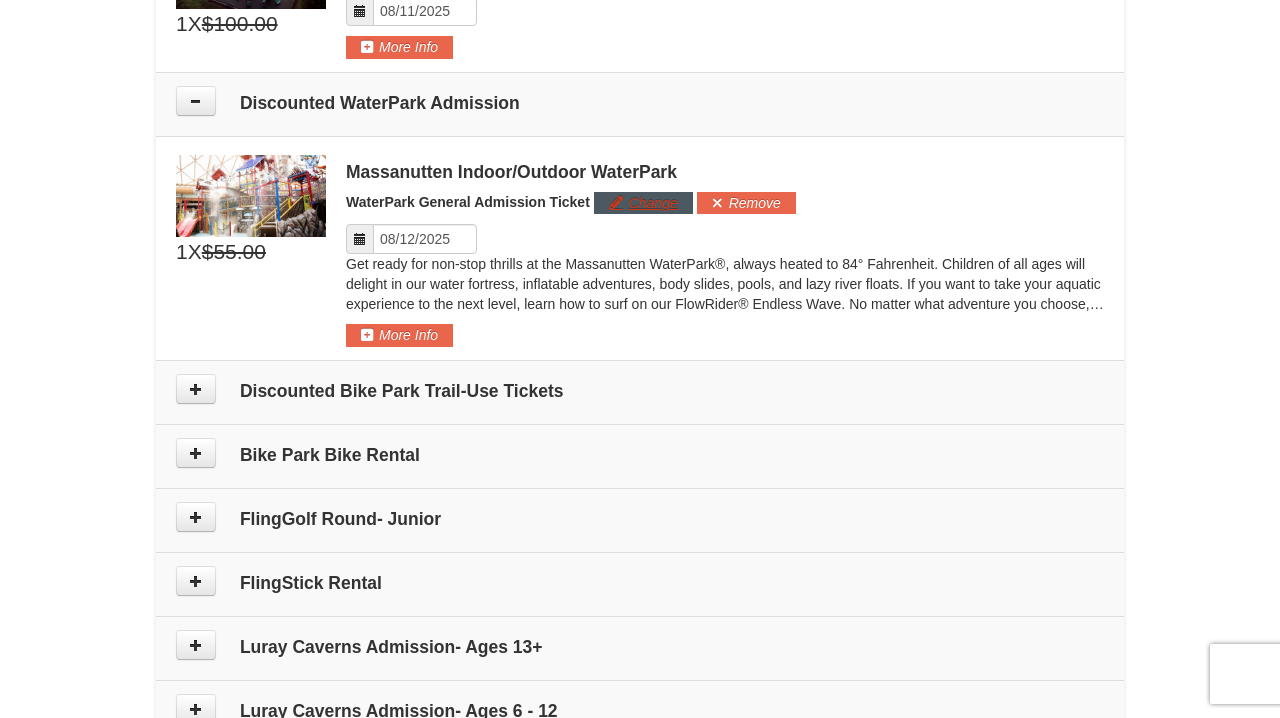 click on "Change" at bounding box center (643, 203) 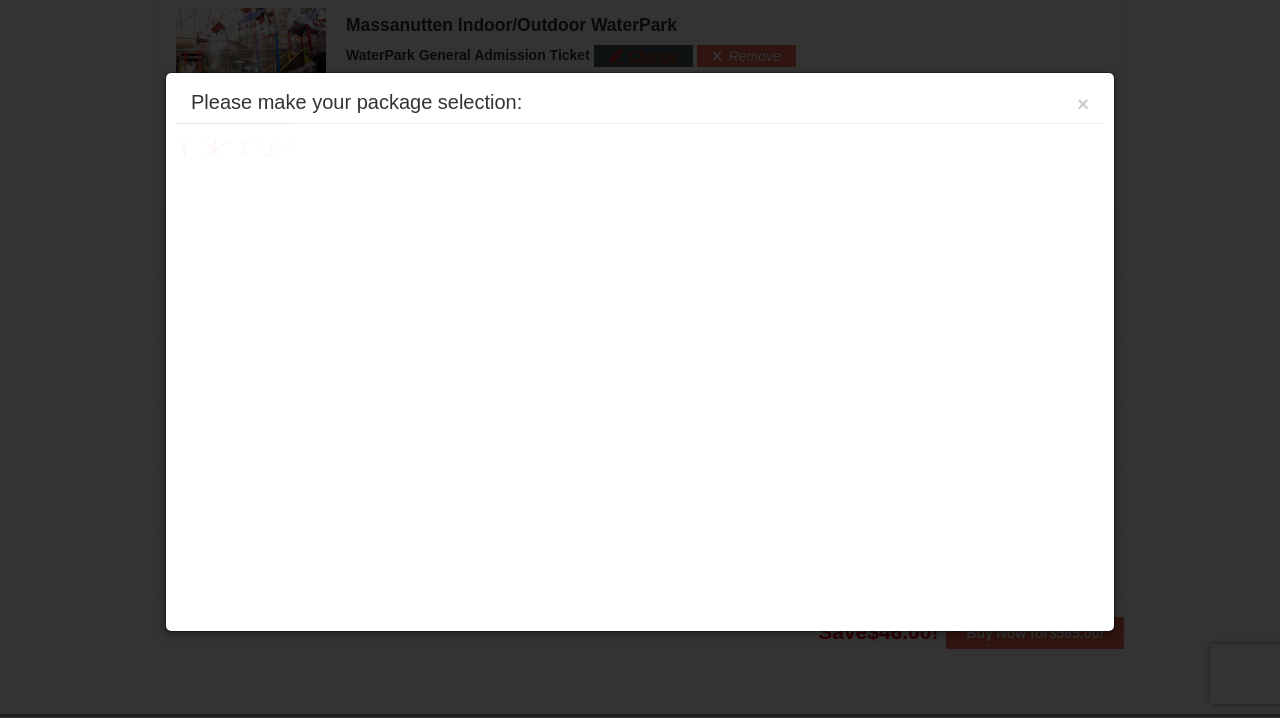 scroll, scrollTop: 1121, scrollLeft: 0, axis: vertical 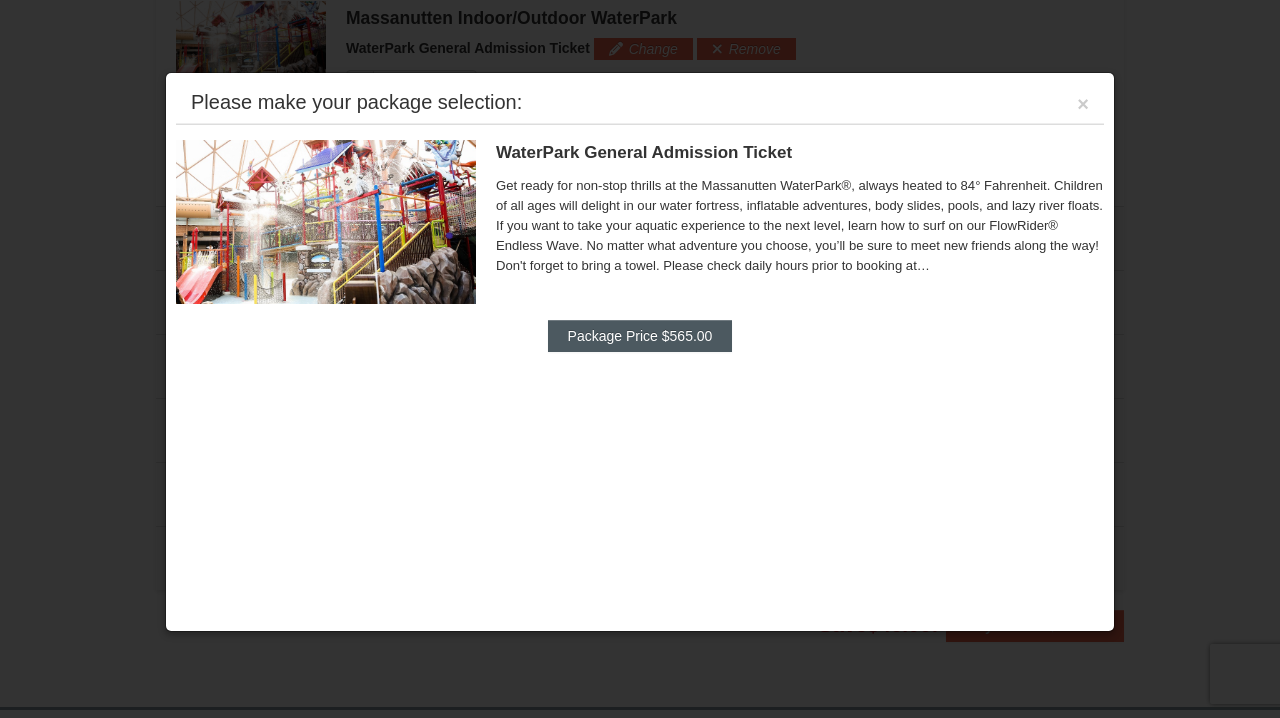 click on "Package Price $565.00" at bounding box center (640, 336) 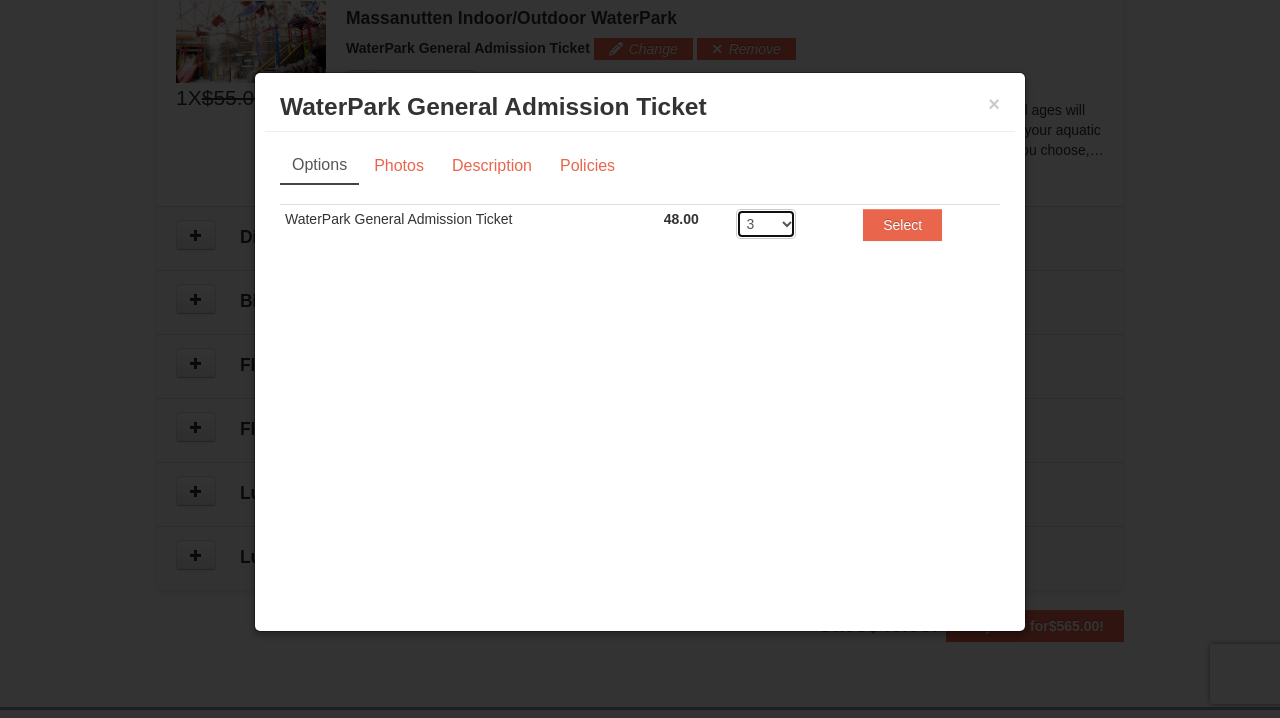 select on "4" 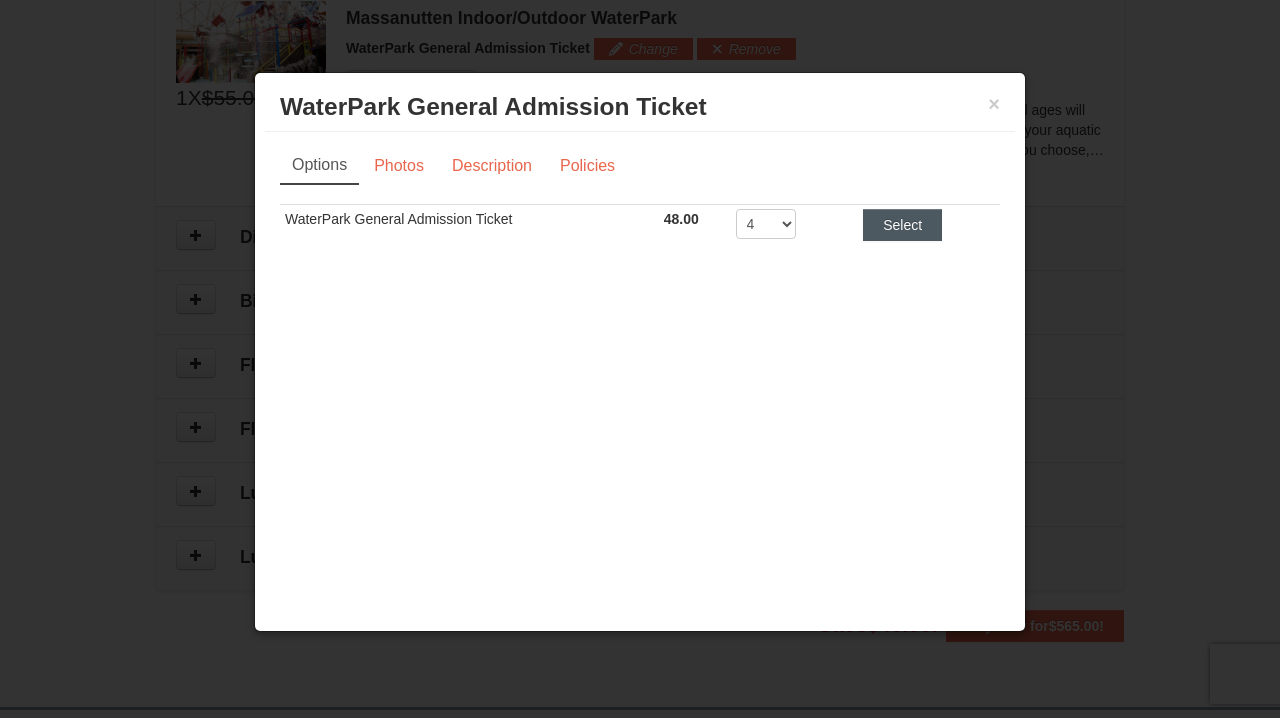 click on "Select" at bounding box center [902, 225] 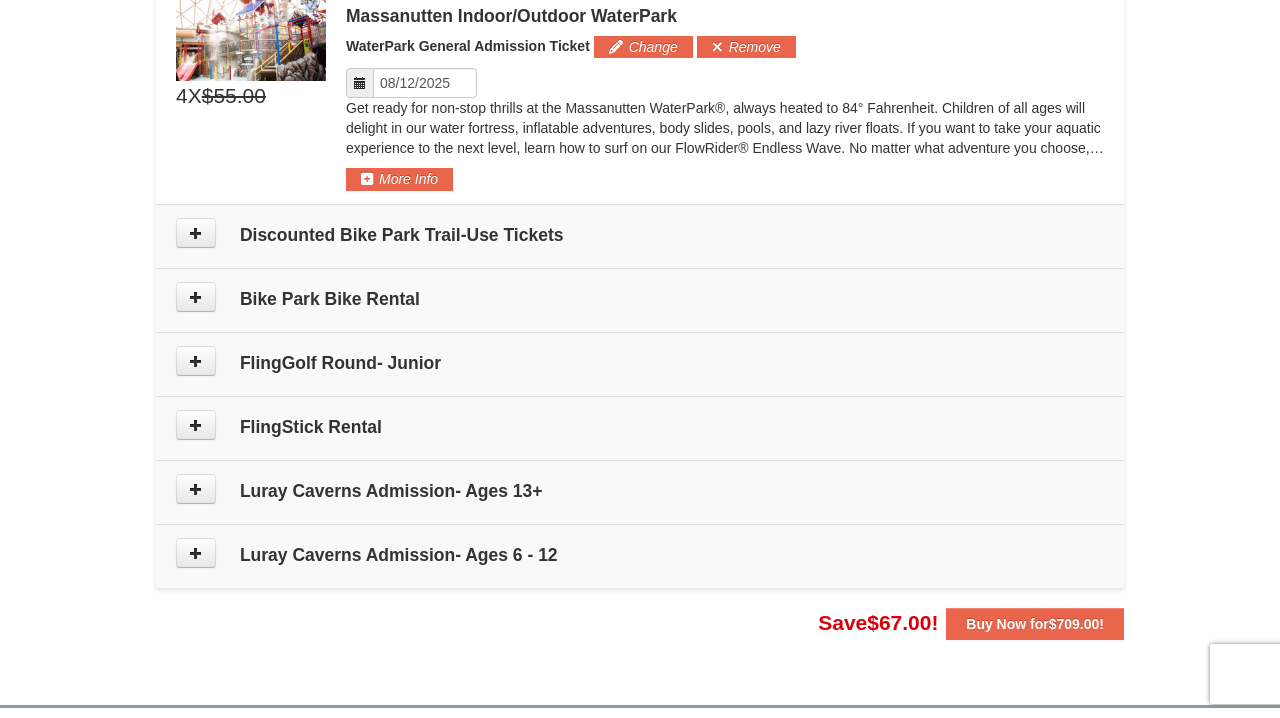 scroll, scrollTop: 1128, scrollLeft: 0, axis: vertical 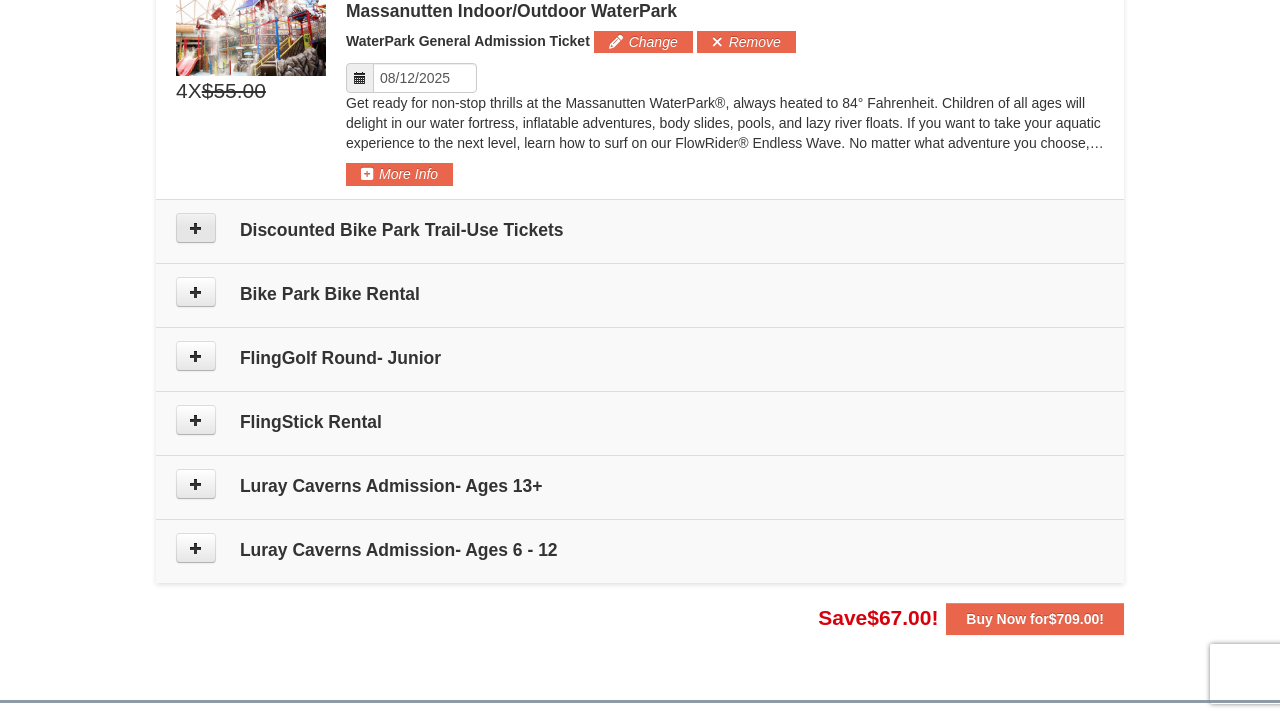 click at bounding box center (196, 228) 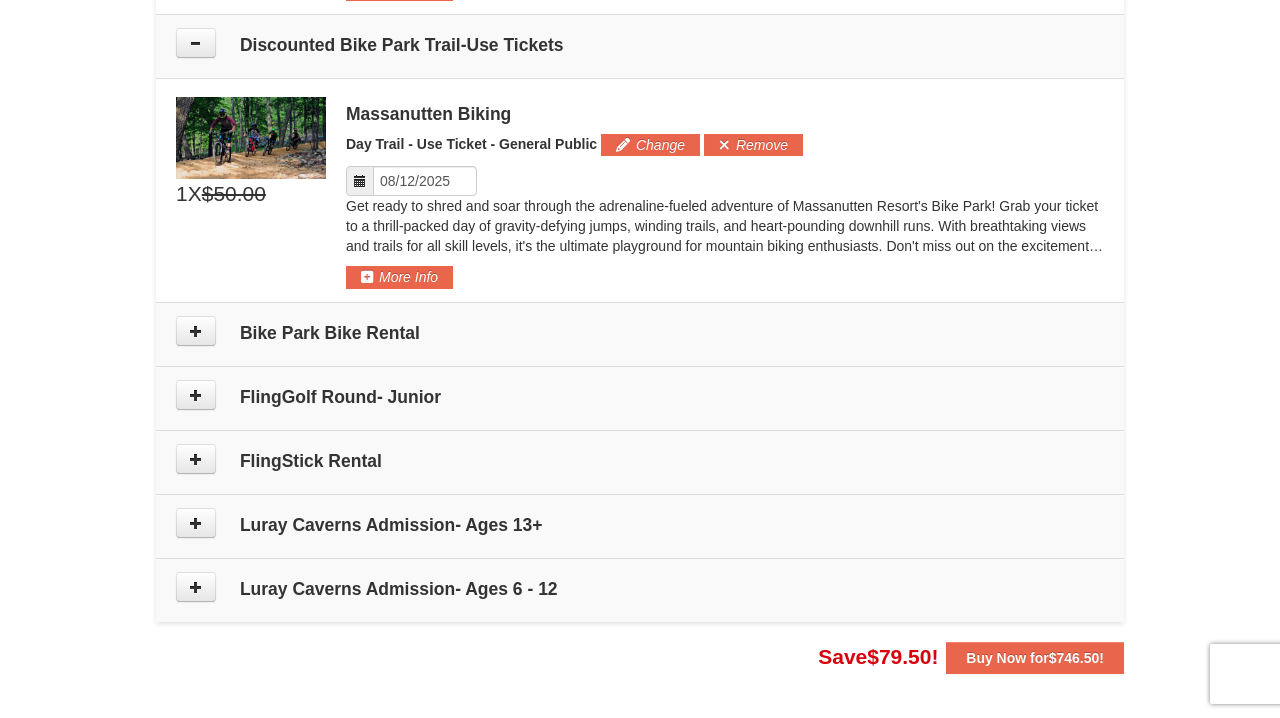 scroll, scrollTop: 1325, scrollLeft: 0, axis: vertical 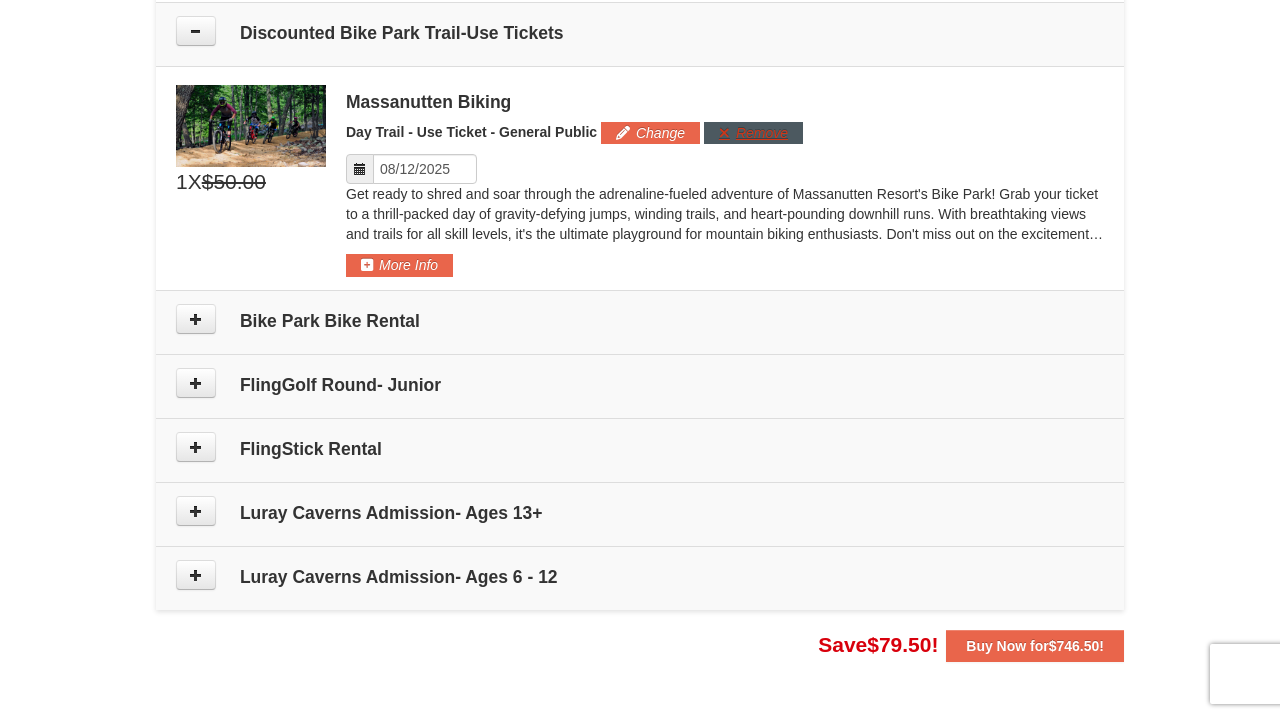 click on "Remove" at bounding box center (753, 133) 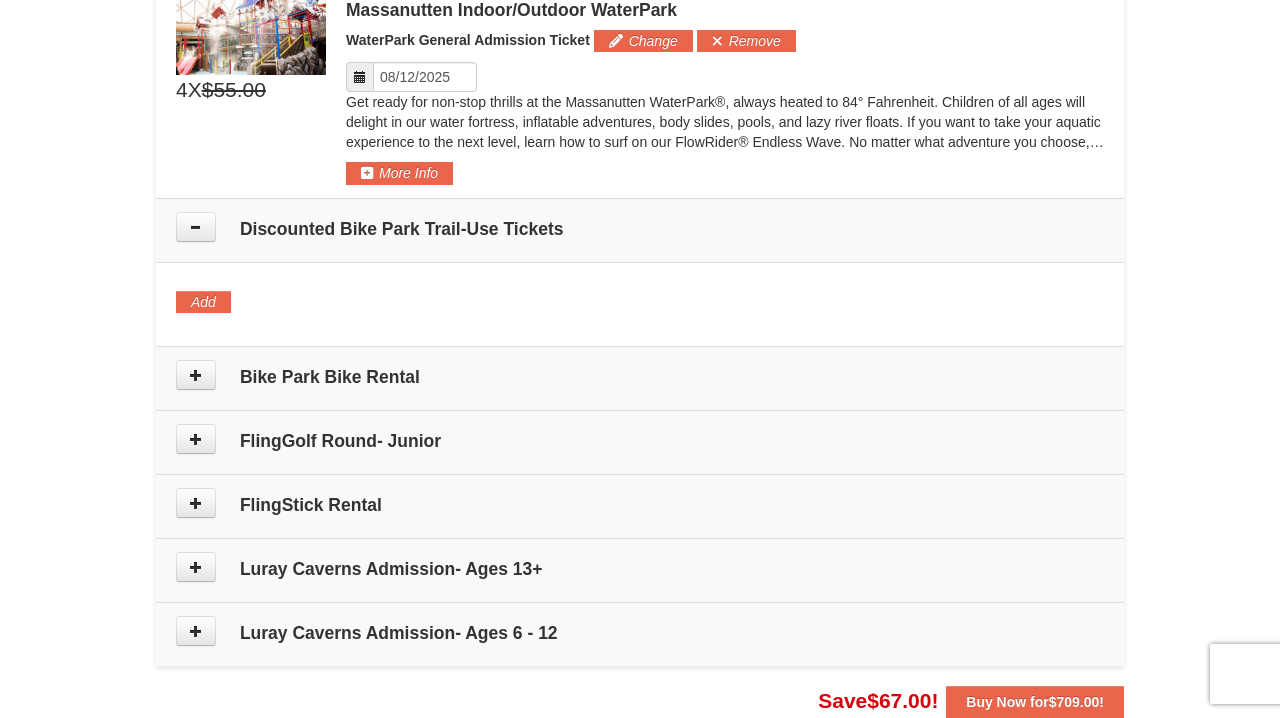 scroll, scrollTop: 1131, scrollLeft: 0, axis: vertical 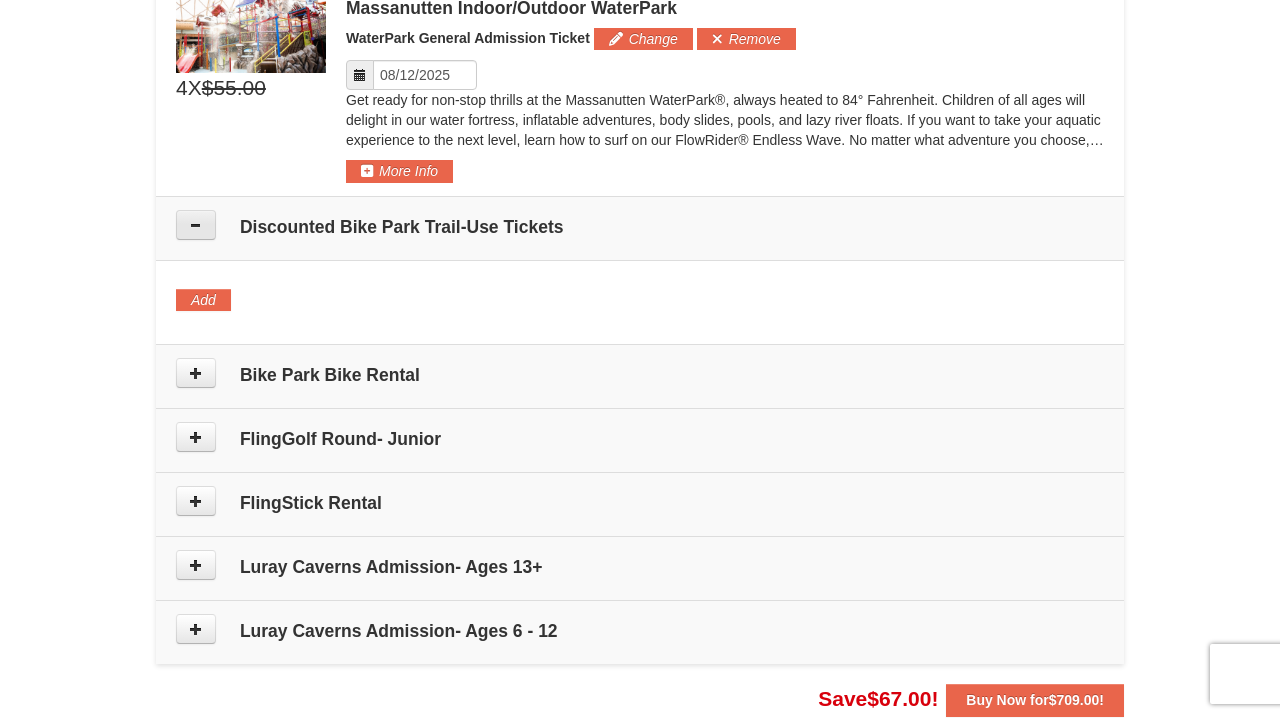 click at bounding box center (196, 225) 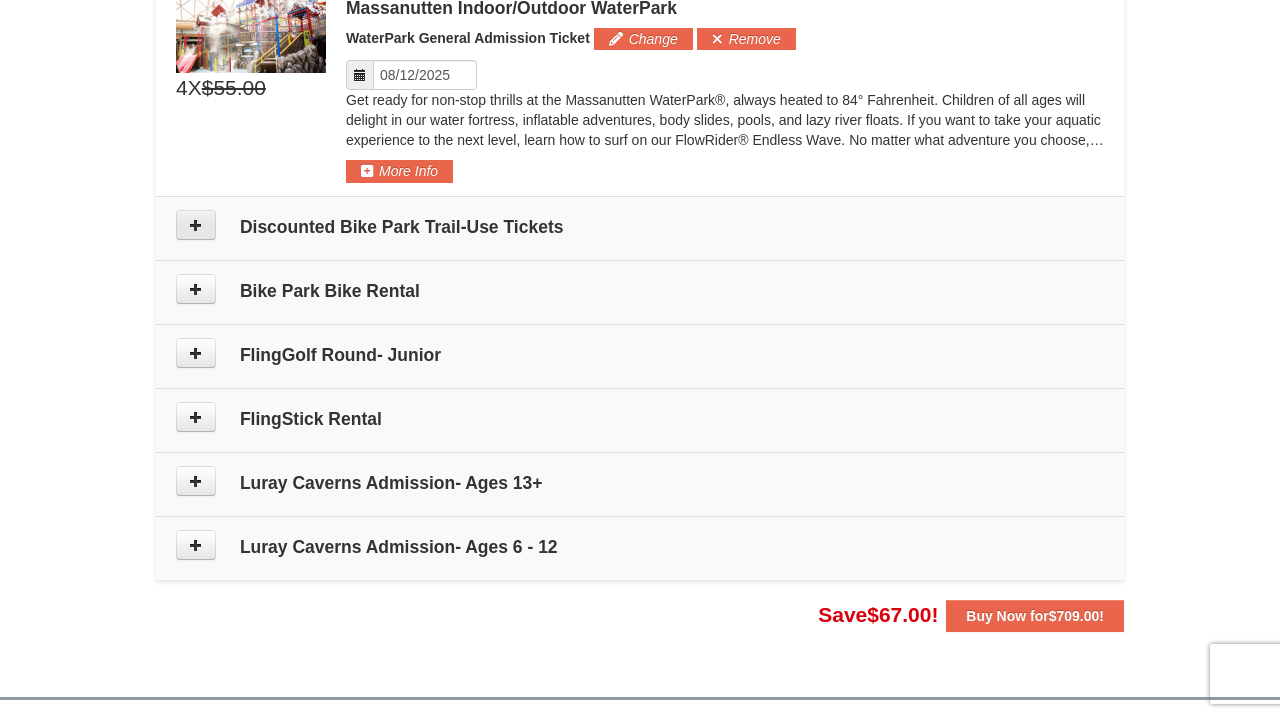 click at bounding box center [196, 225] 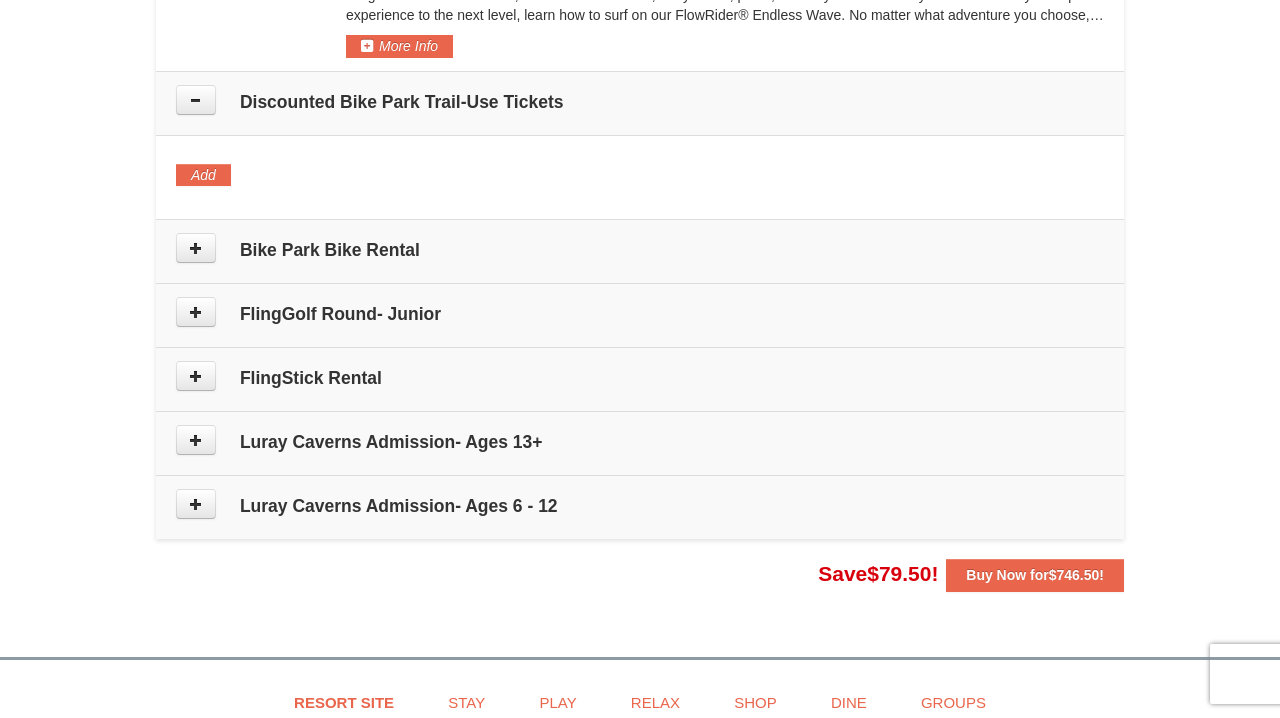 scroll, scrollTop: 1256, scrollLeft: 0, axis: vertical 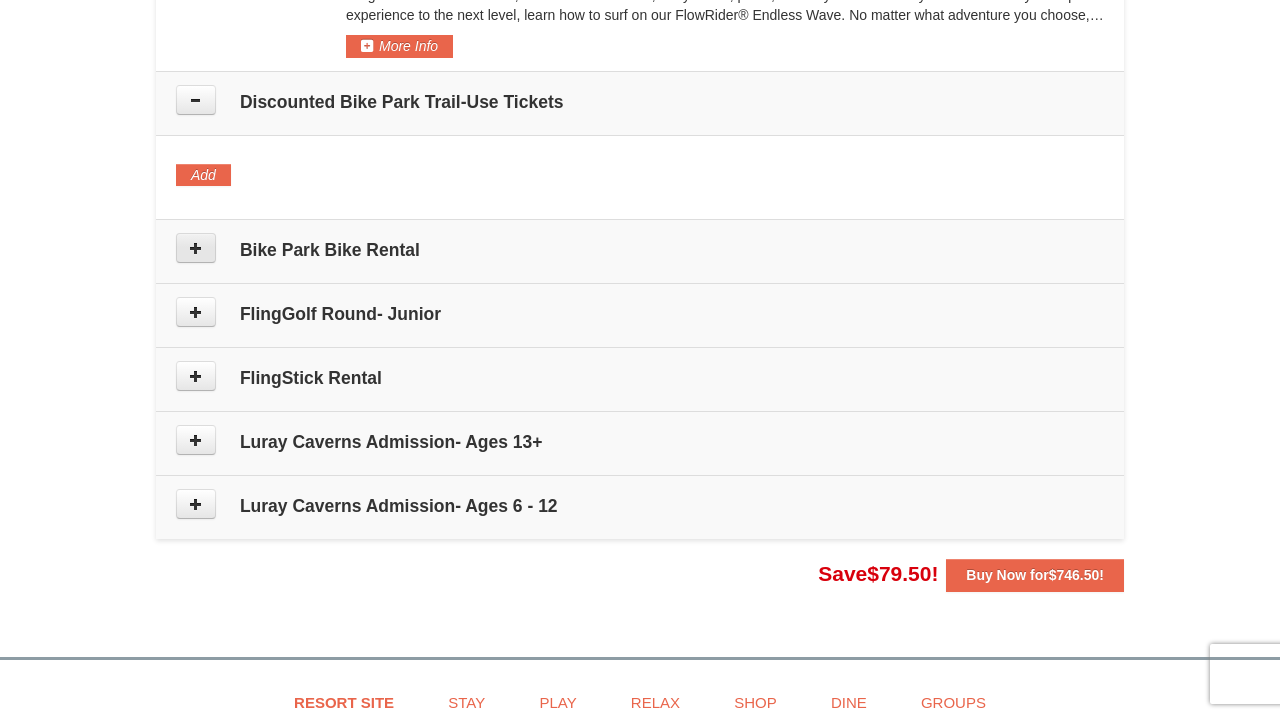 click at bounding box center (196, 248) 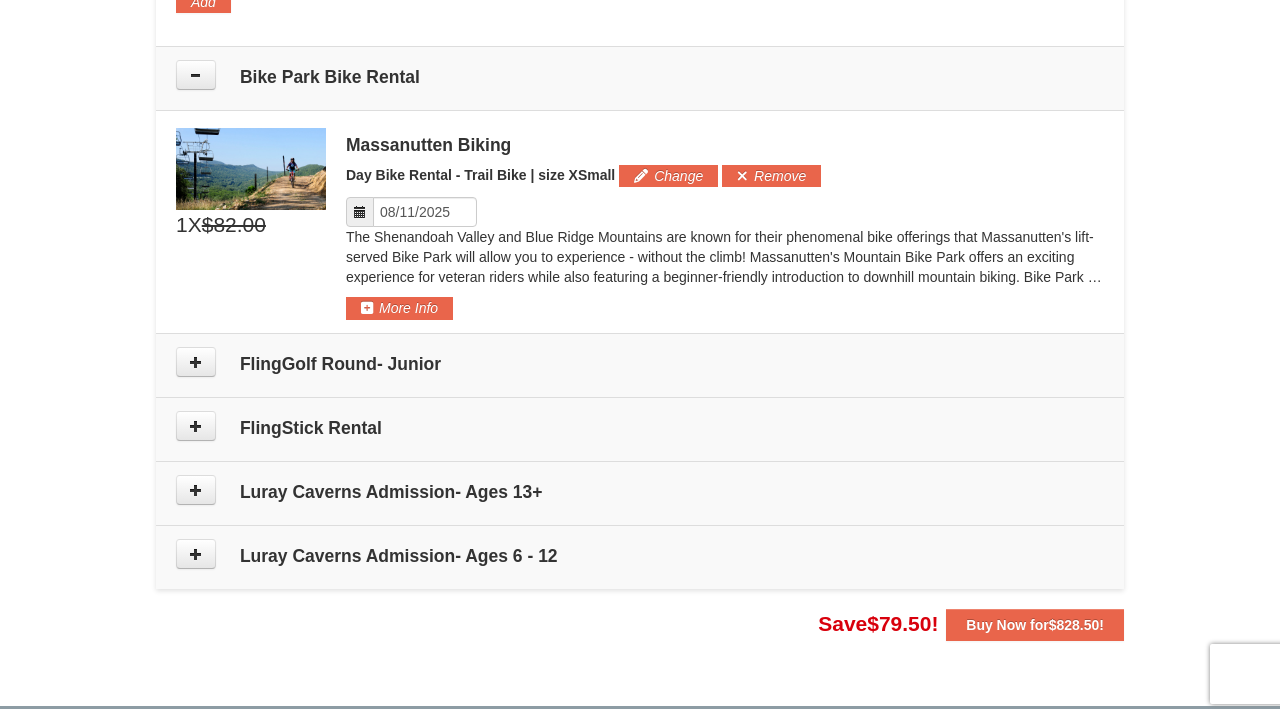 scroll, scrollTop: 1473, scrollLeft: 0, axis: vertical 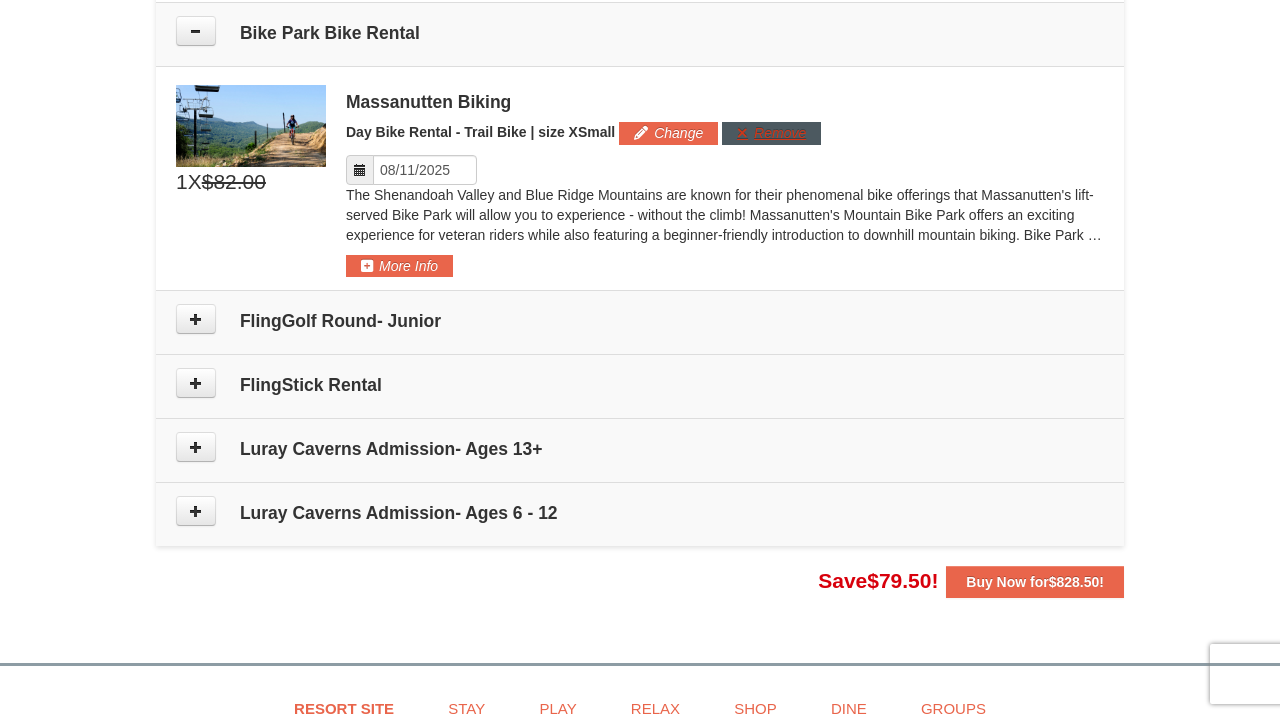 click on "Remove" at bounding box center [771, 133] 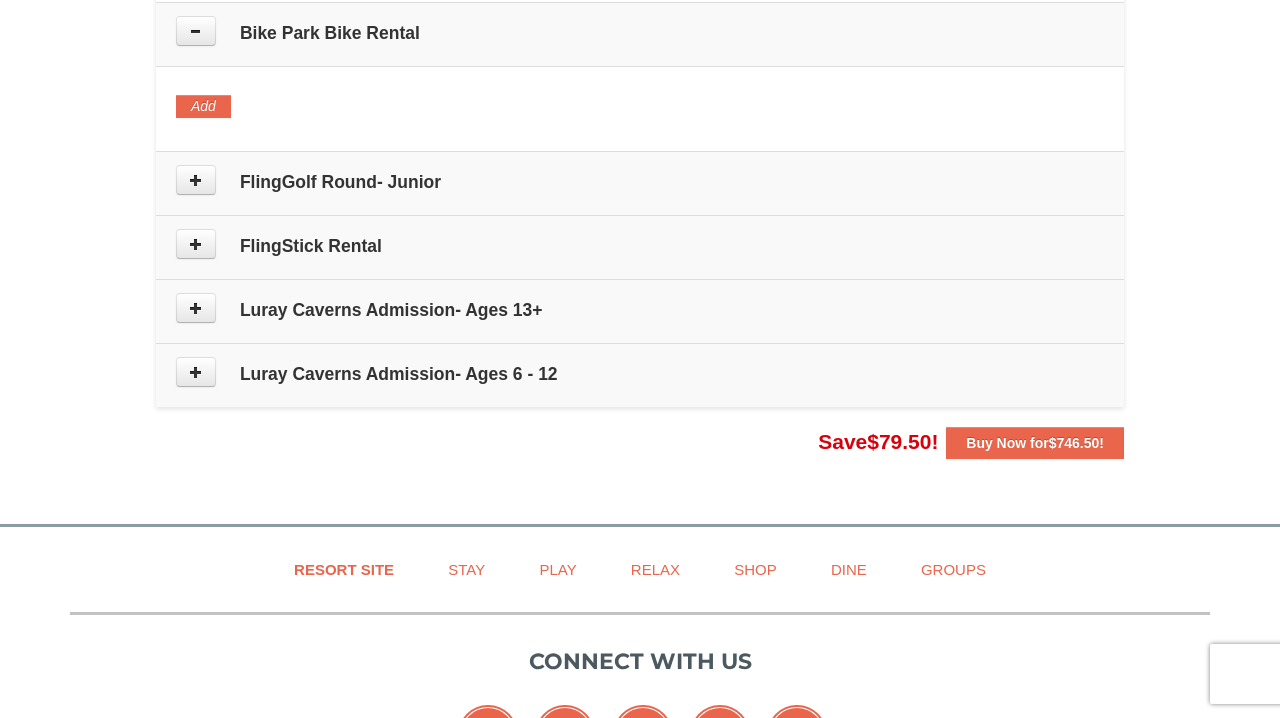 scroll, scrollTop: 1290, scrollLeft: 0, axis: vertical 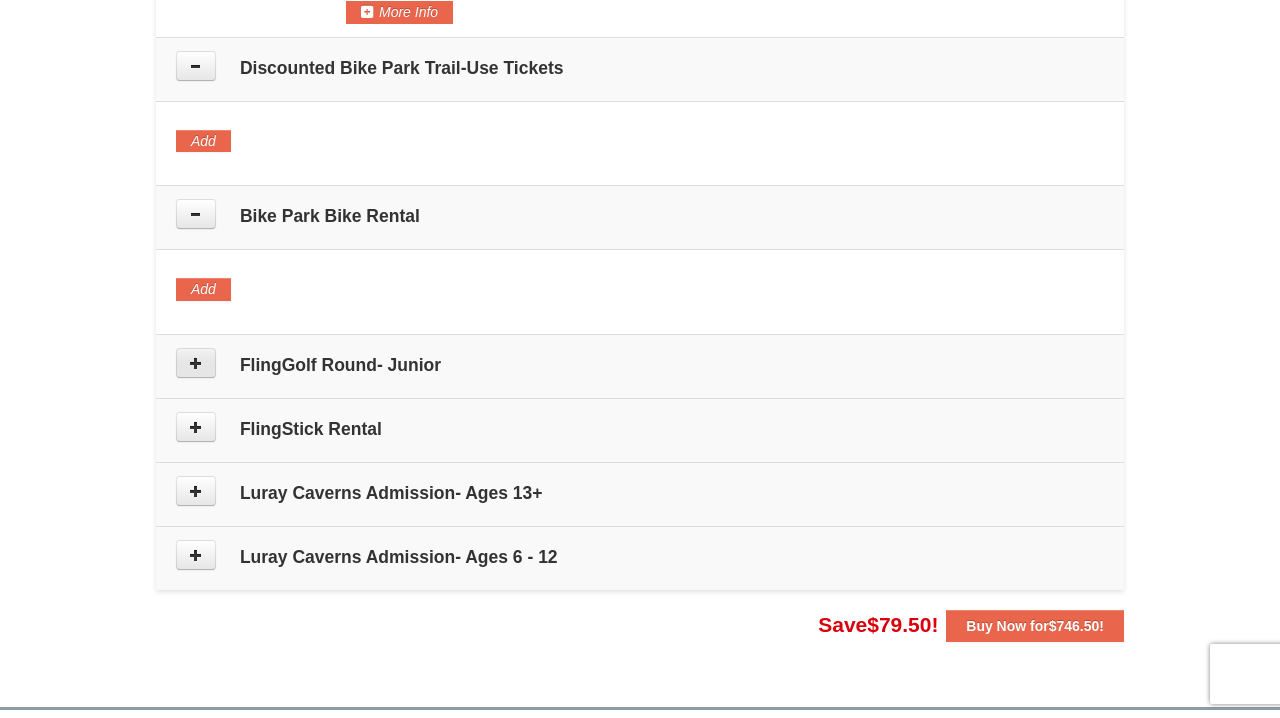 click at bounding box center (196, 363) 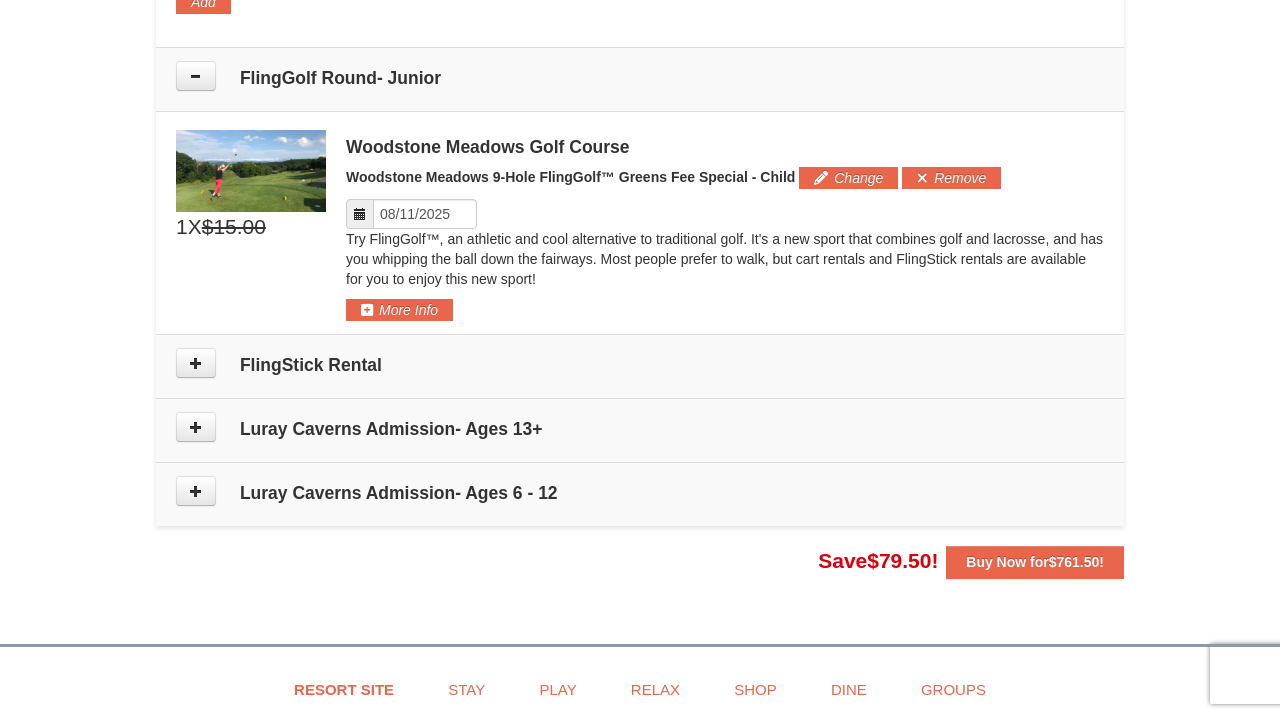 scroll, scrollTop: 1589, scrollLeft: 0, axis: vertical 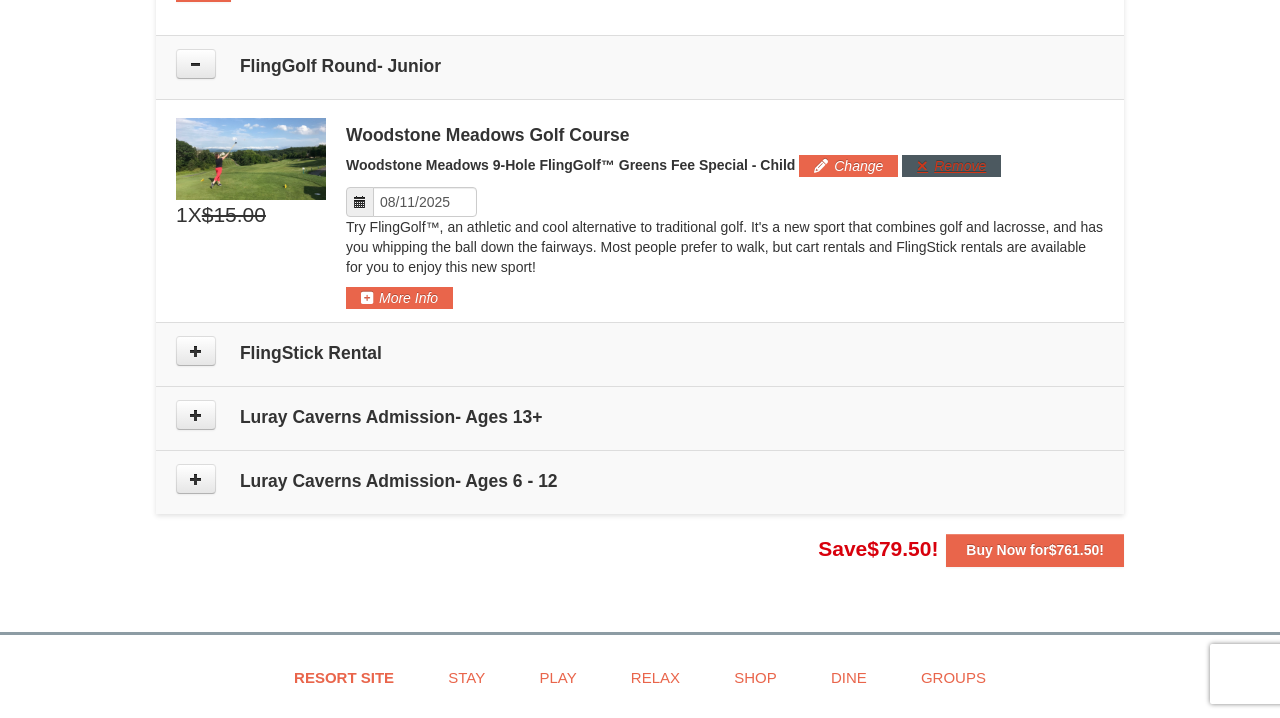 click on "Remove" at bounding box center (951, 166) 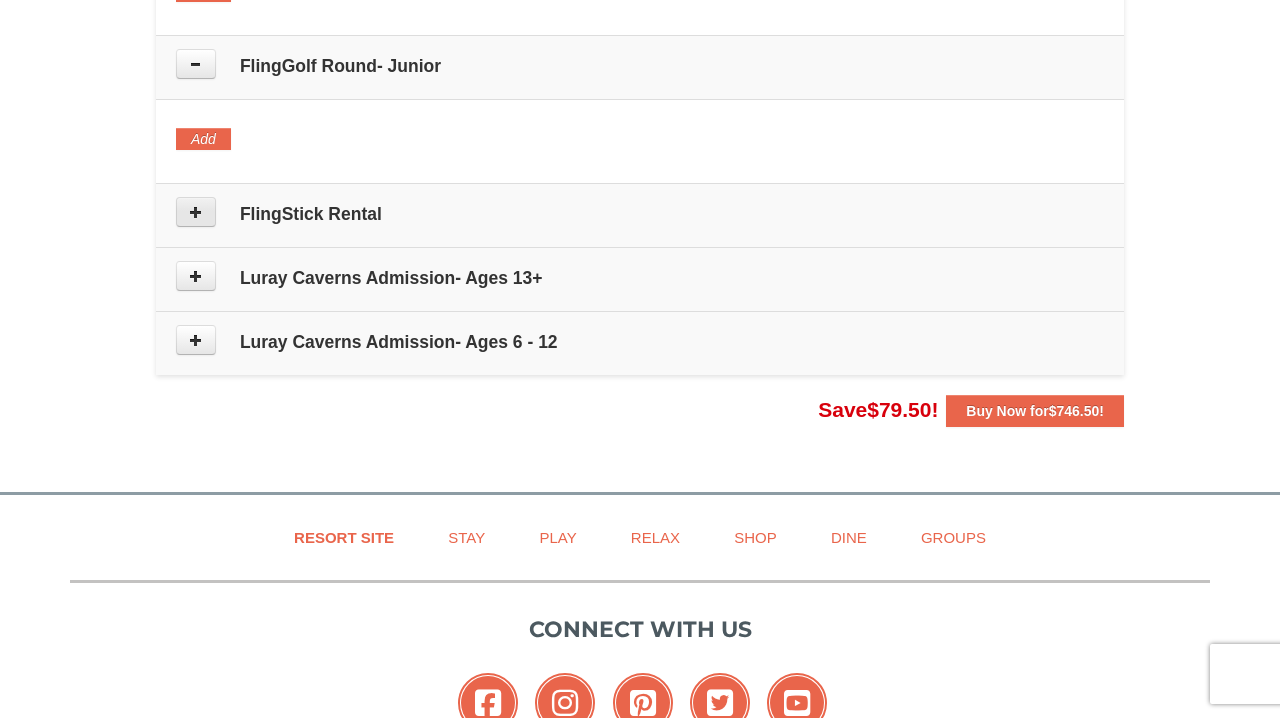 click at bounding box center [196, 212] 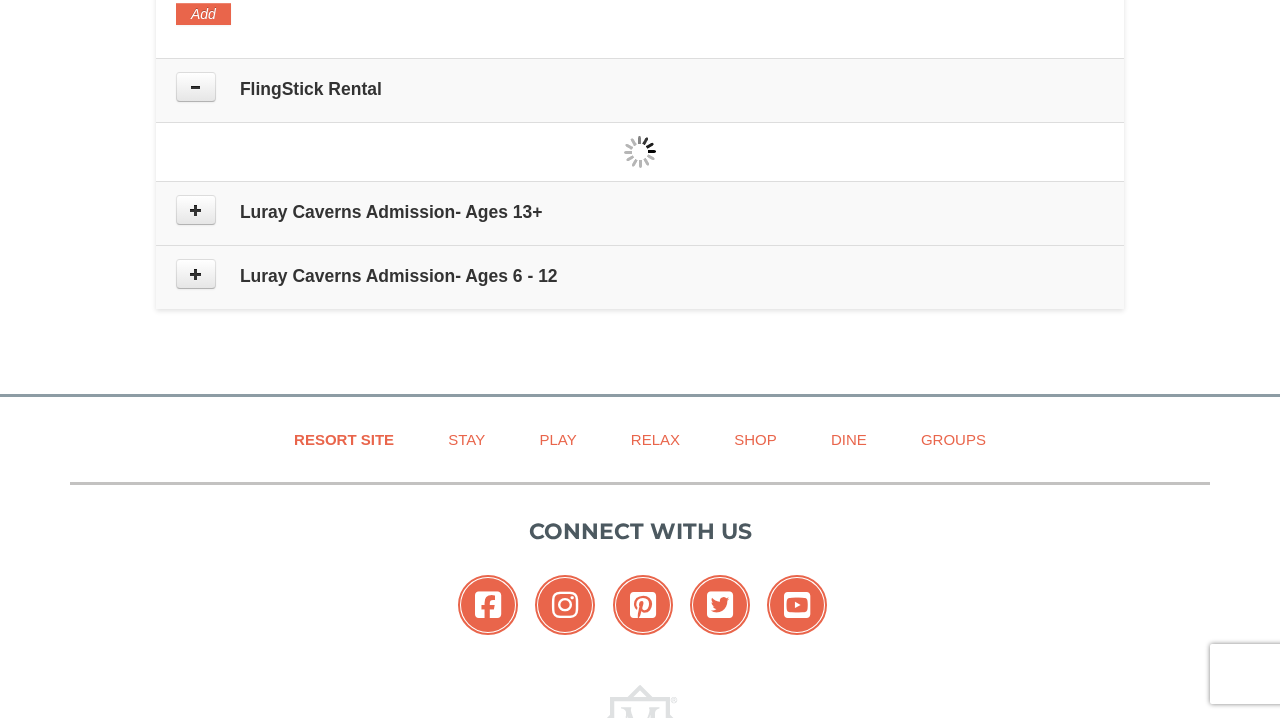 type on "08/14/2025" 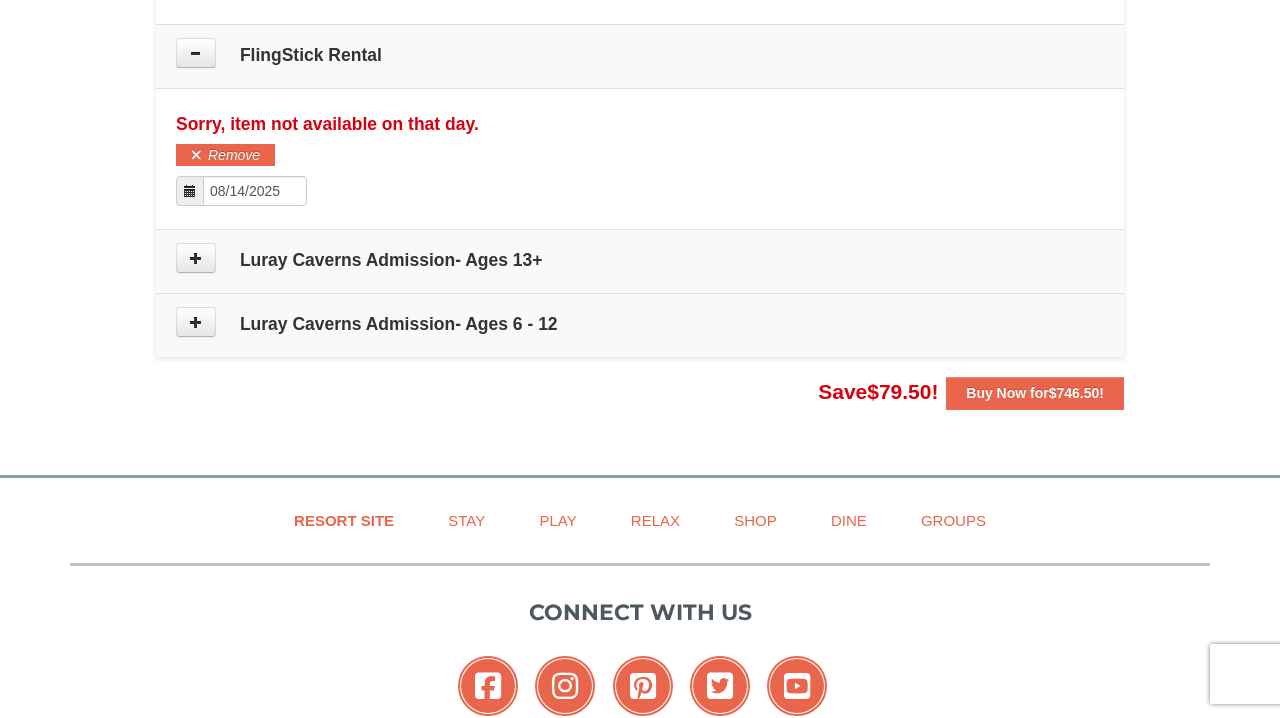 scroll, scrollTop: 1753, scrollLeft: 0, axis: vertical 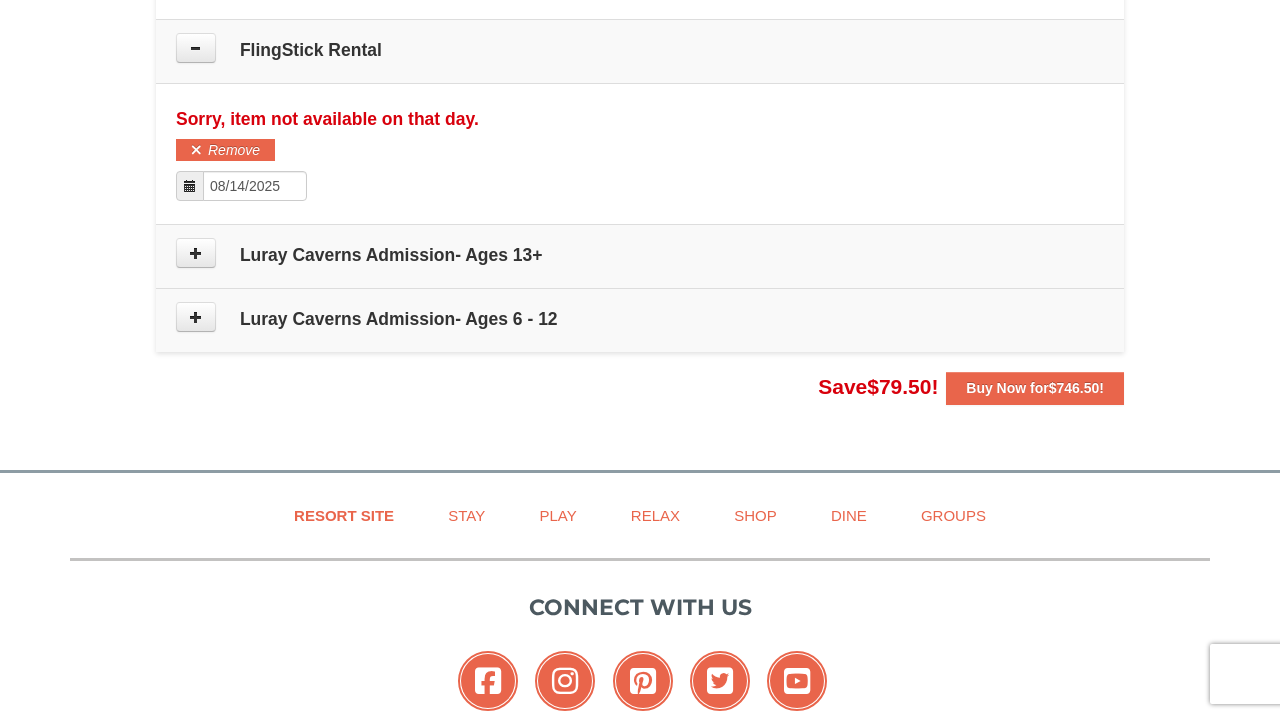 click on "Luray Caverns Admission- Ages 13+" at bounding box center (640, 255) 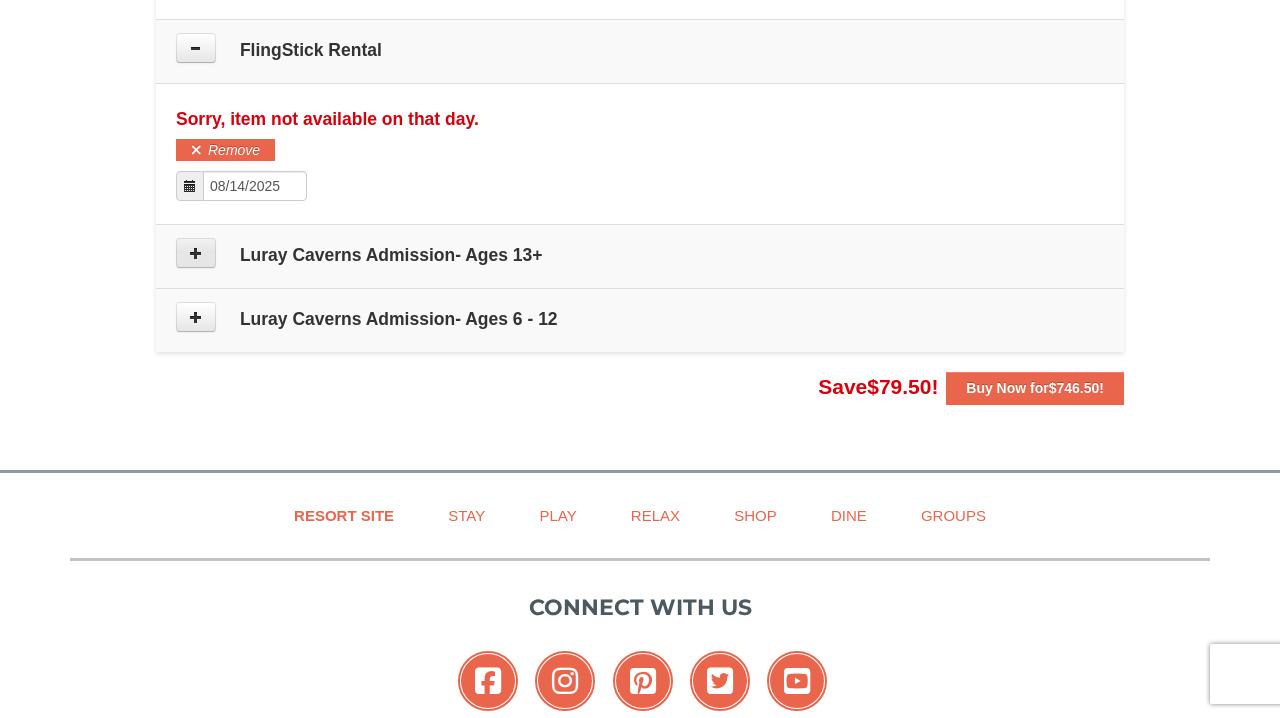 click at bounding box center [196, 253] 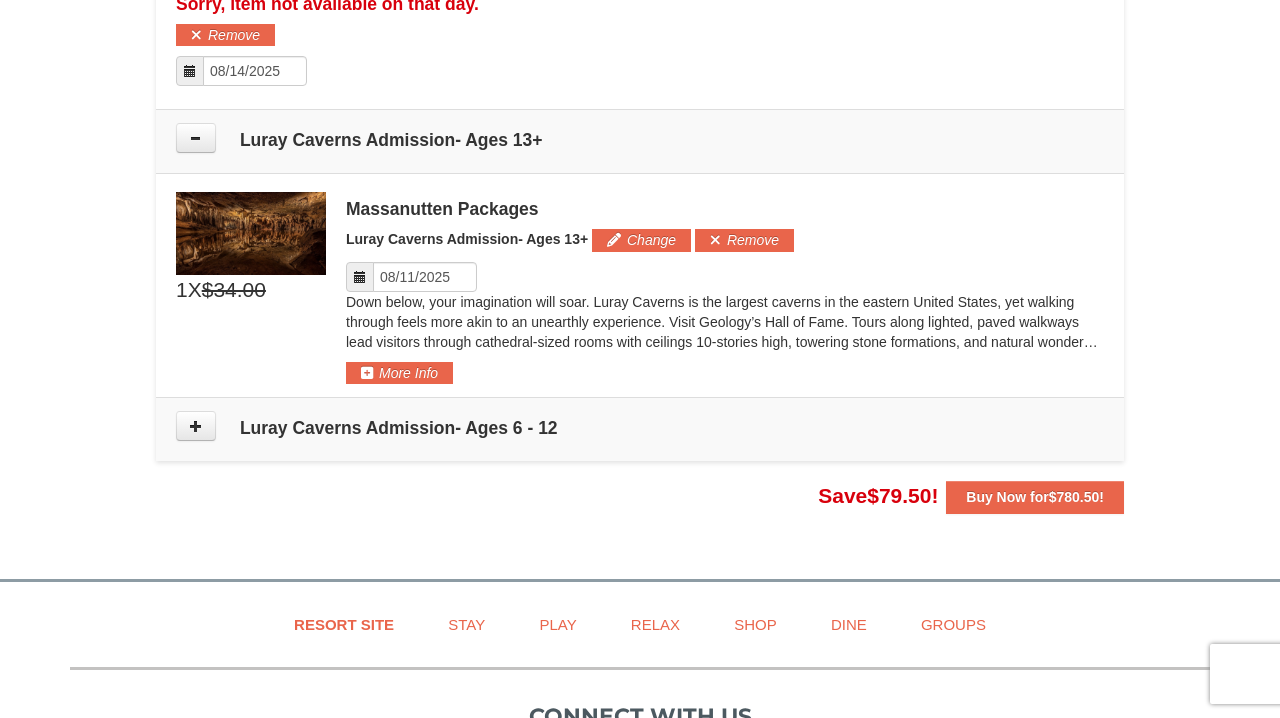 scroll, scrollTop: 1868, scrollLeft: 0, axis: vertical 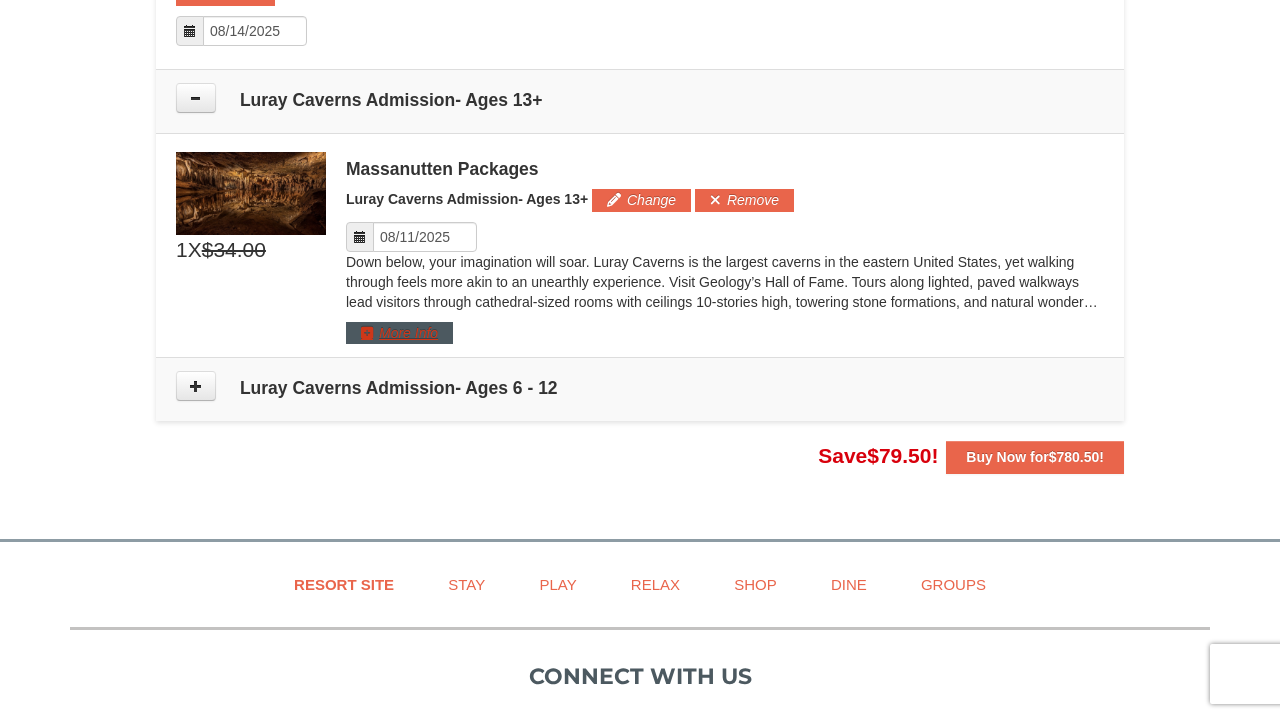click on "More Info" at bounding box center [399, 333] 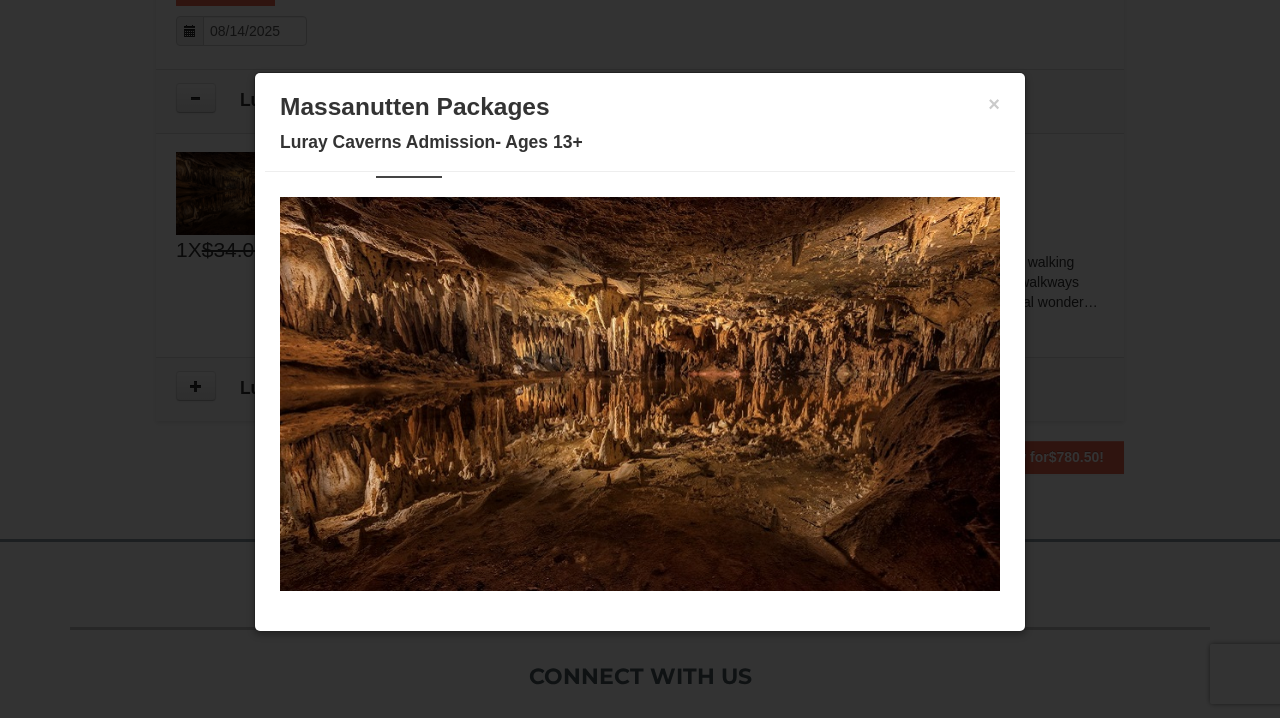 scroll, scrollTop: 48, scrollLeft: 0, axis: vertical 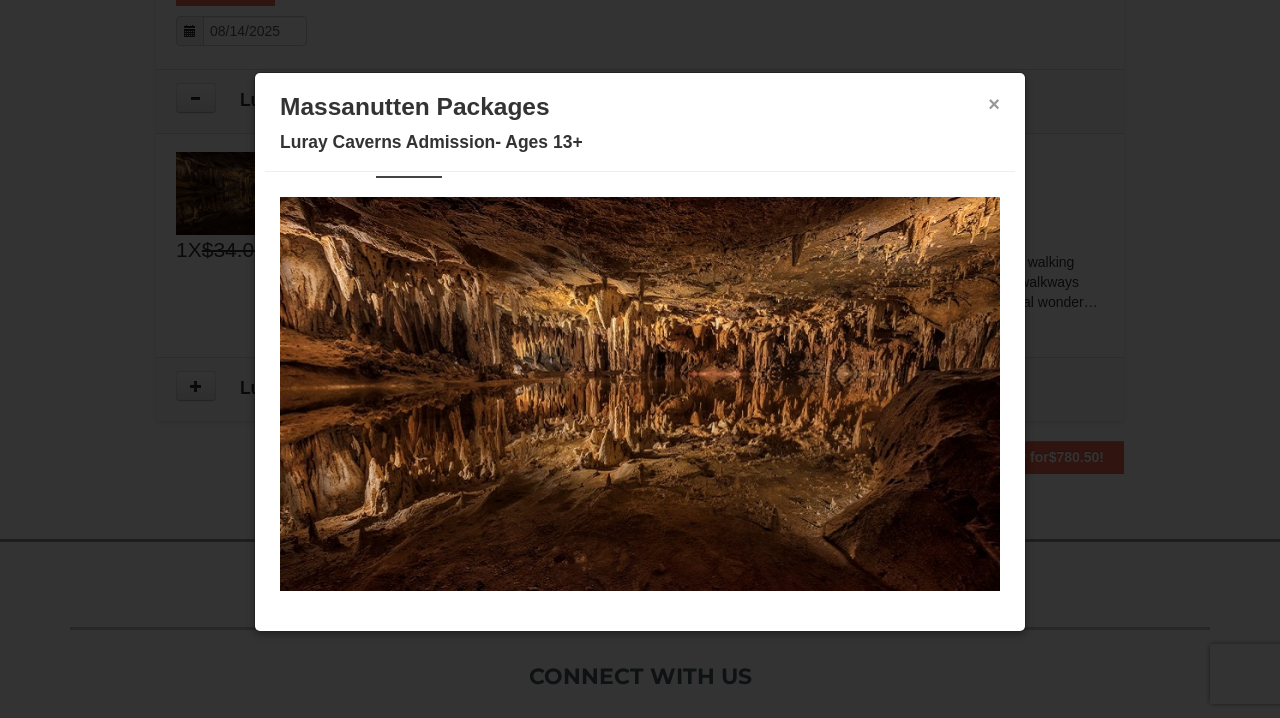 click on "×" at bounding box center [994, 104] 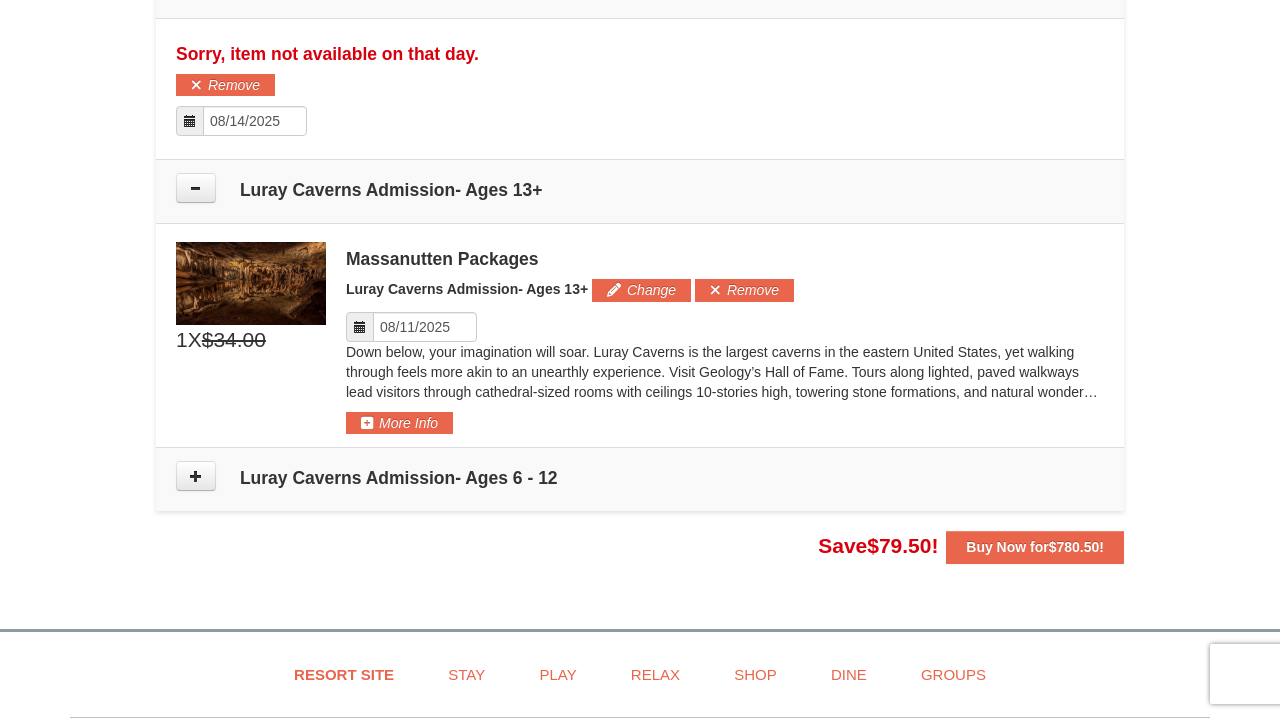 scroll, scrollTop: 1821, scrollLeft: 0, axis: vertical 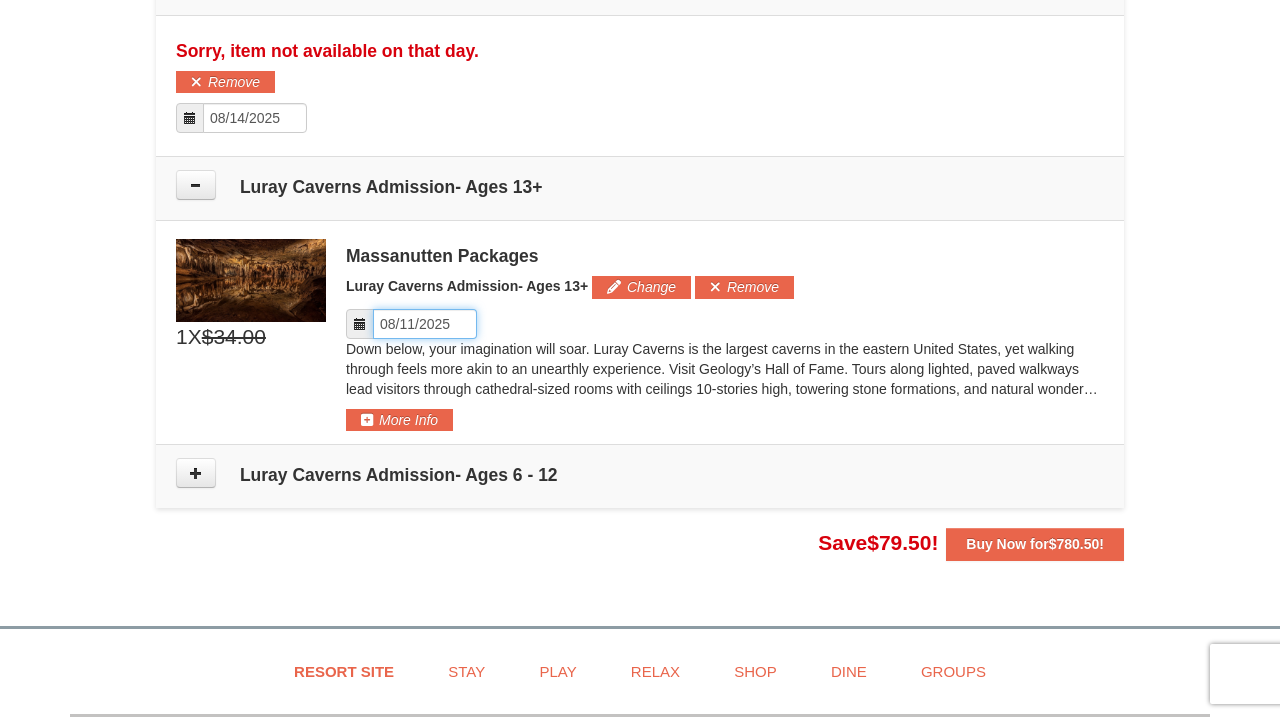 click on "Please format dates MM/DD/YYYY" at bounding box center [425, 324] 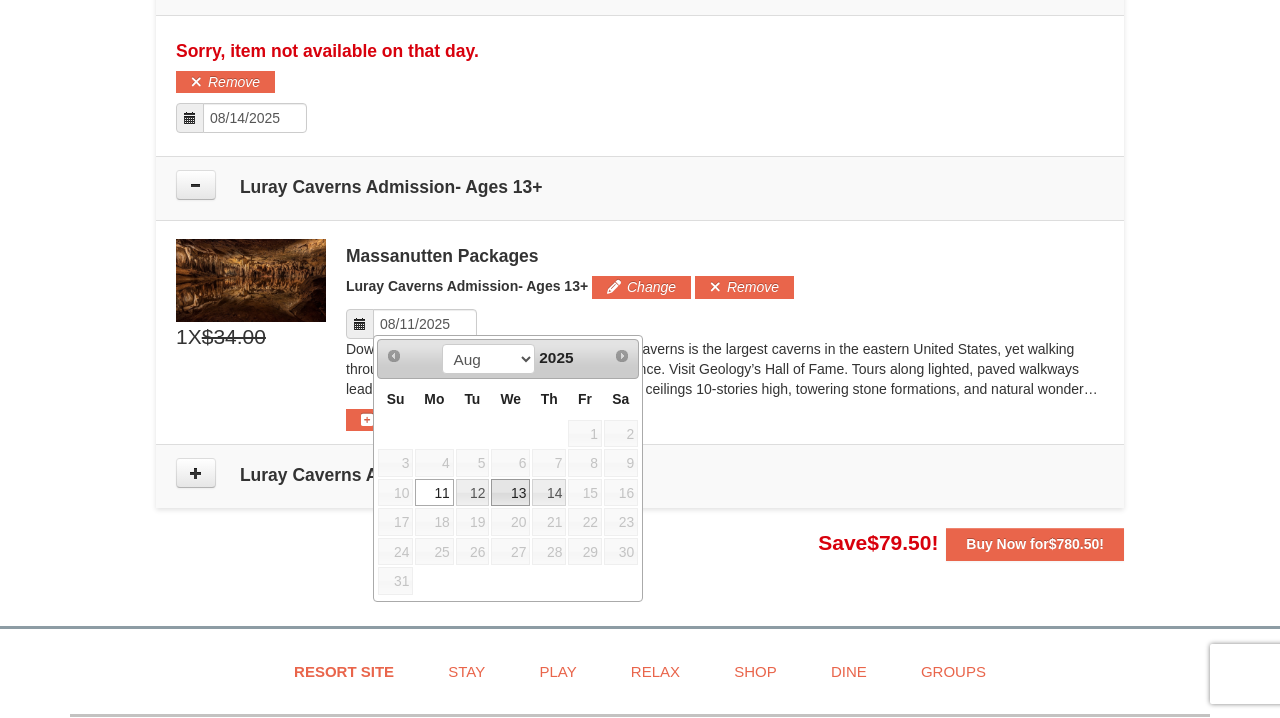 click on "13" at bounding box center [510, 493] 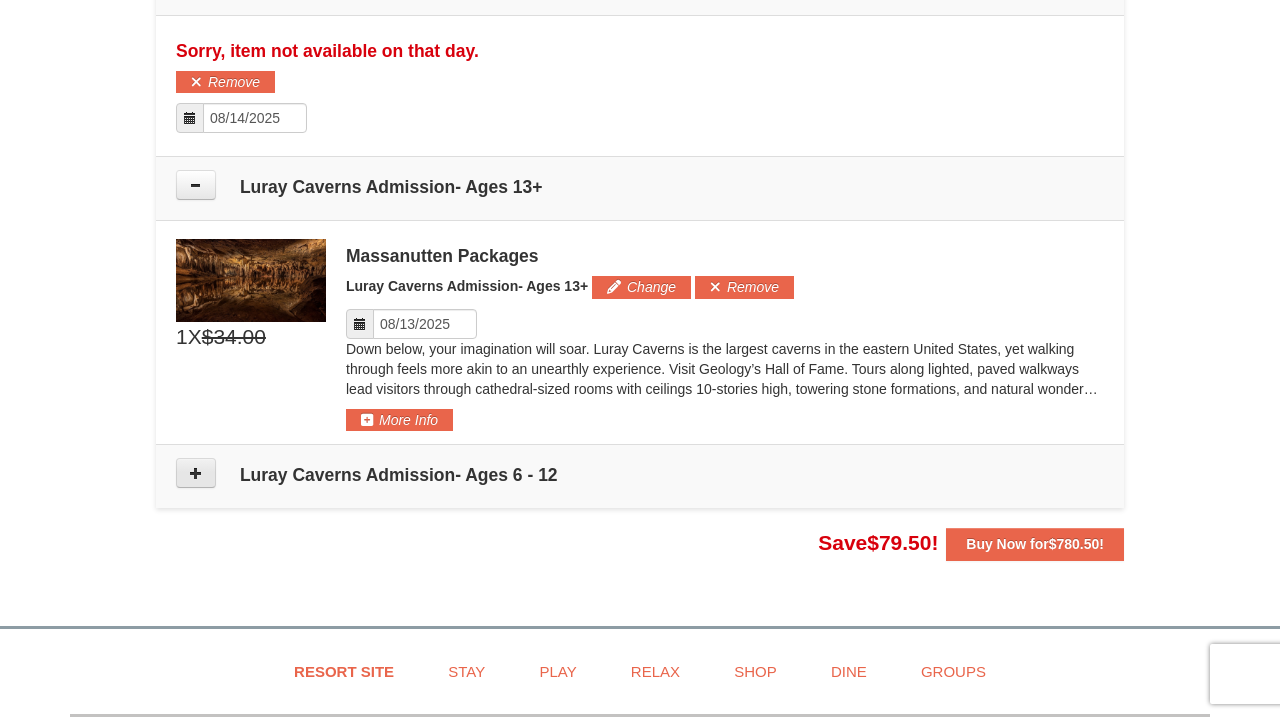 click at bounding box center (196, 473) 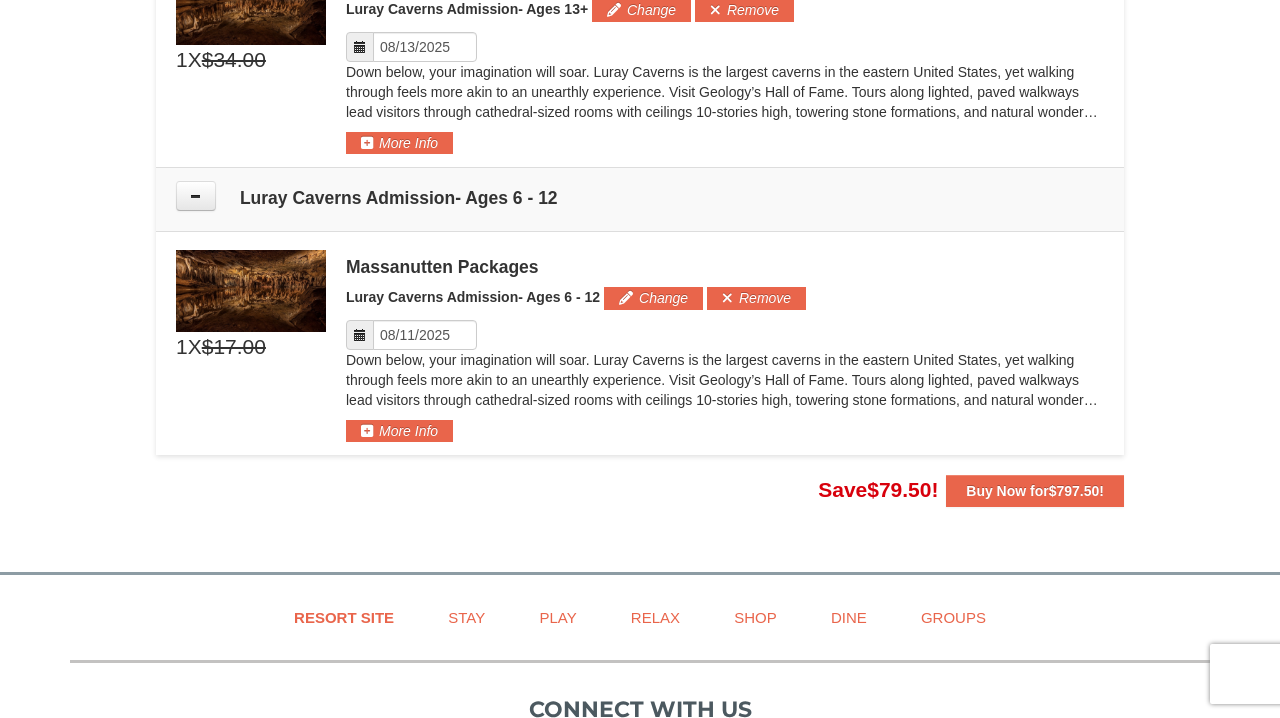 scroll, scrollTop: 2100, scrollLeft: 0, axis: vertical 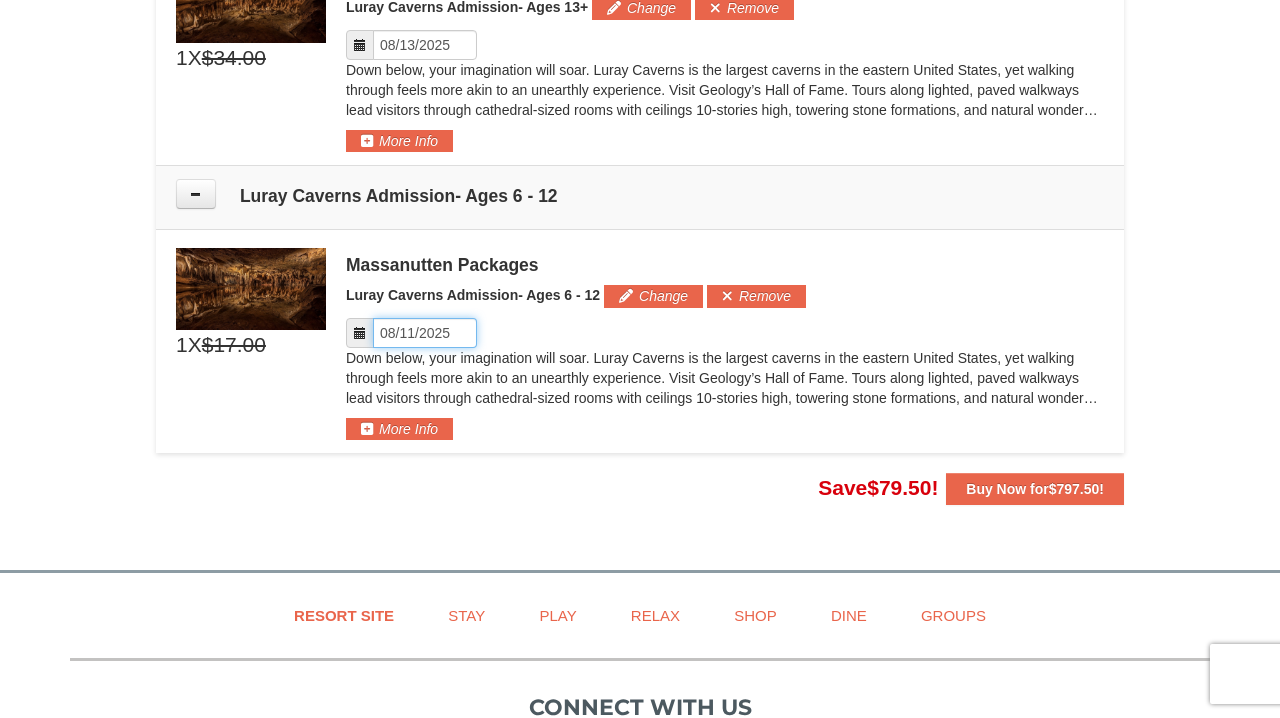 click on "Please format dates MM/DD/YYYY" at bounding box center (425, 333) 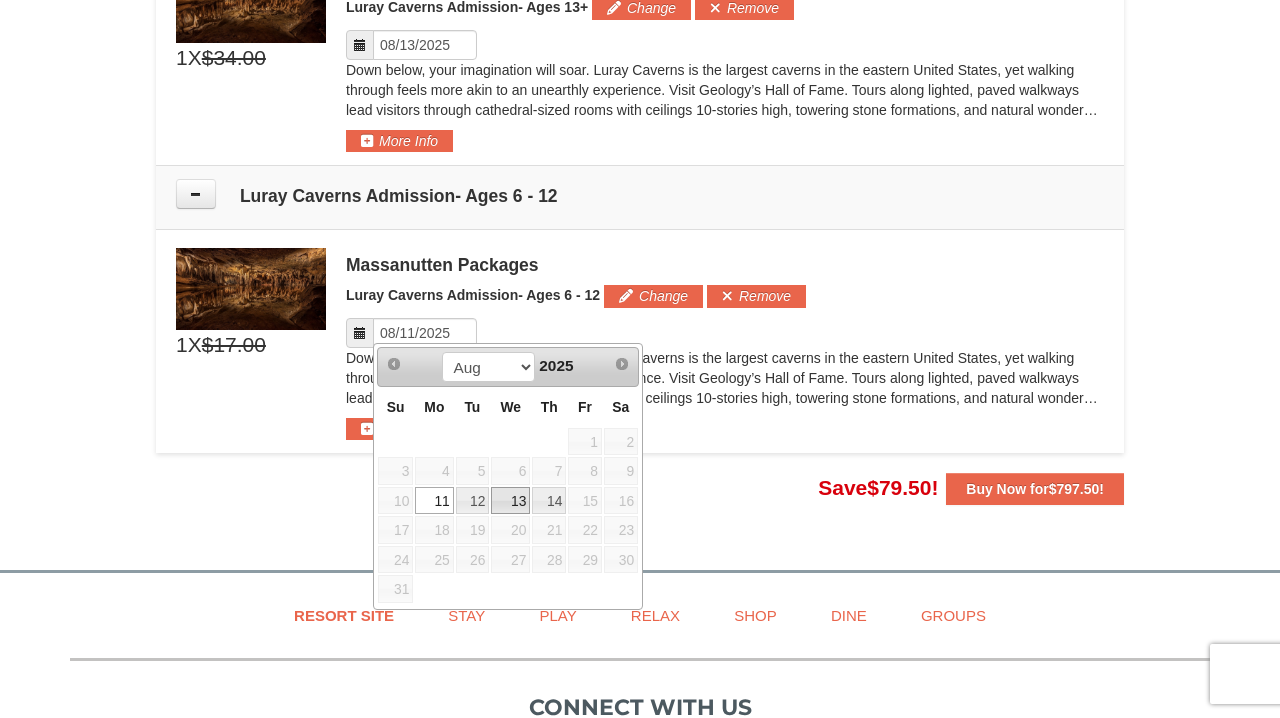 click on "13" at bounding box center [510, 501] 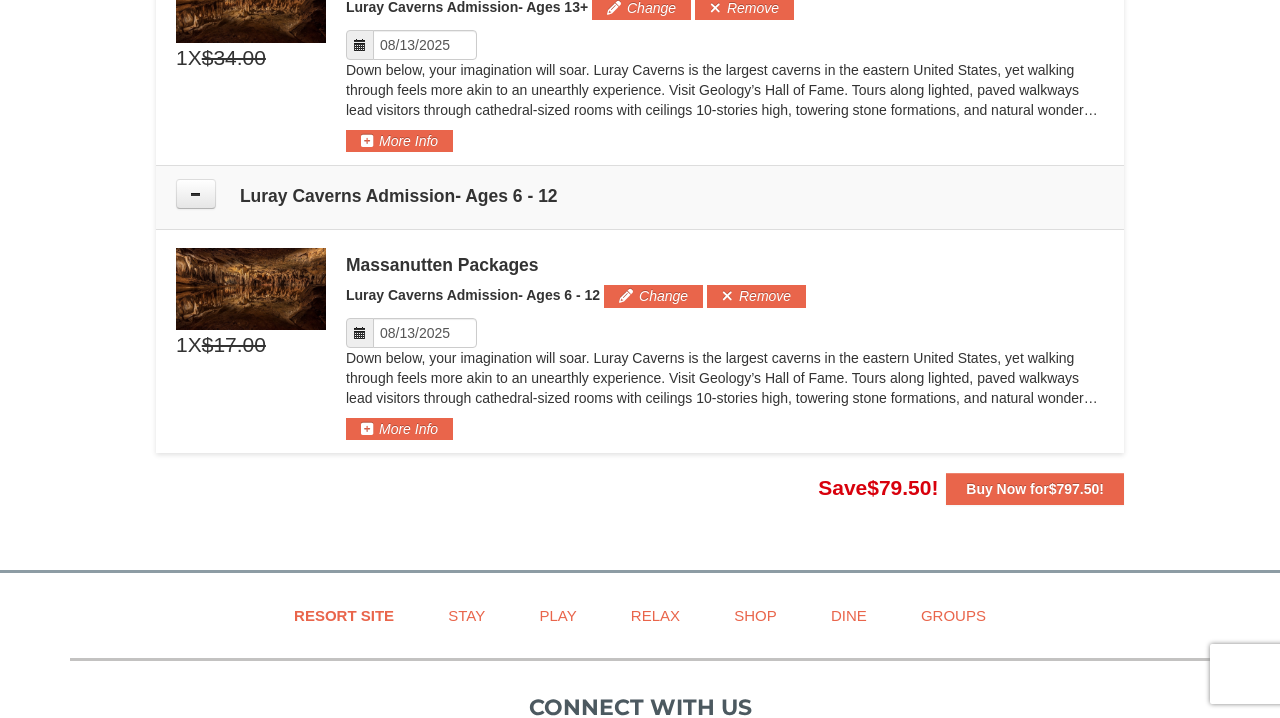 scroll, scrollTop: 2140, scrollLeft: 0, axis: vertical 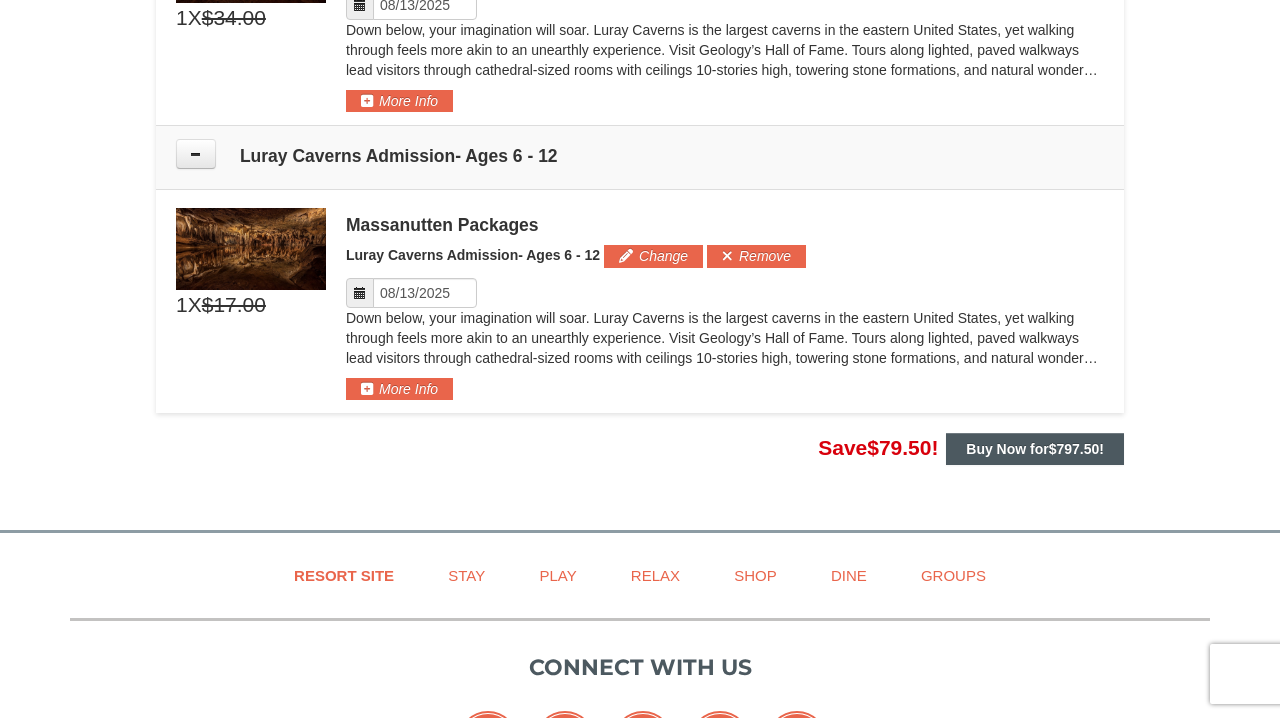 click on "Buy Now for
$797.50 !" at bounding box center (1035, 449) 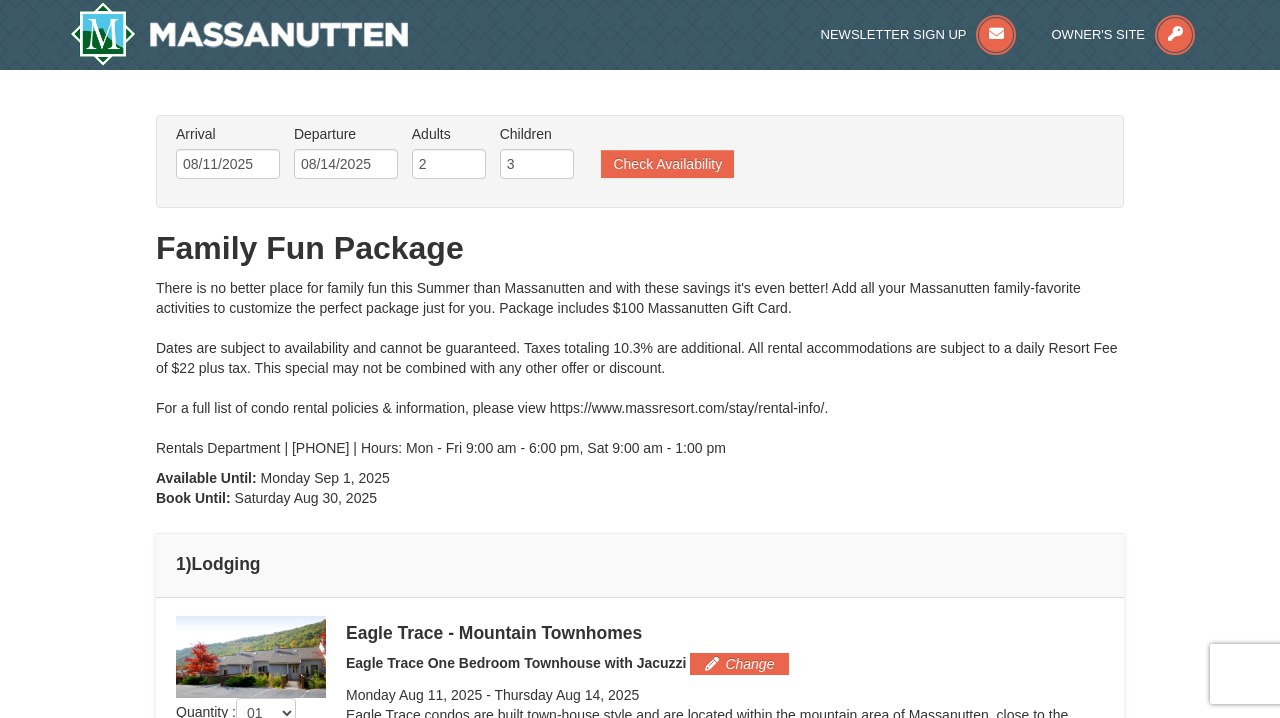 scroll, scrollTop: 0, scrollLeft: 0, axis: both 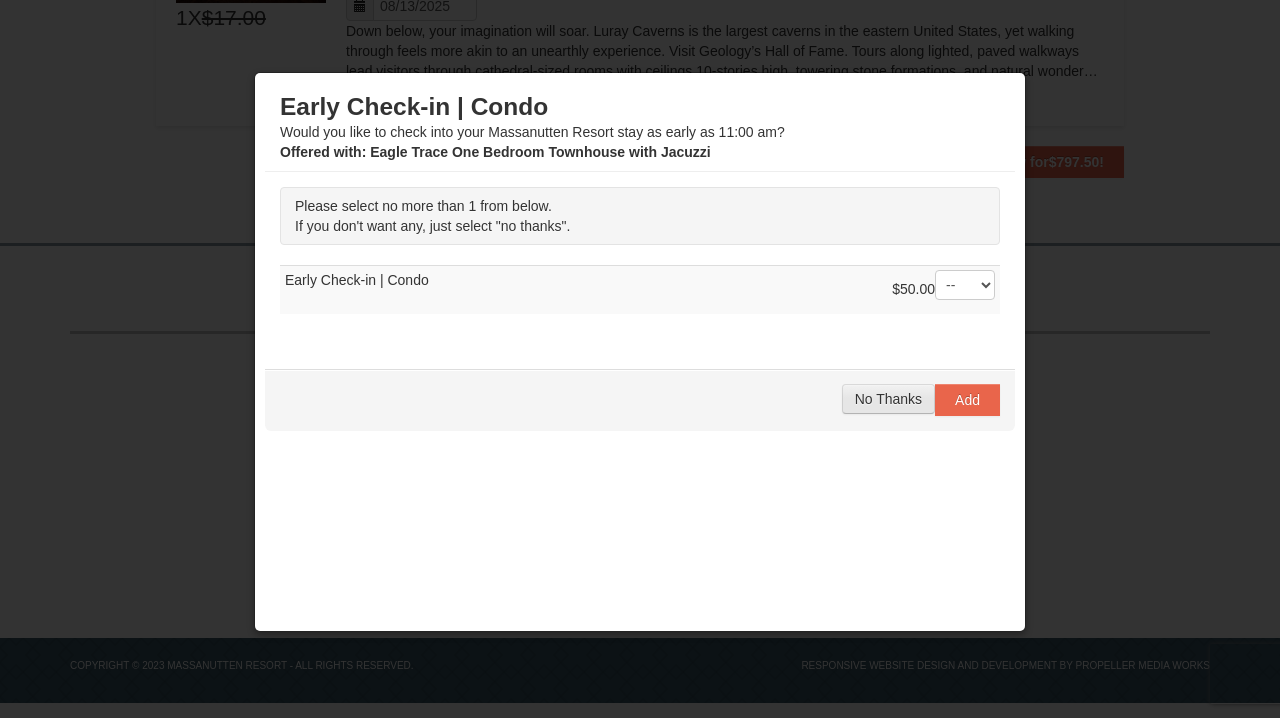 click on "No Thanks" at bounding box center [888, 399] 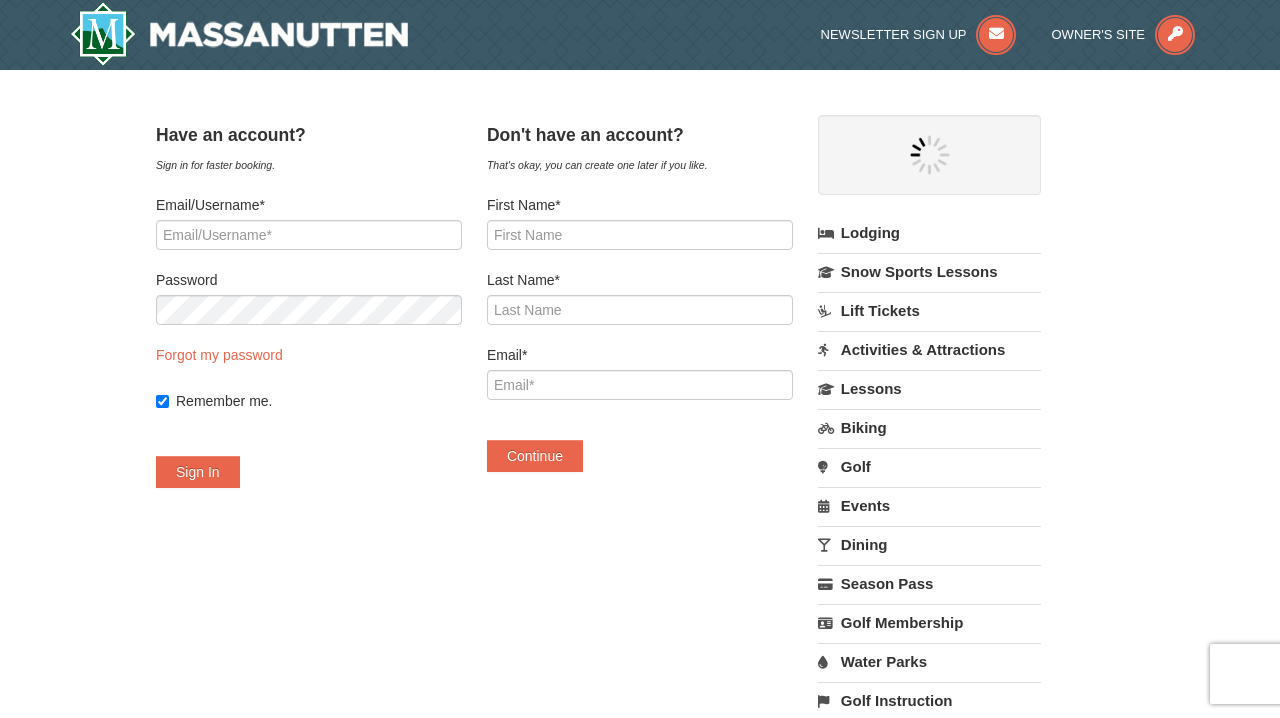 scroll, scrollTop: 0, scrollLeft: 0, axis: both 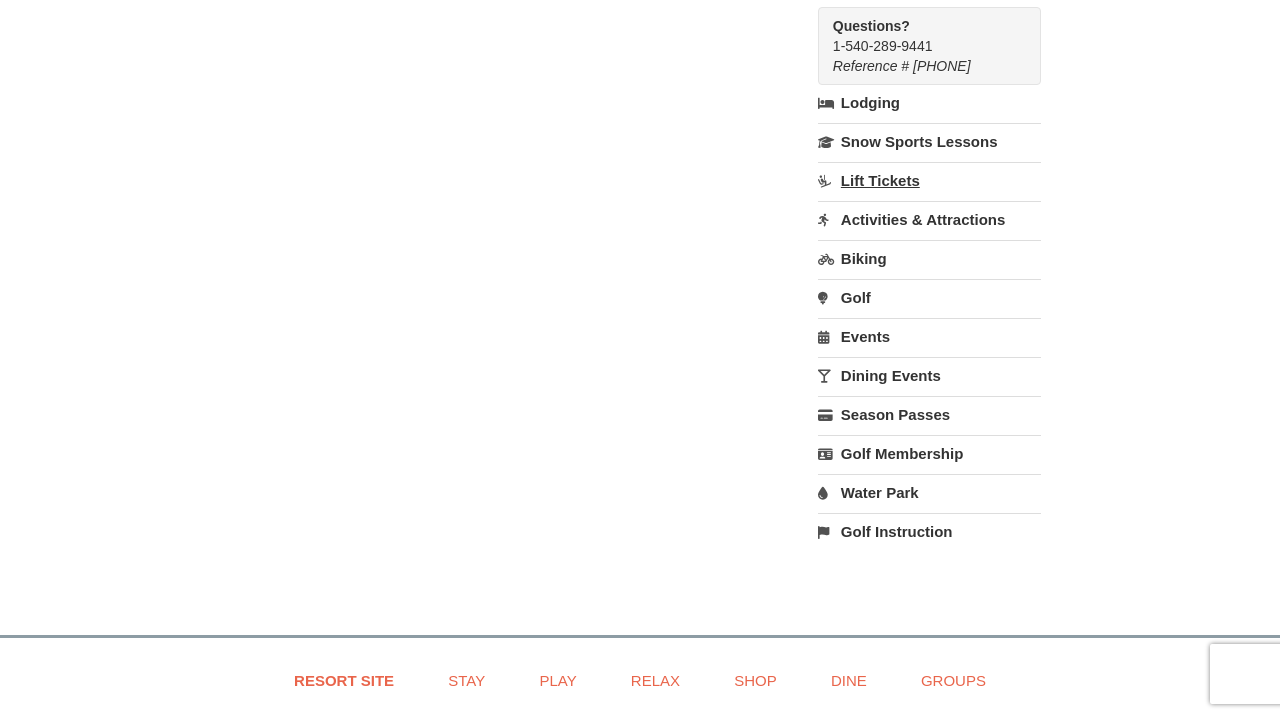 click on "Lift Tickets" at bounding box center [929, 180] 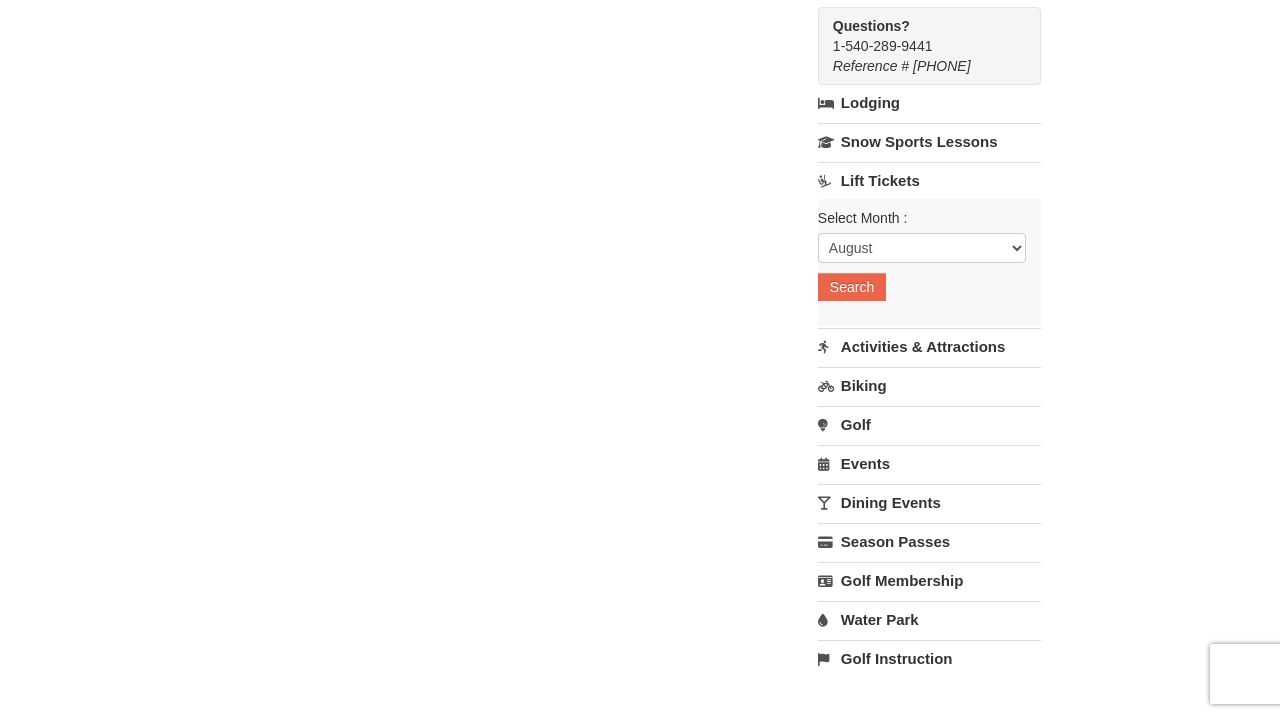 click on "Select Month : Please format dates MM/DD/YYYY
August  September  October  November  December  January  February  March  April  May  June  July
Search" at bounding box center [929, 262] 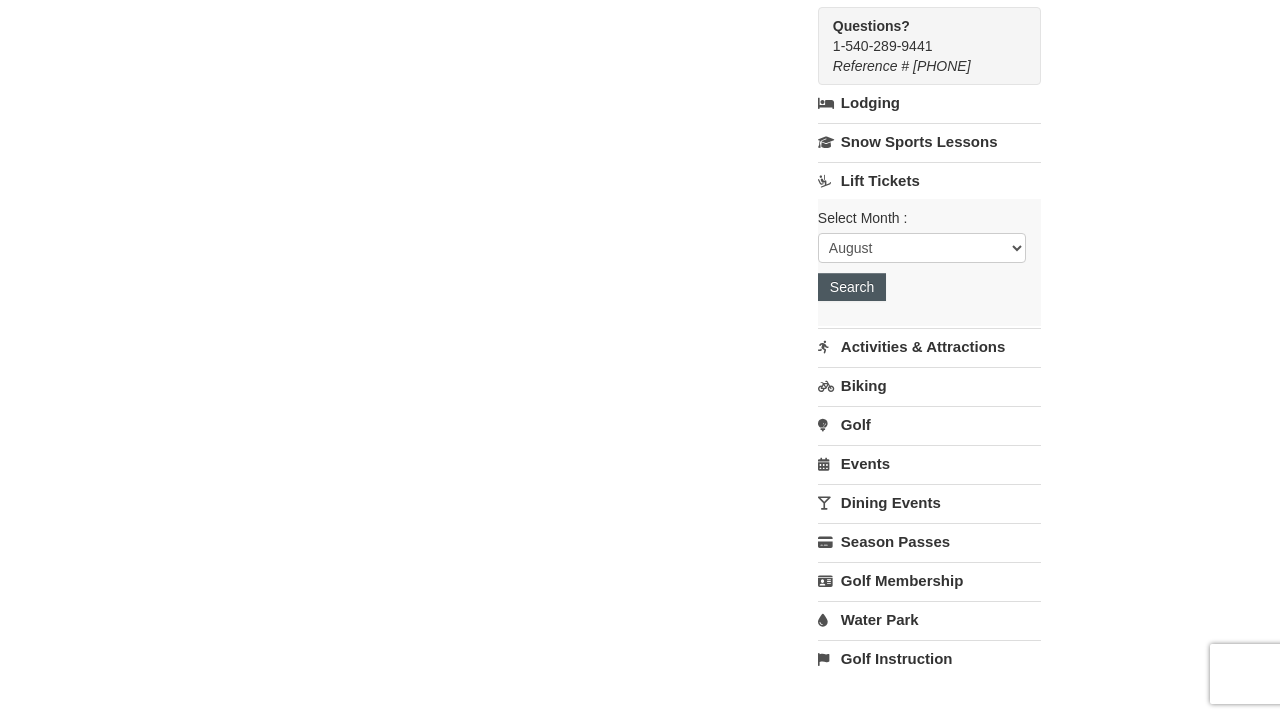 click on "Search" at bounding box center (852, 287) 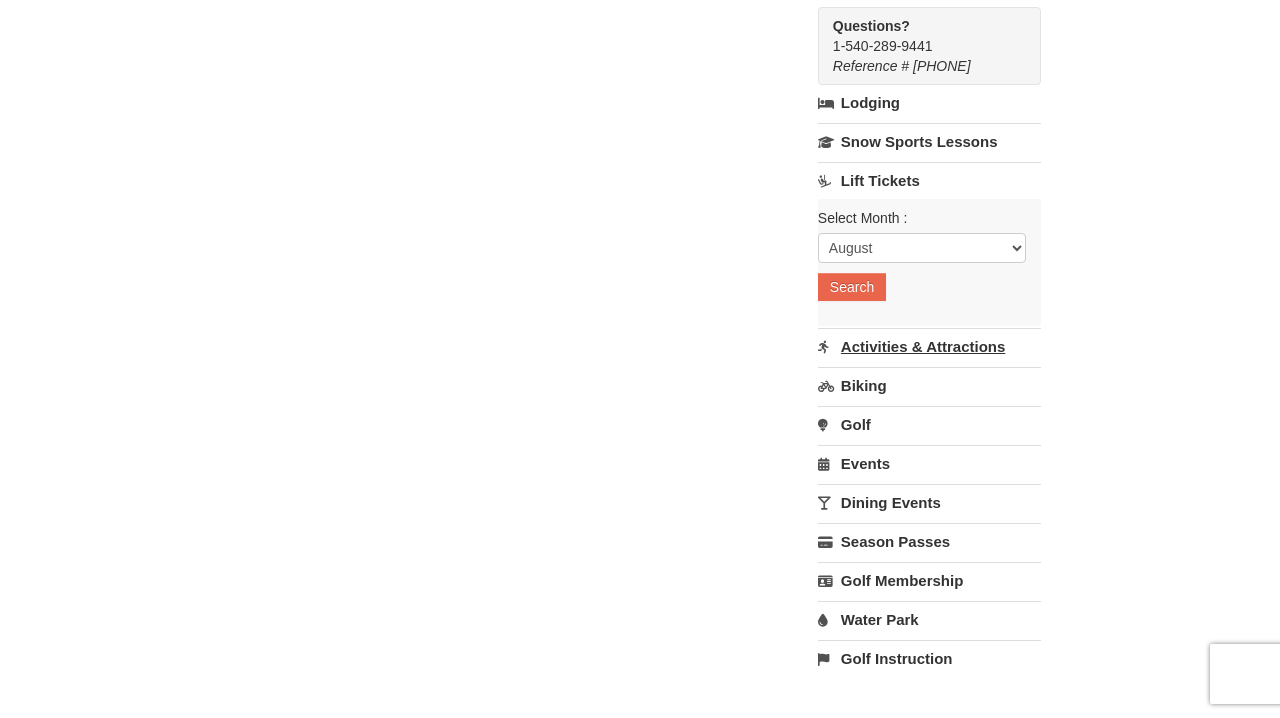 click on "Activities & Attractions" at bounding box center (929, 346) 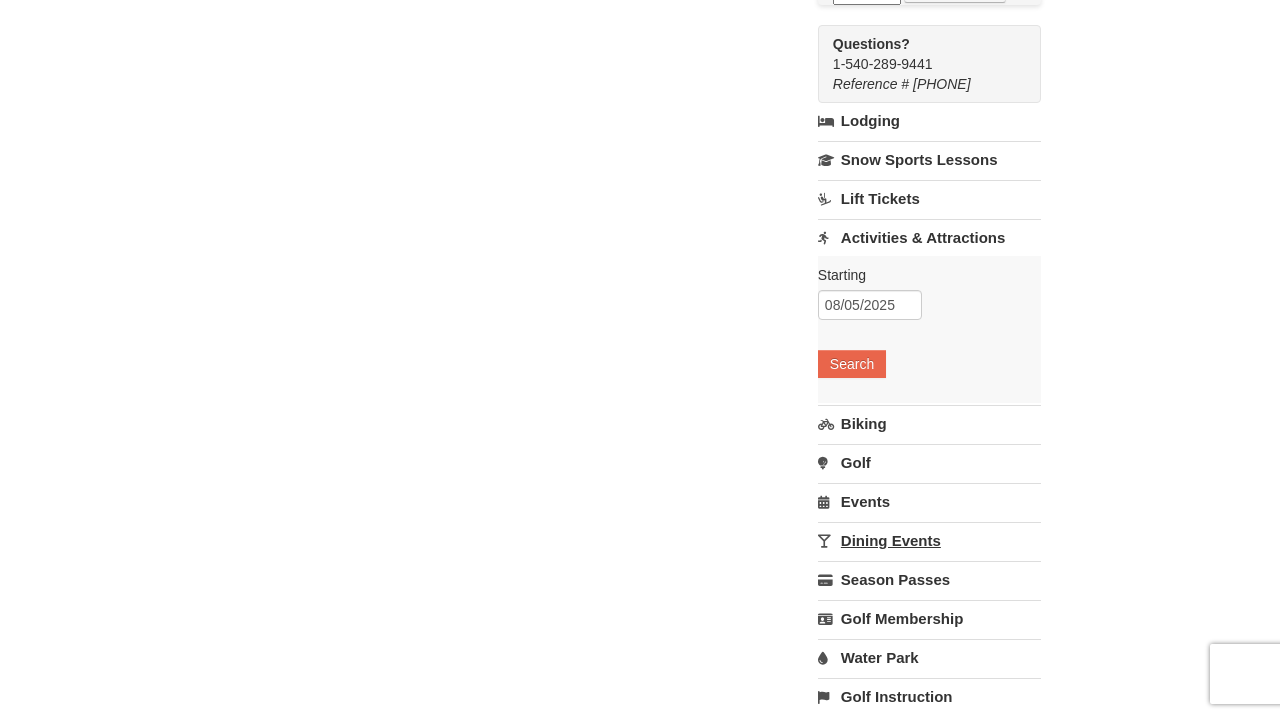 scroll, scrollTop: 1918, scrollLeft: 0, axis: vertical 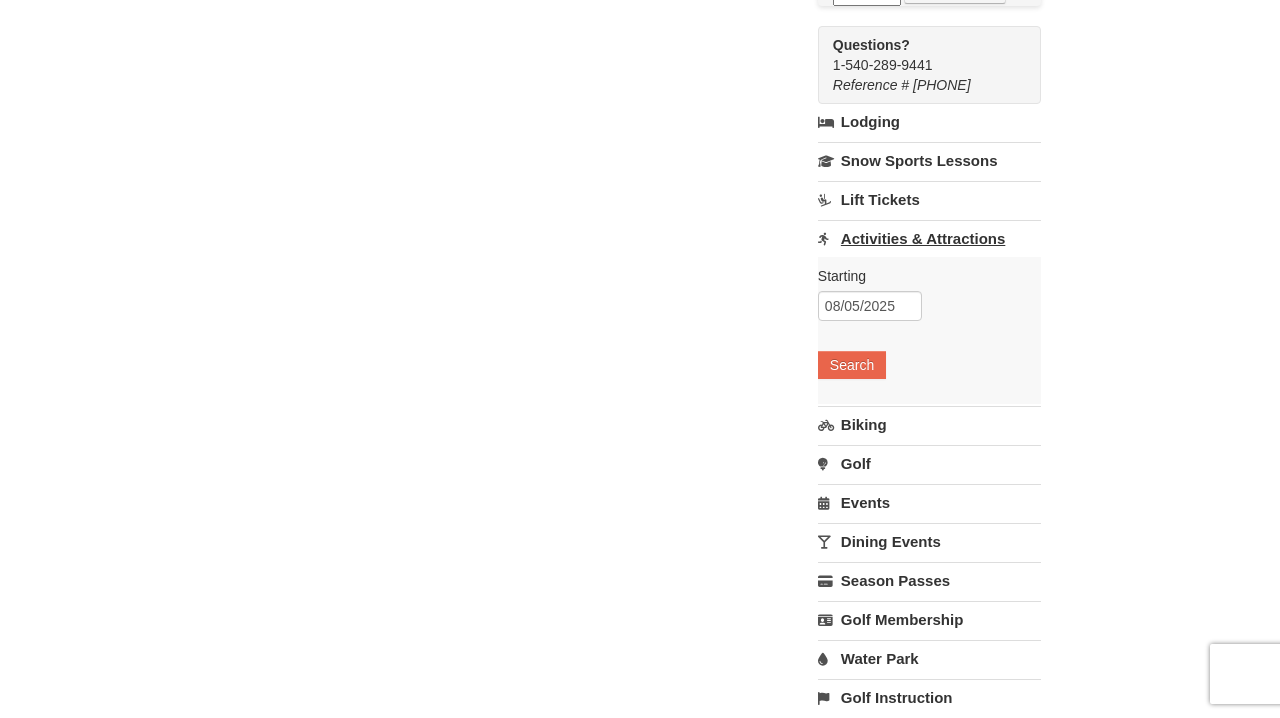 click on "Activities & Attractions" at bounding box center (929, 238) 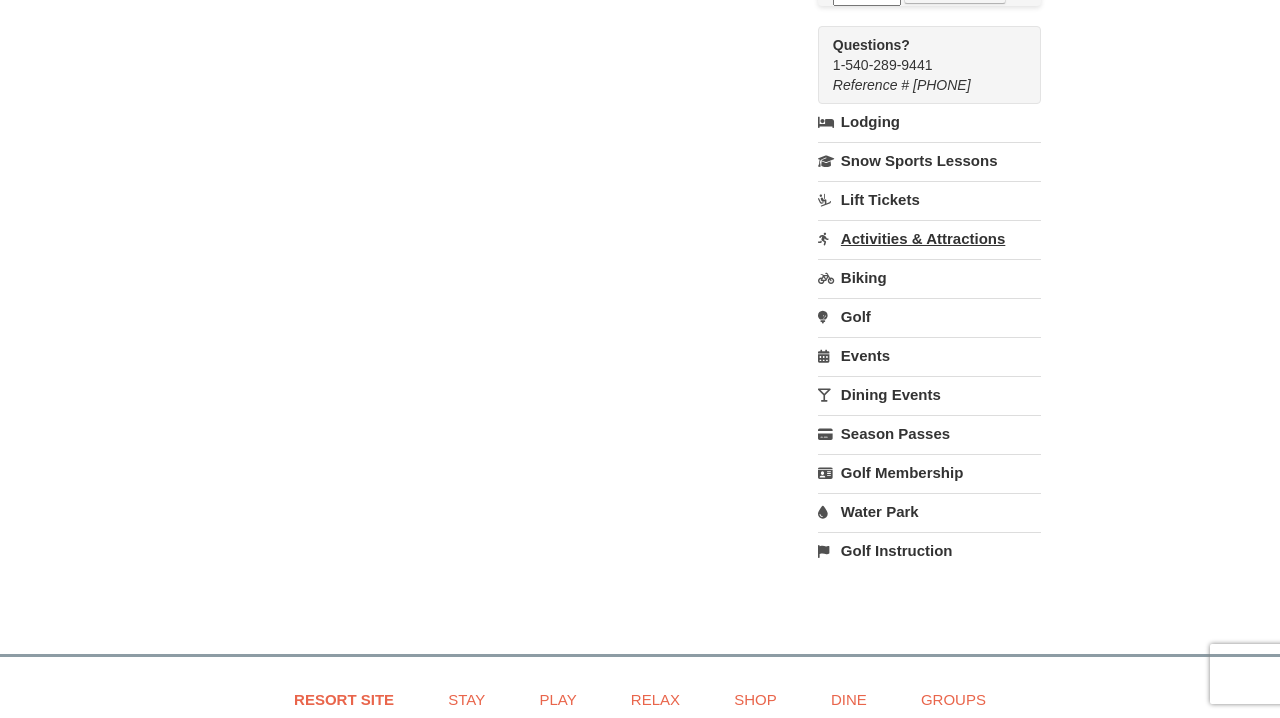 click on "Activities & Attractions" at bounding box center [929, 238] 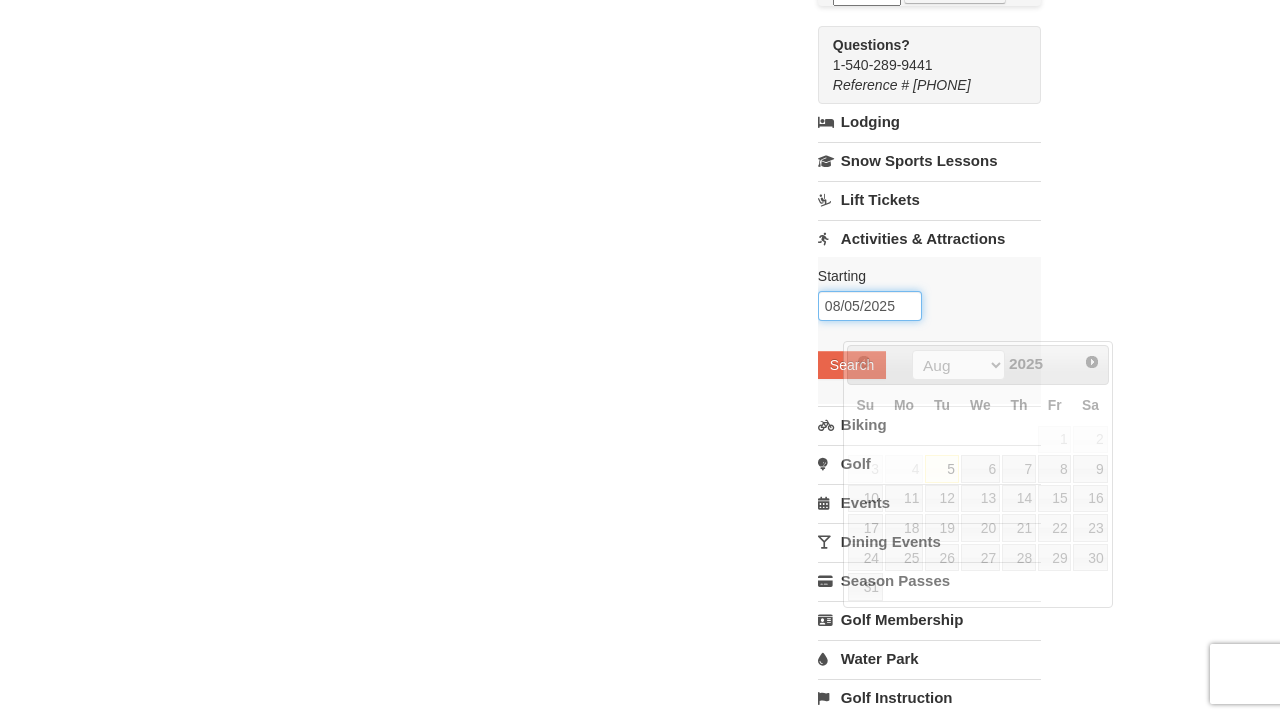click on "08/05/2025" at bounding box center [870, 306] 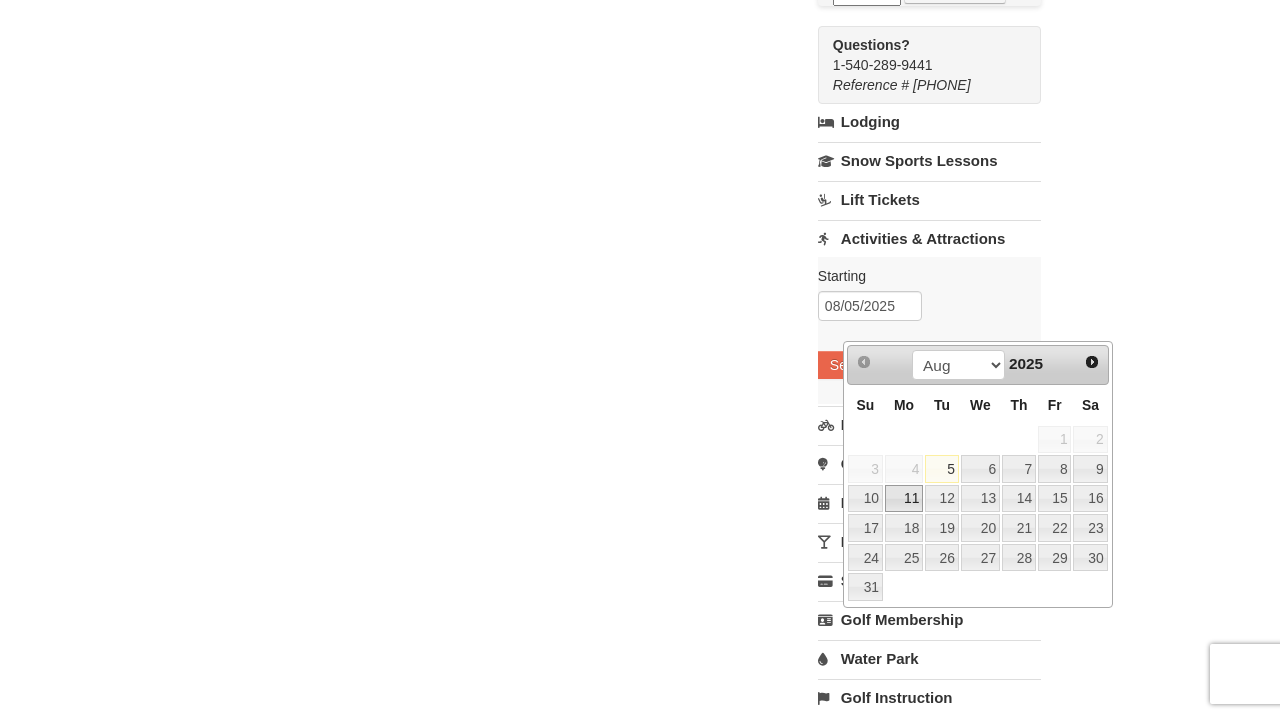click on "11" at bounding box center (904, 499) 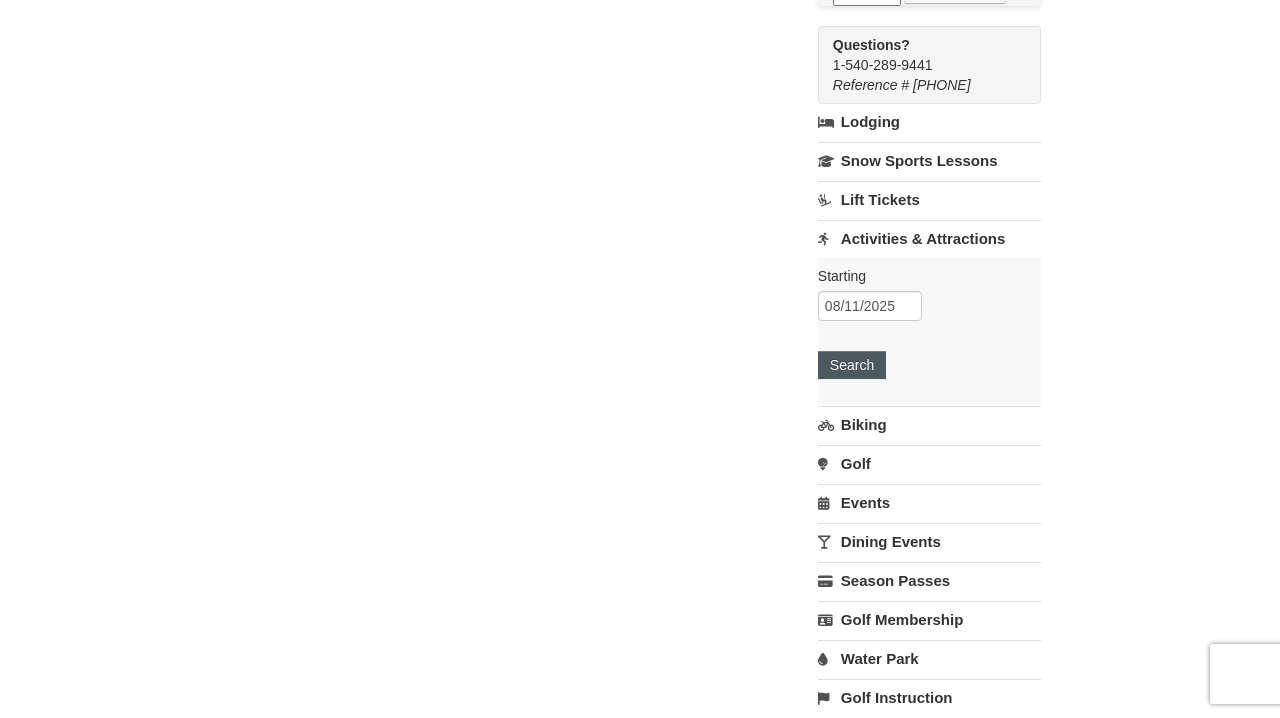 click on "Search" at bounding box center [852, 365] 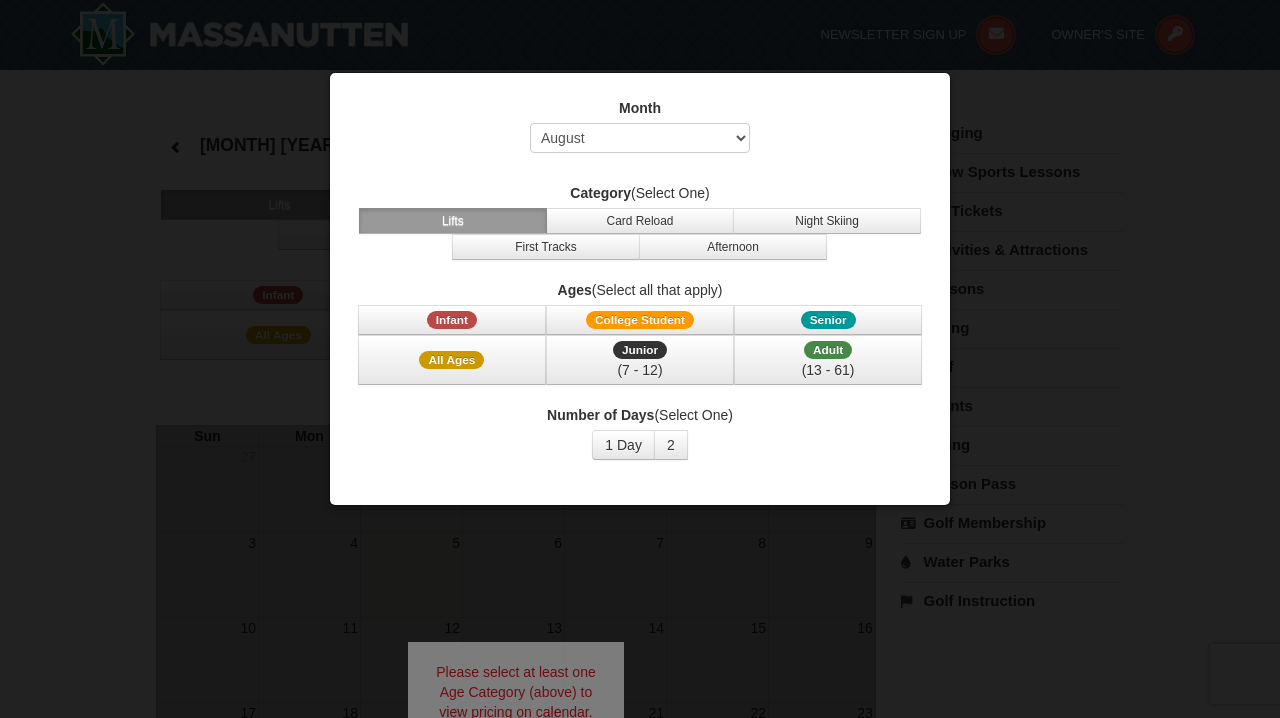 select on "8" 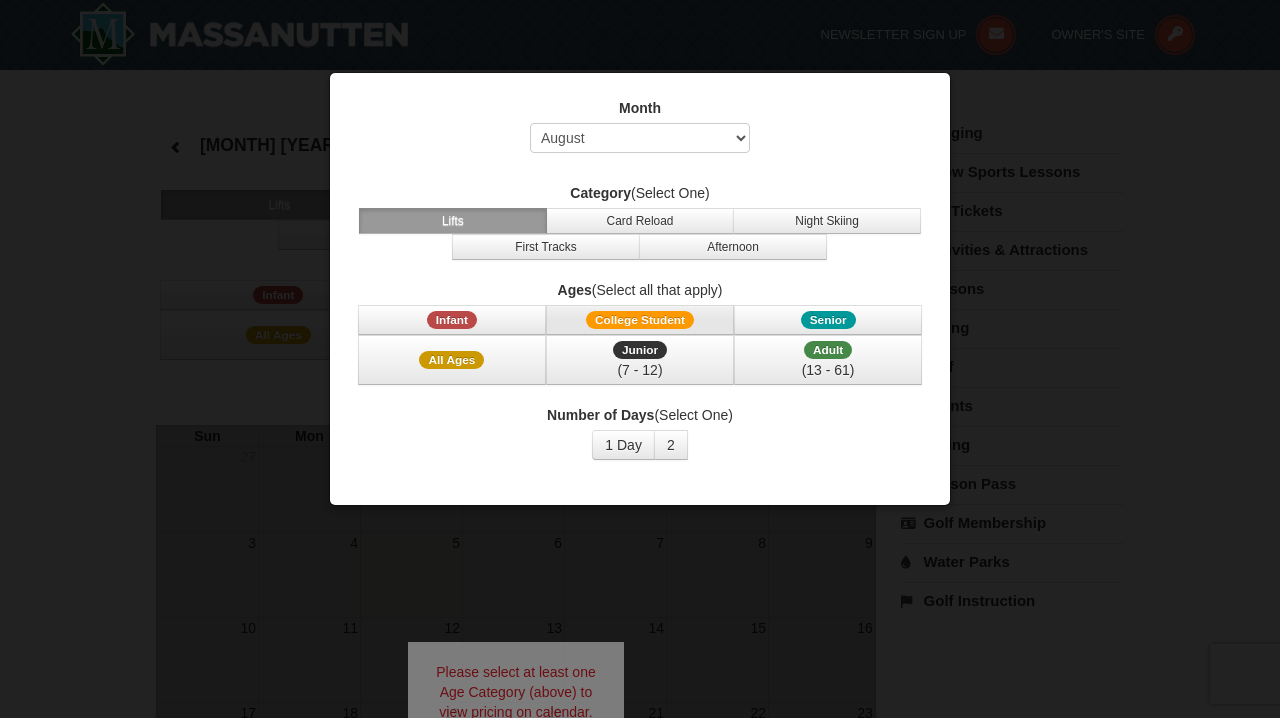 scroll, scrollTop: 0, scrollLeft: 0, axis: both 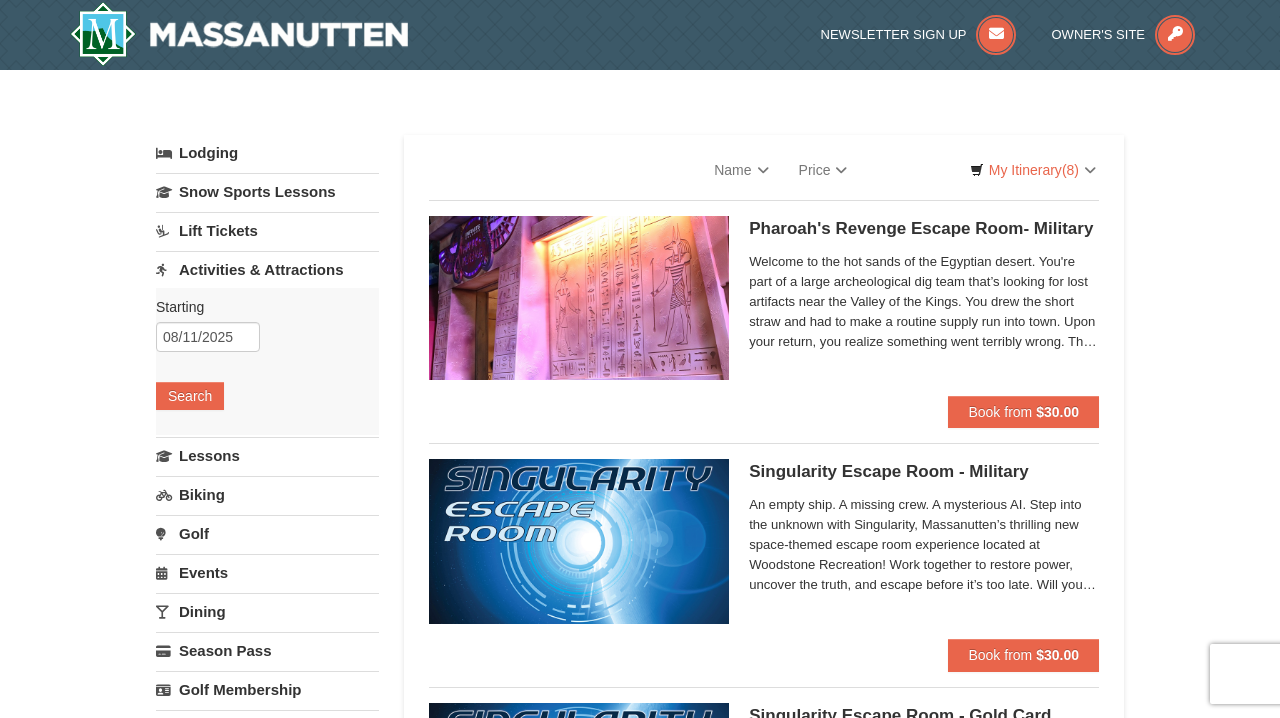 select on "8" 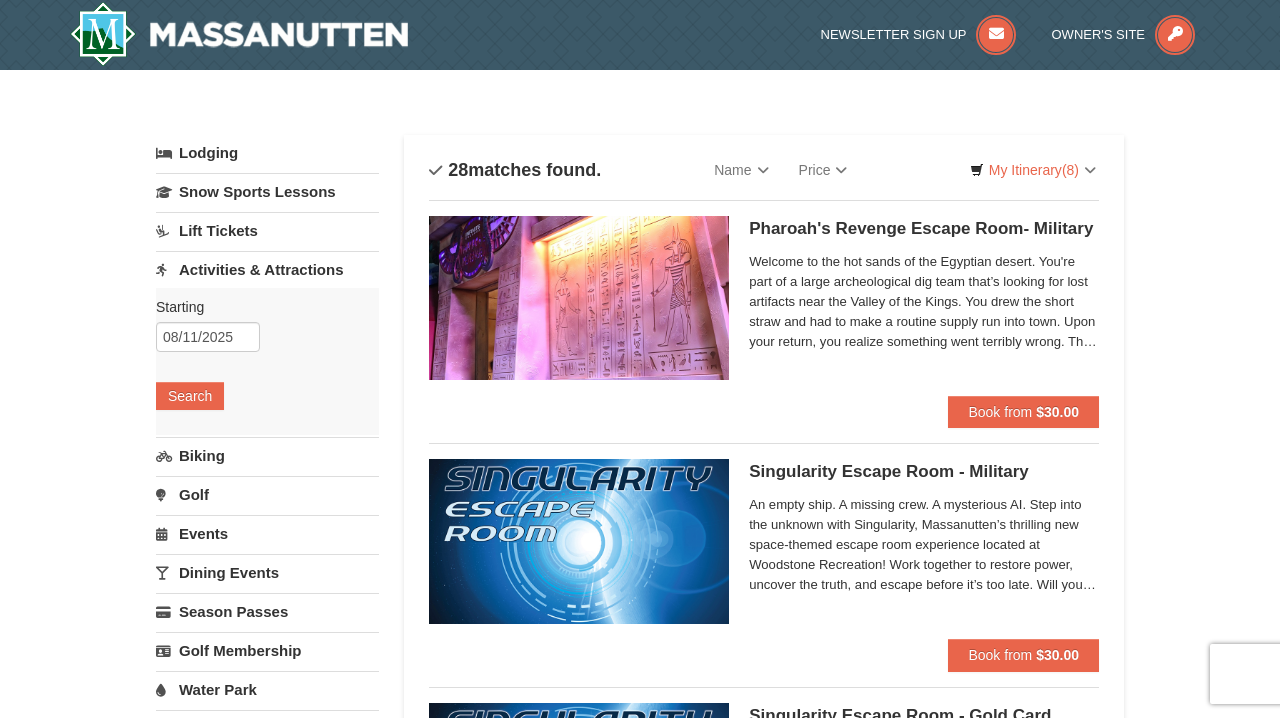scroll, scrollTop: 0, scrollLeft: 0, axis: both 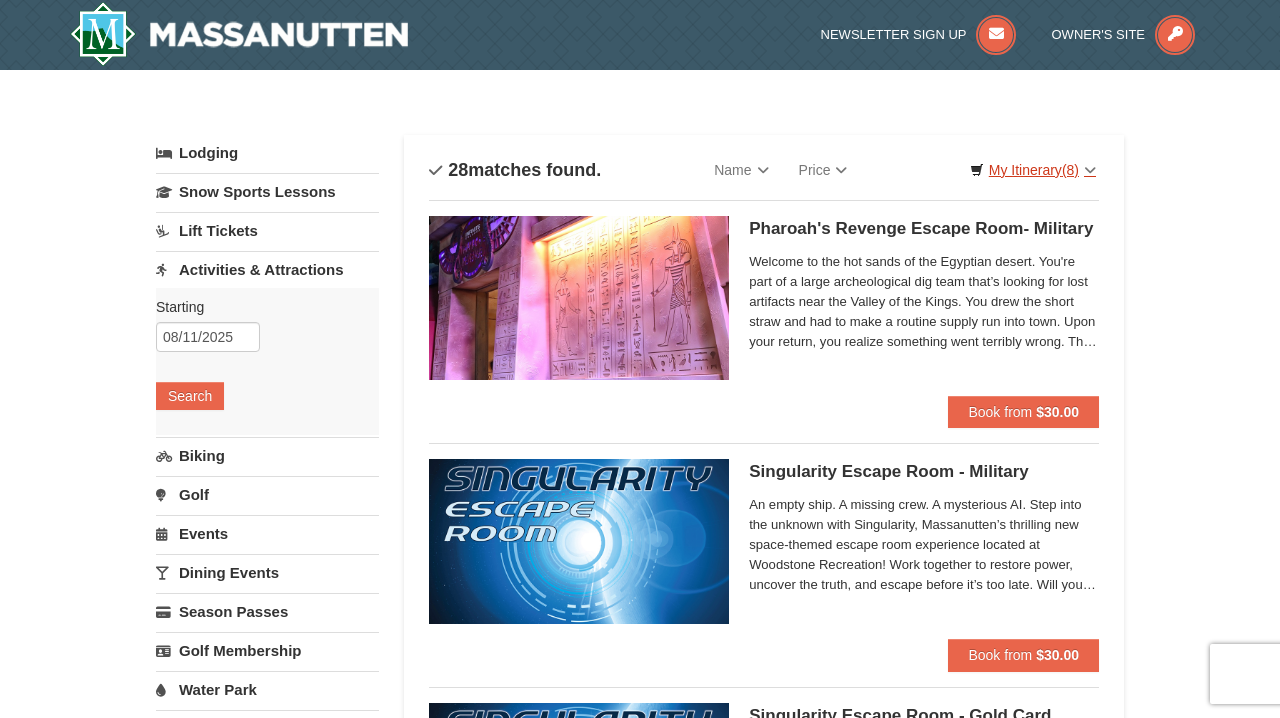 click on "My Itinerary (8)" at bounding box center (1033, 170) 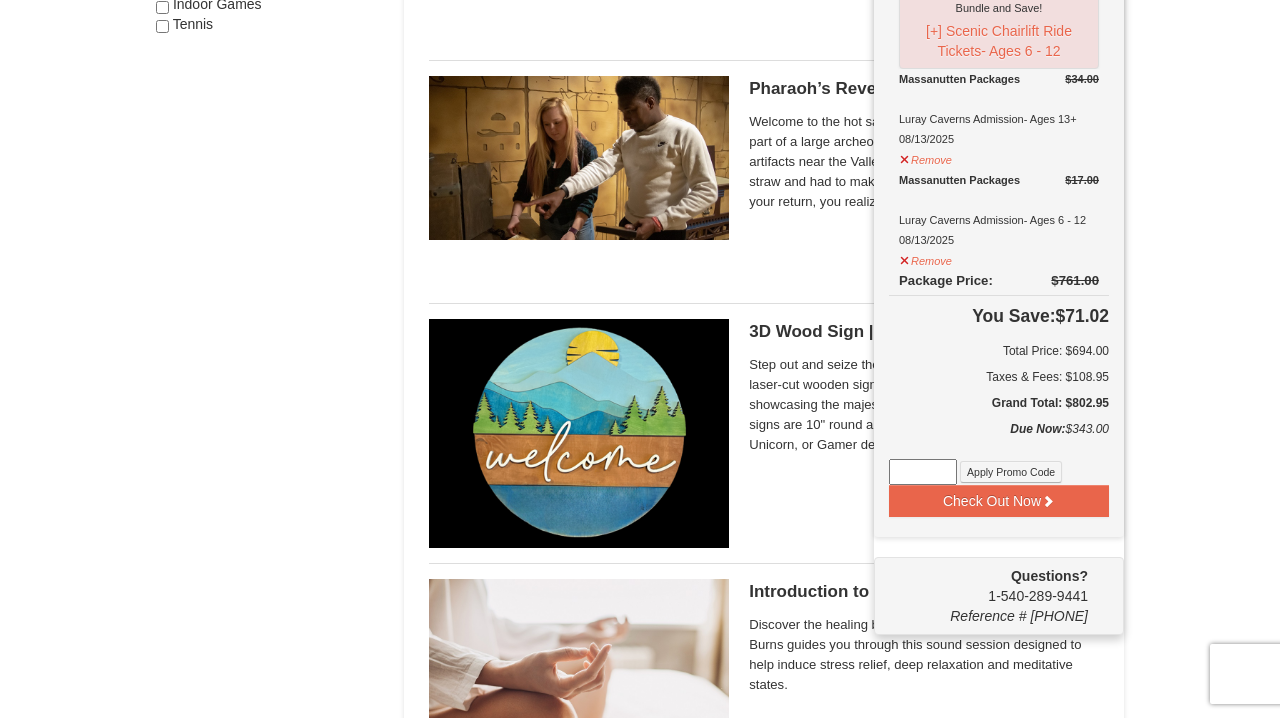scroll, scrollTop: 1360, scrollLeft: 0, axis: vertical 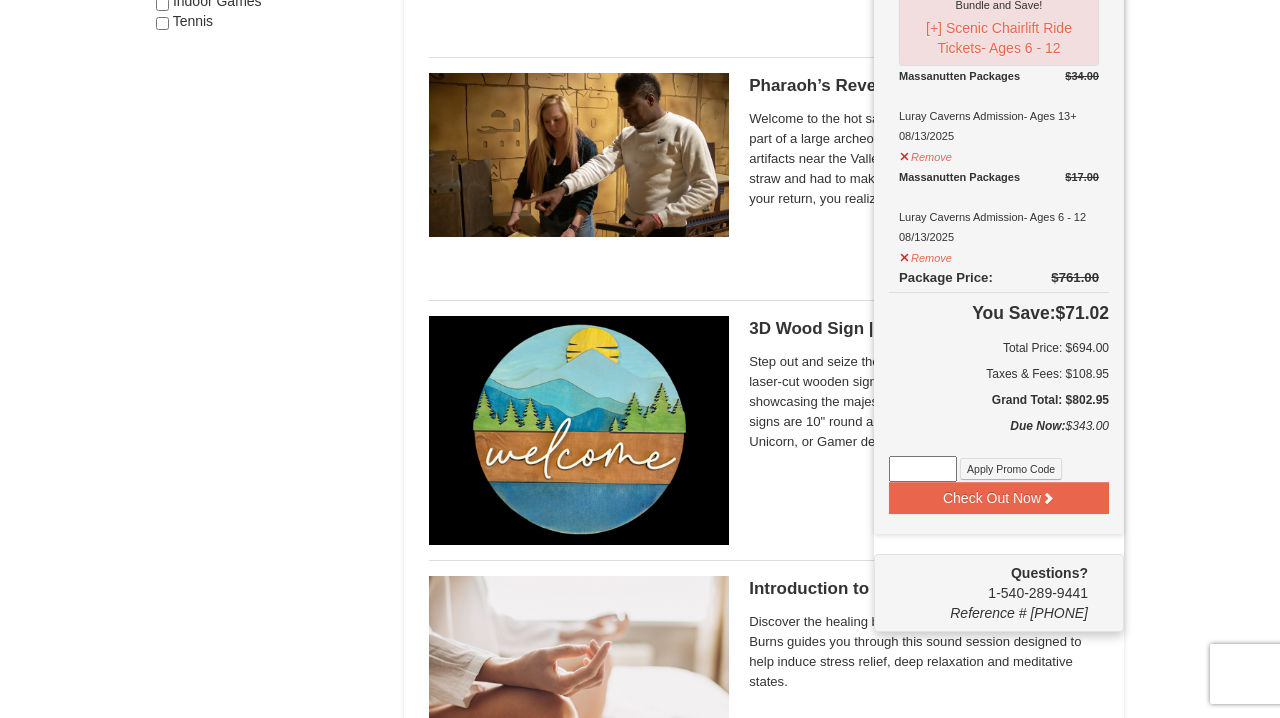 click on "×
Categories
List
Filter
My Itinerary (8)
Check Out Now
Family Fun Package
$390.00
Remove" at bounding box center (640, 2224) 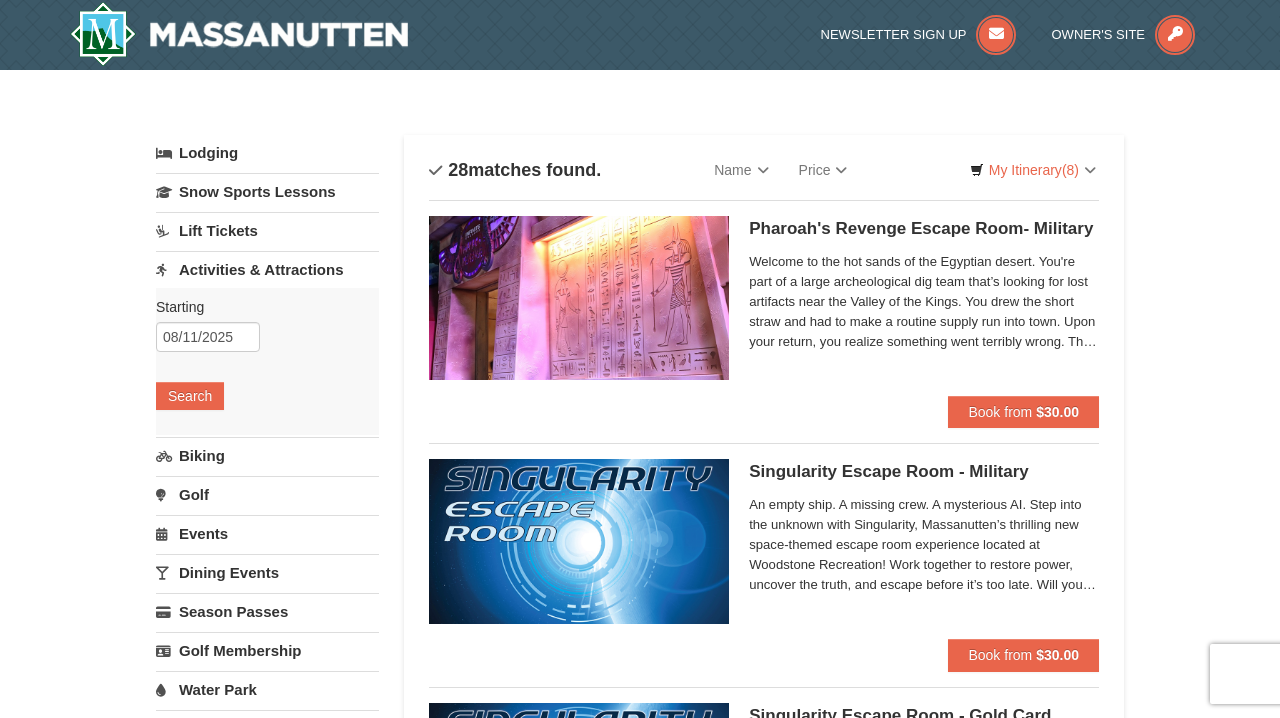 scroll, scrollTop: 0, scrollLeft: 0, axis: both 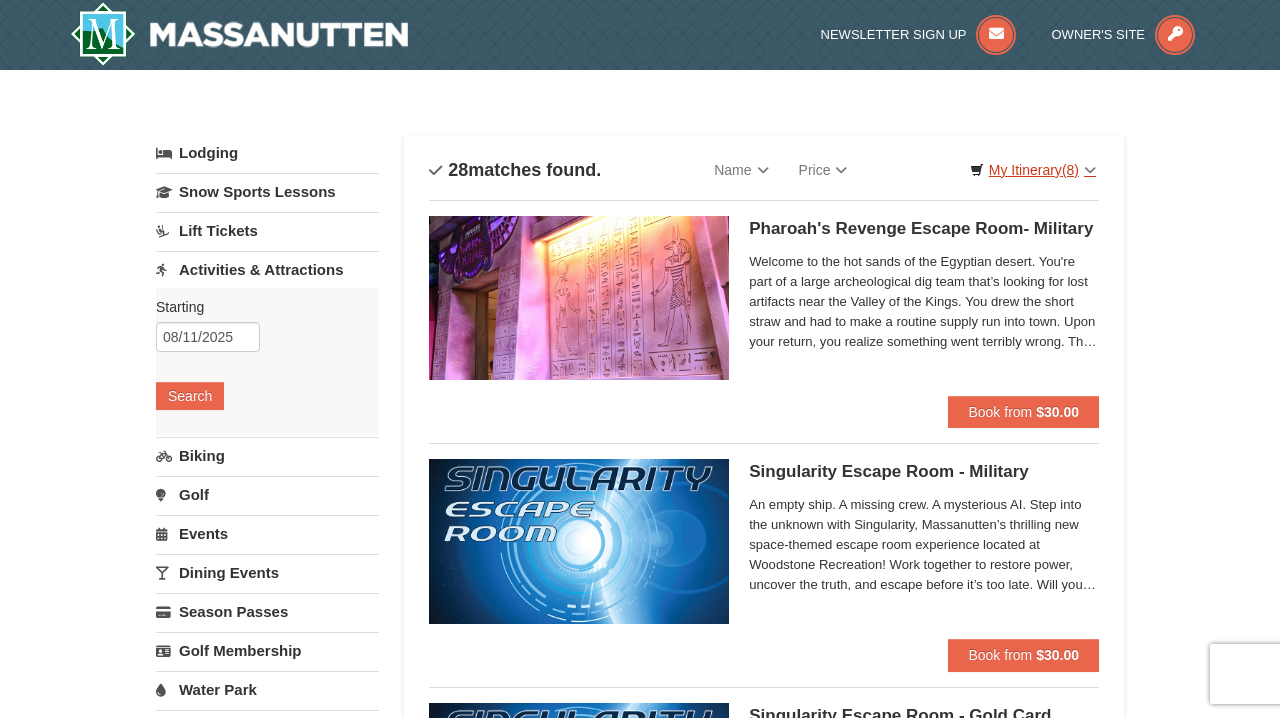 click on "My Itinerary (8)" at bounding box center (1033, 170) 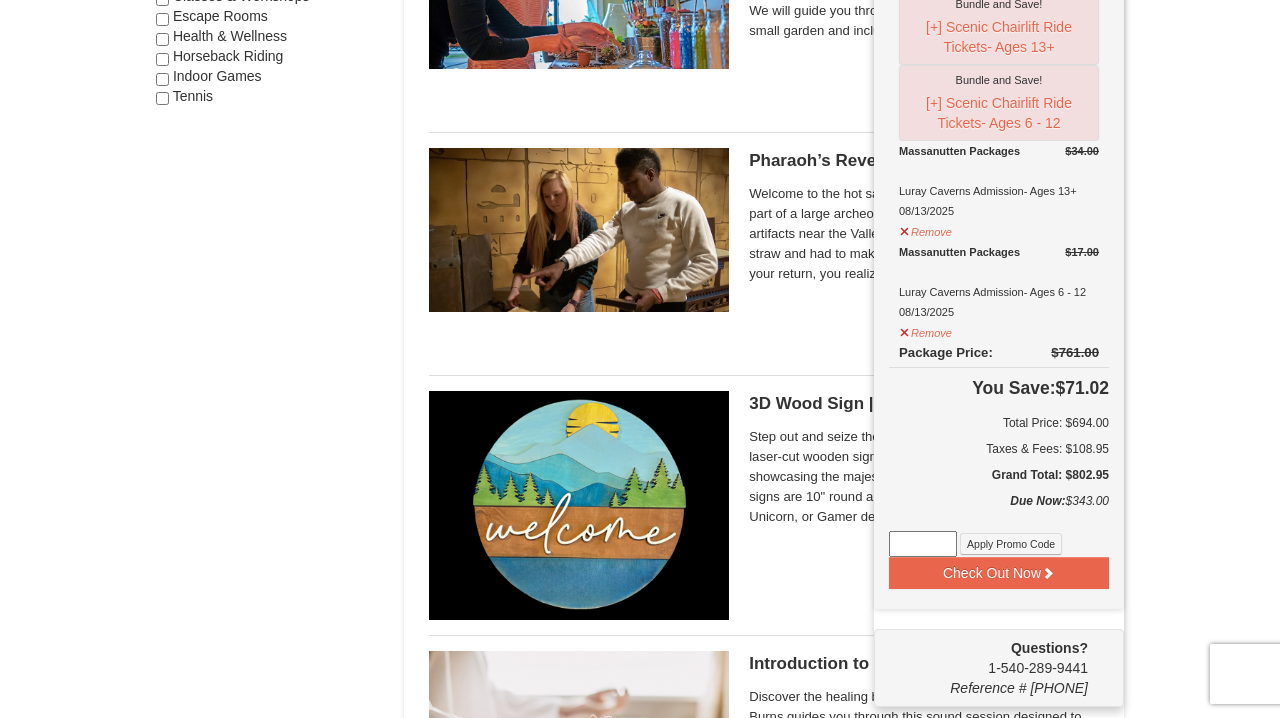 scroll, scrollTop: 1467, scrollLeft: 0, axis: vertical 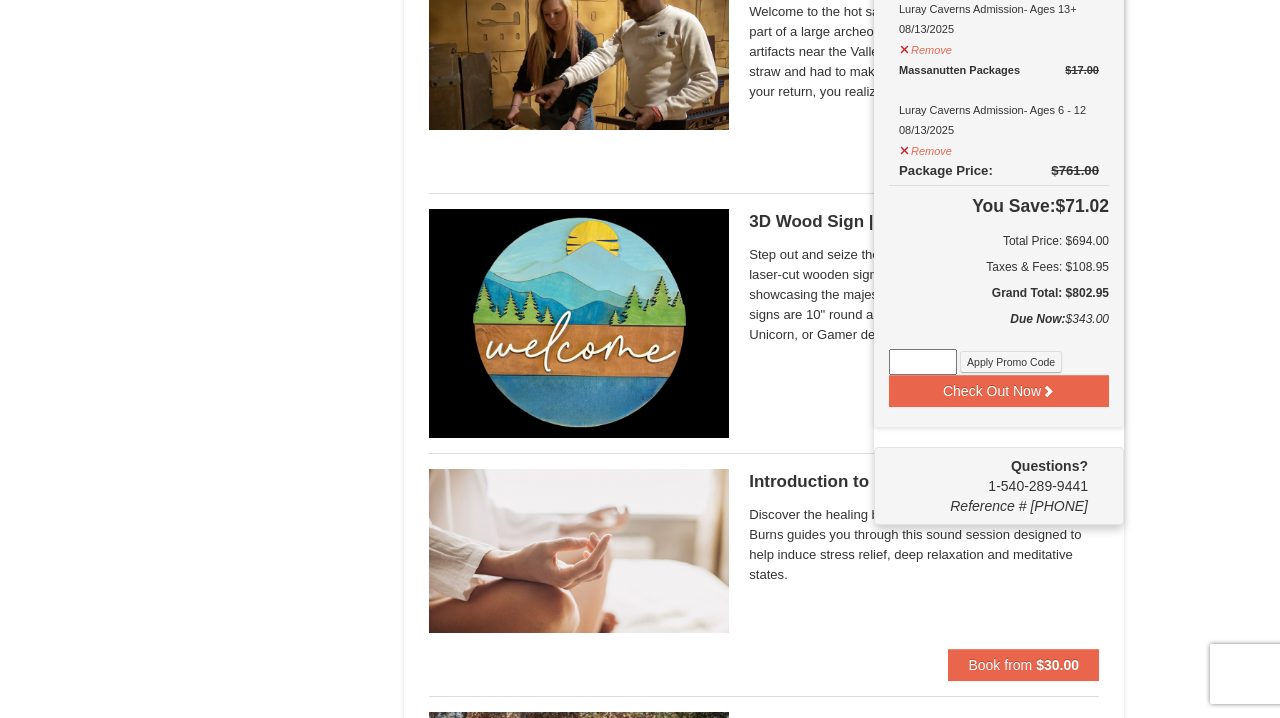 click on "×
Categories
List
Filter
My Itinerary (8)
Check Out Now
Family Fun Package
$390.00
Remove" at bounding box center [640, 2117] 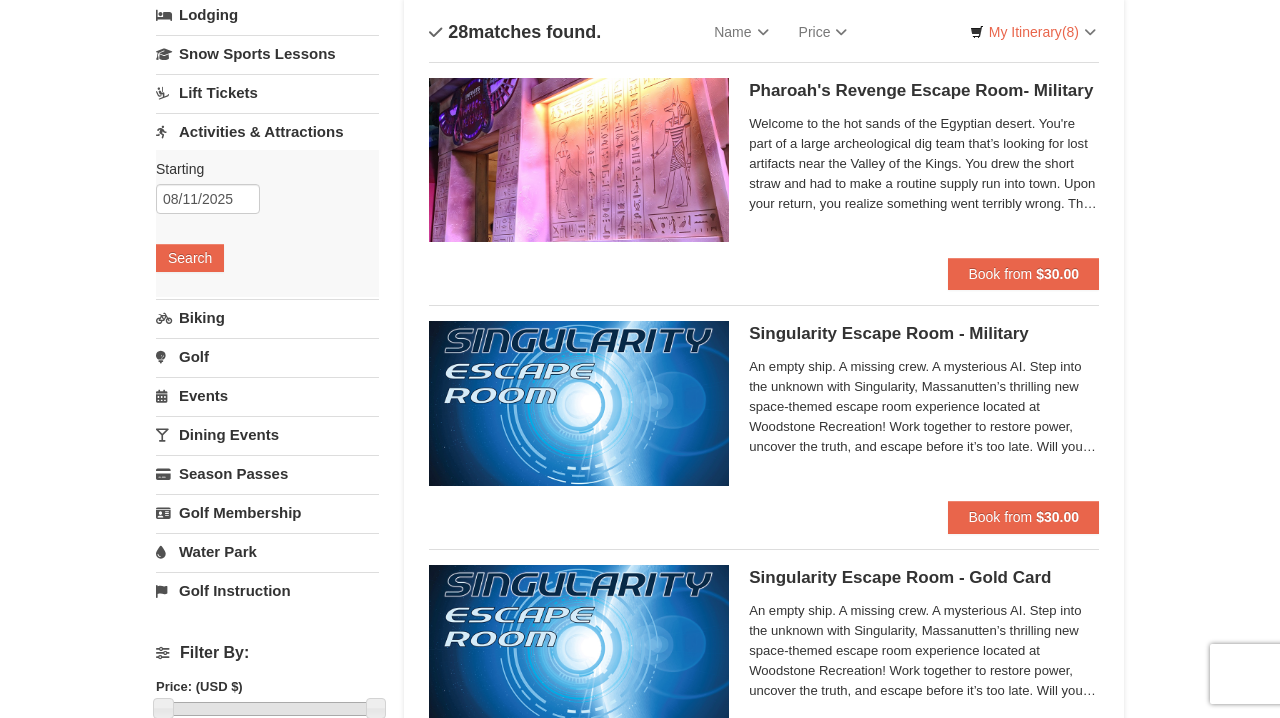 scroll, scrollTop: 148, scrollLeft: 0, axis: vertical 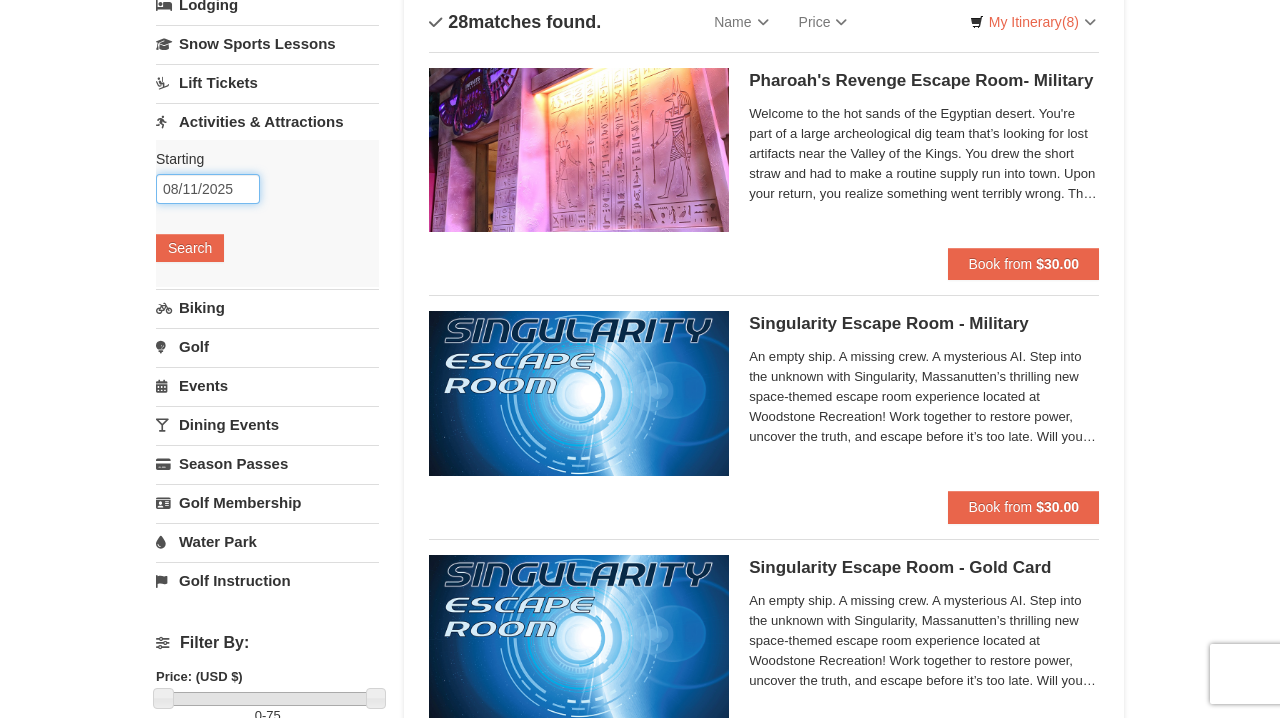 click on "08/11/2025" at bounding box center [208, 189] 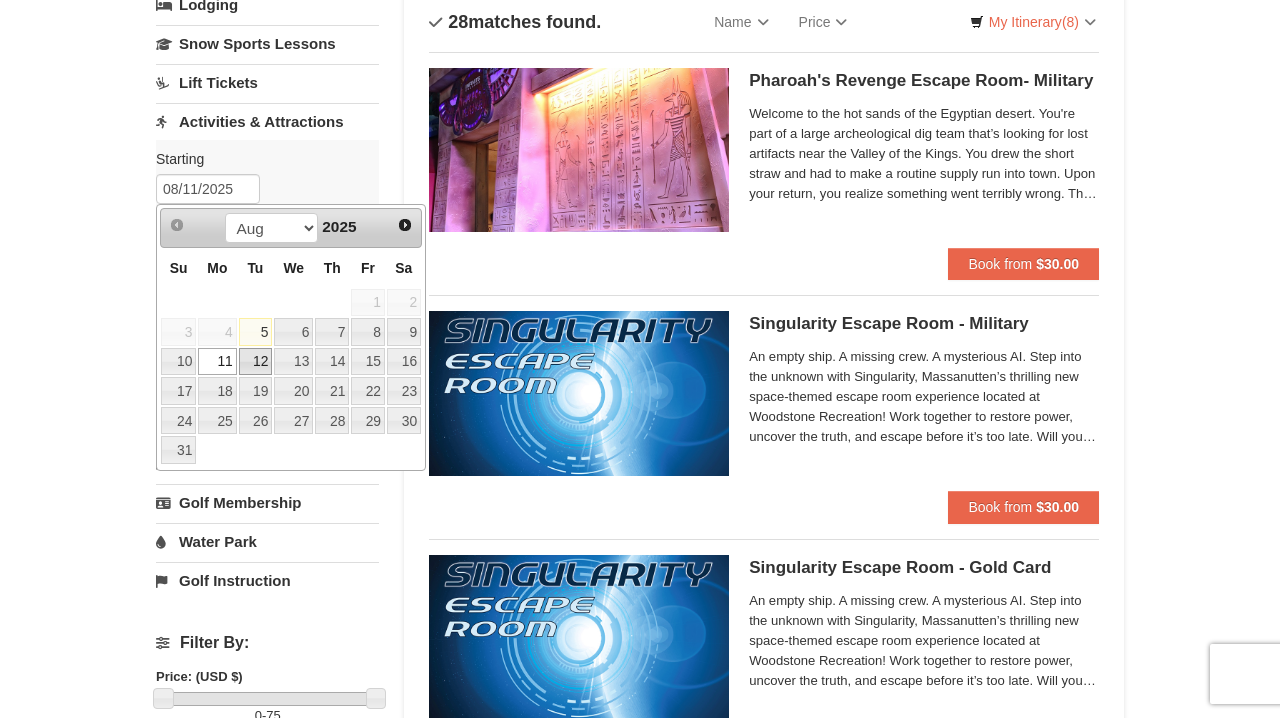 click on "12" at bounding box center (256, 362) 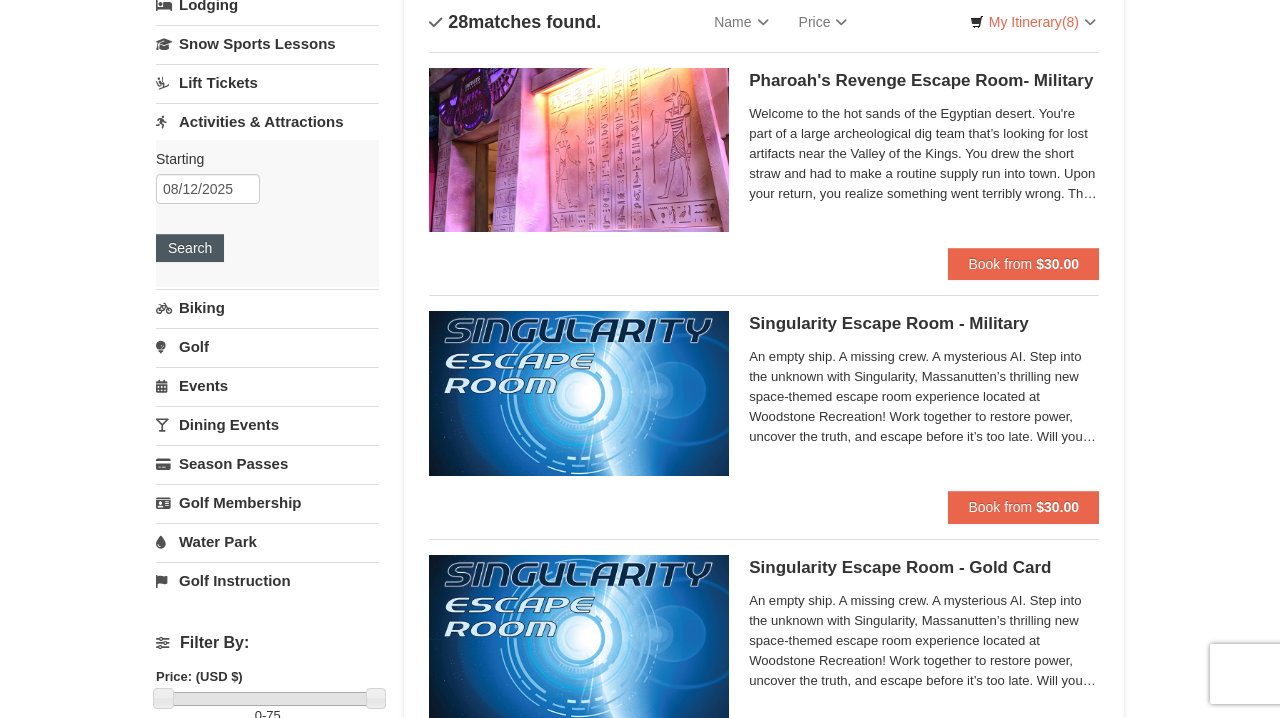 click on "Search" at bounding box center (190, 248) 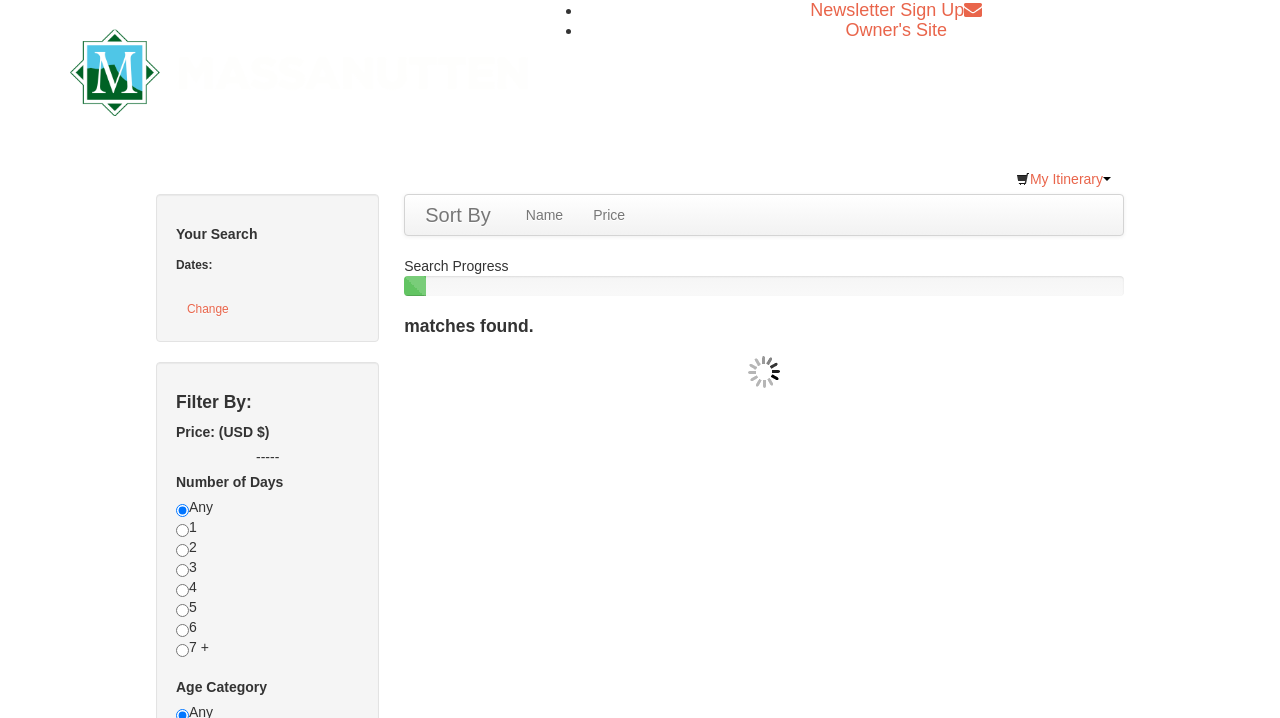 scroll, scrollTop: 0, scrollLeft: 0, axis: both 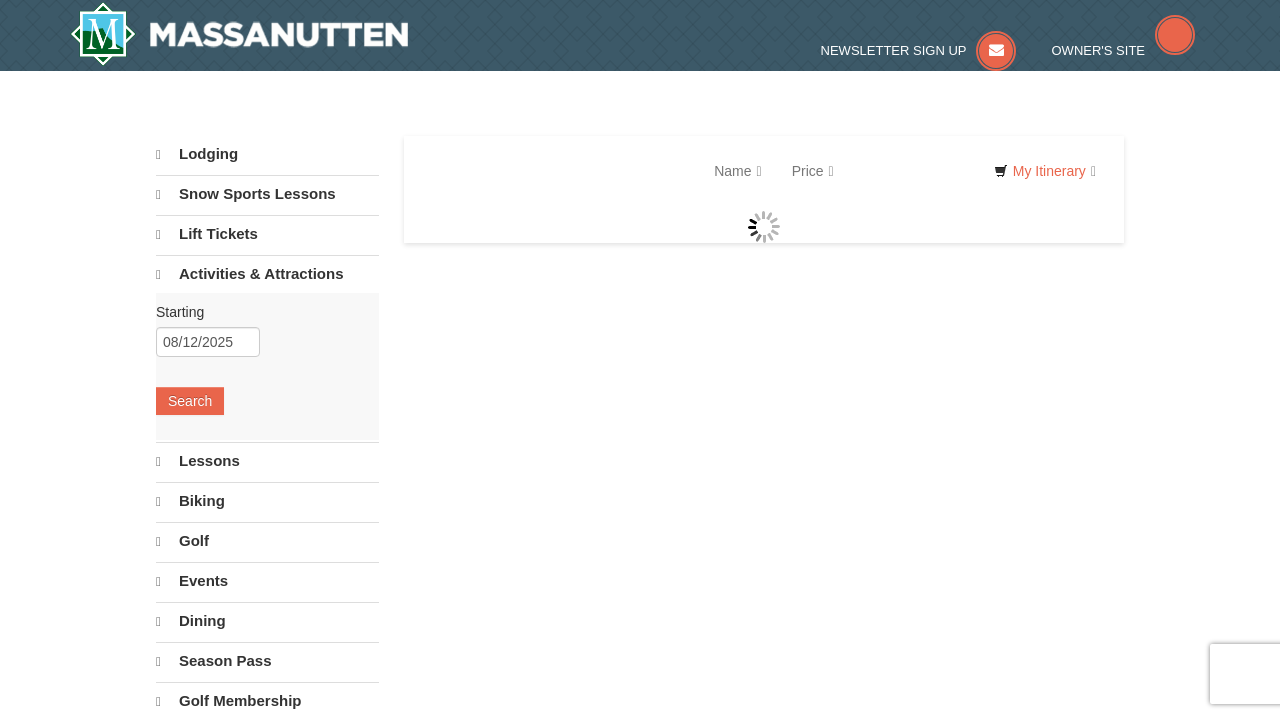 select on "8" 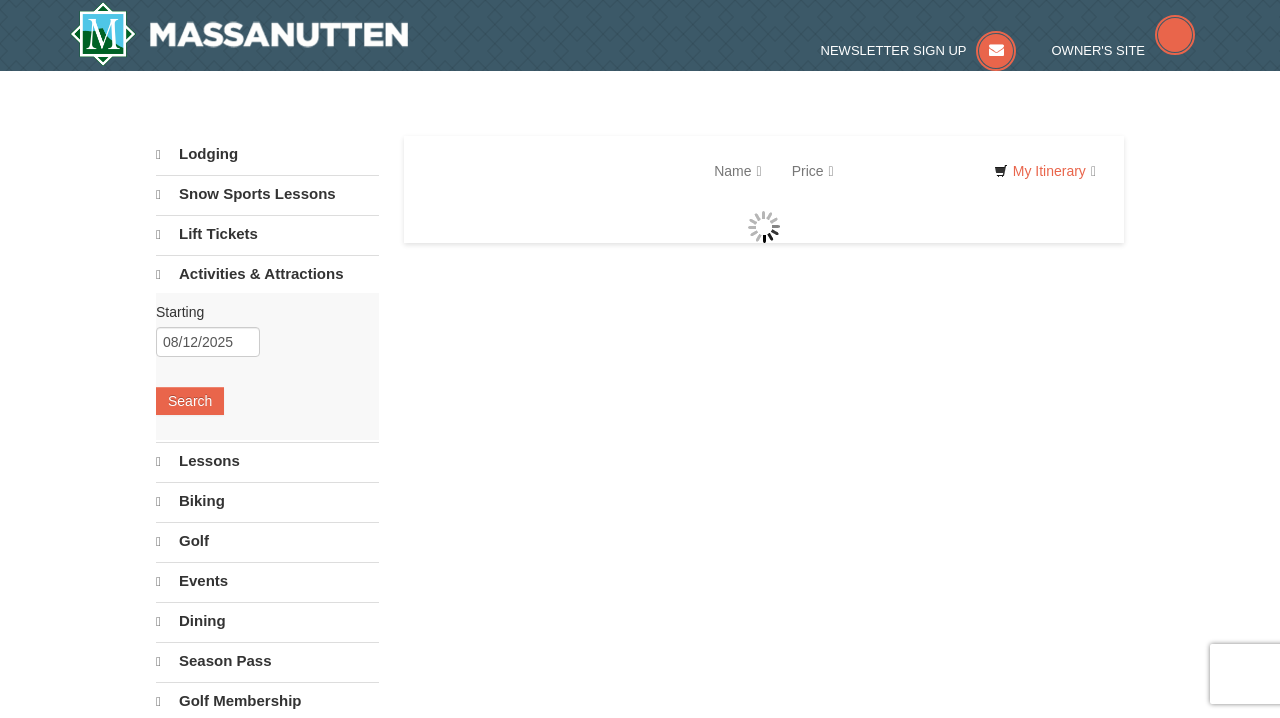 select on "8" 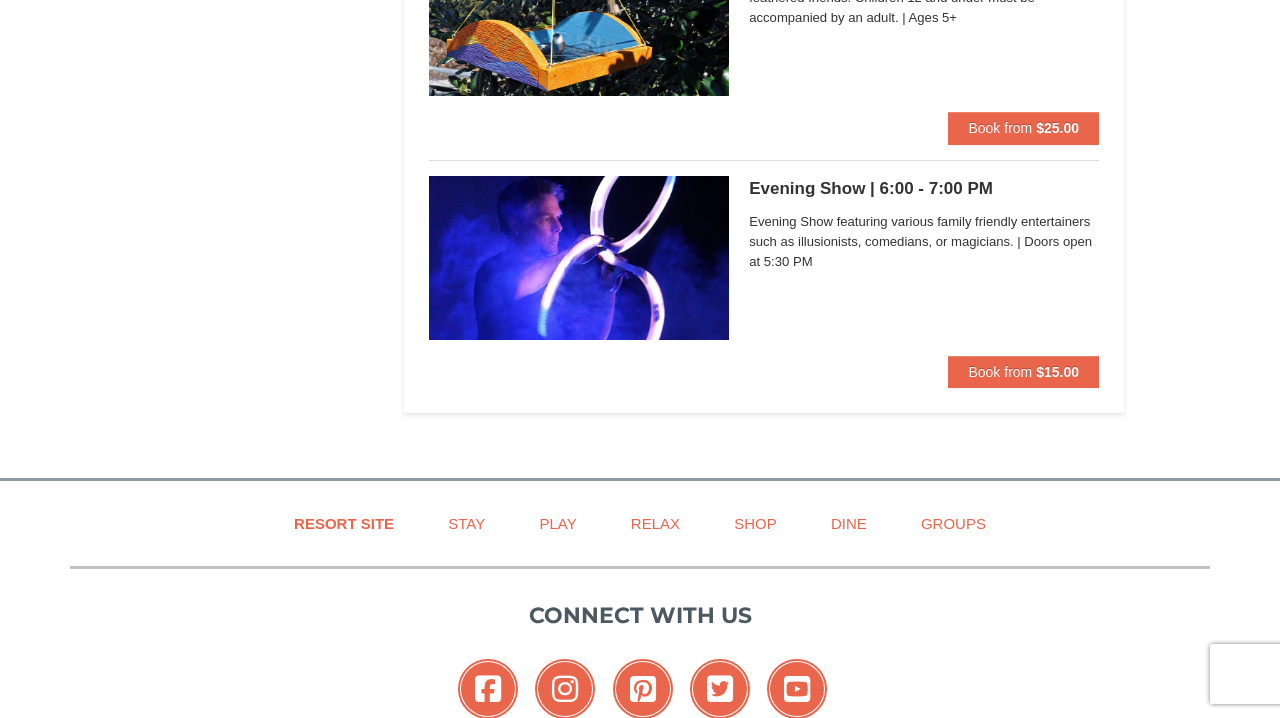 scroll, scrollTop: 6864, scrollLeft: 0, axis: vertical 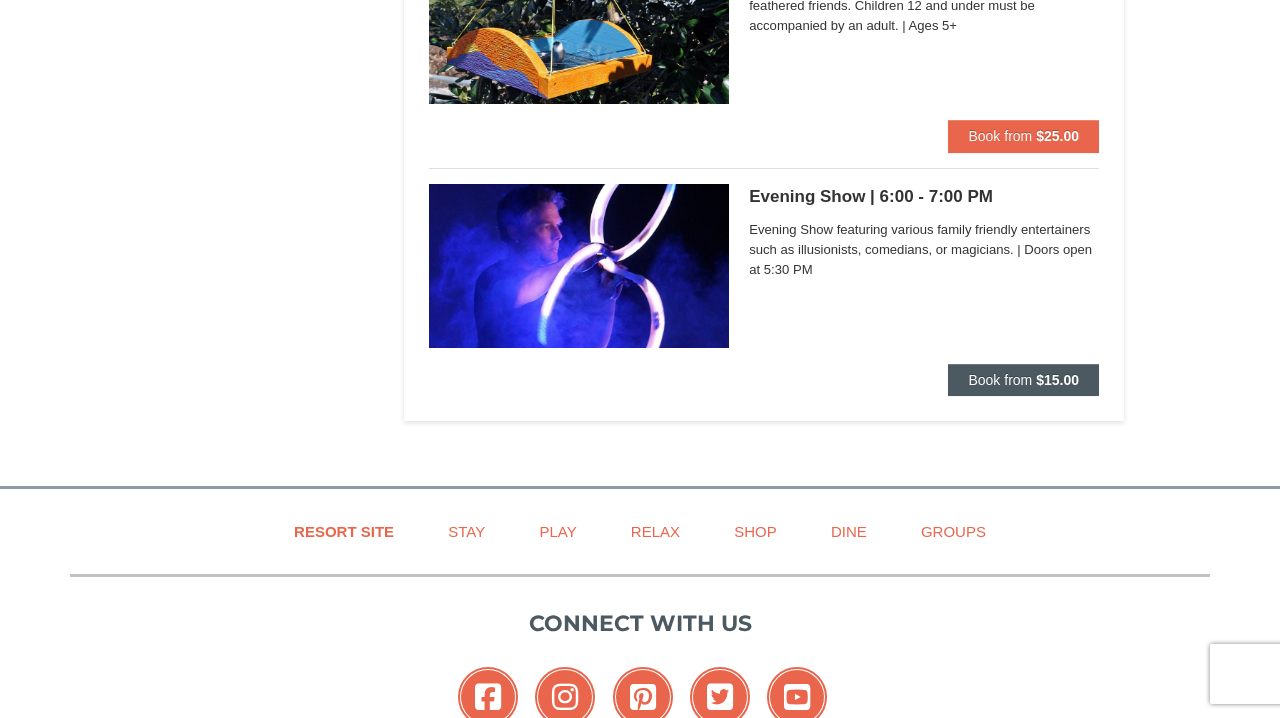 click on "Book from" at bounding box center [1000, 380] 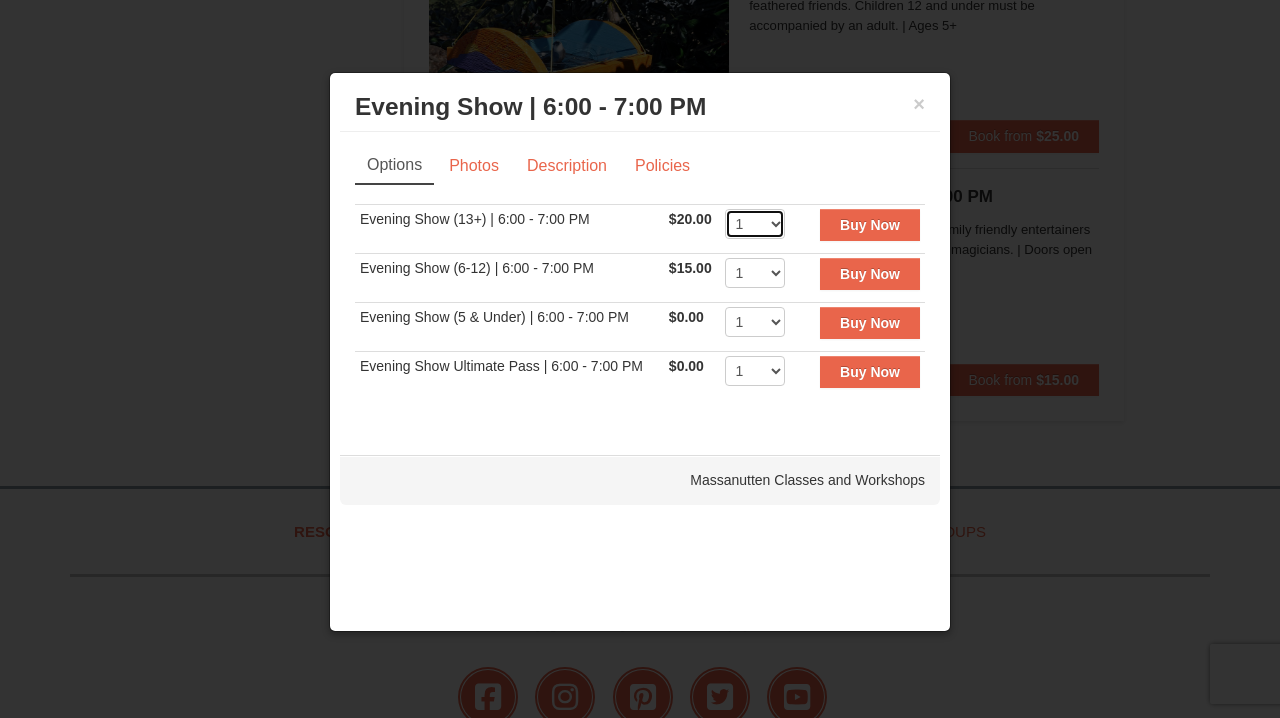 select on "2" 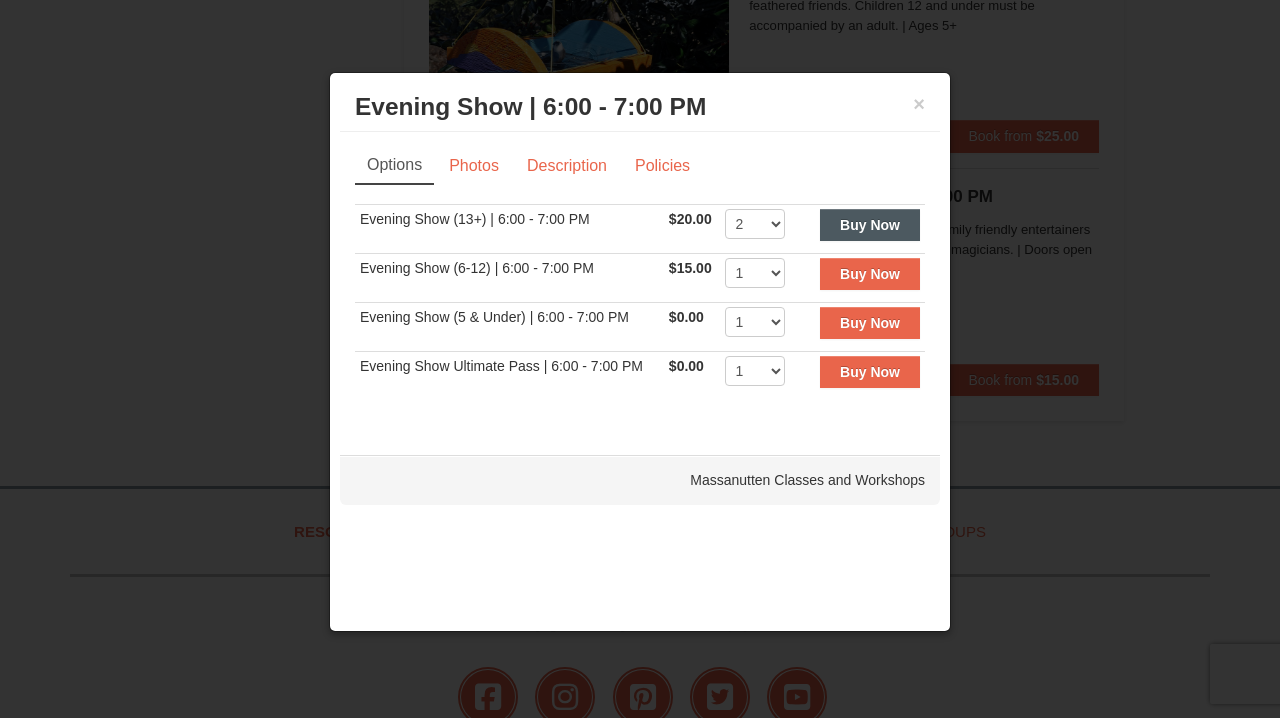 click on "Buy Now" at bounding box center (870, 225) 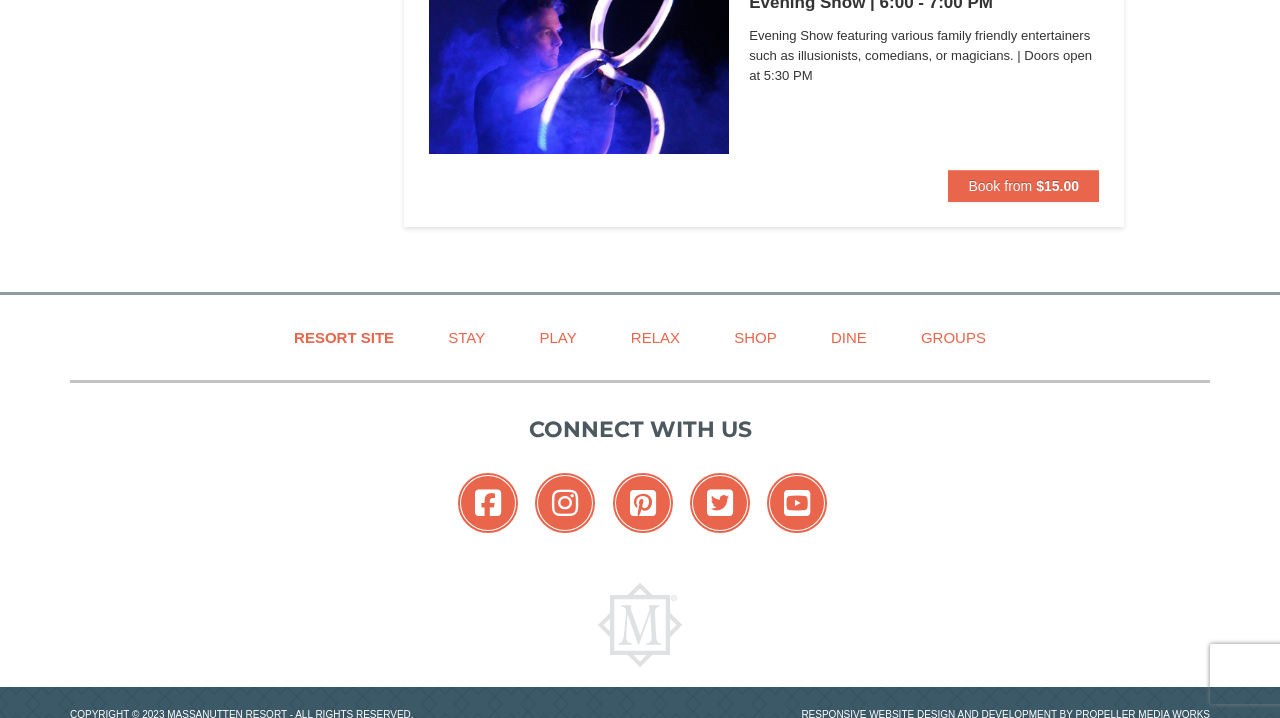 scroll, scrollTop: 6727, scrollLeft: 0, axis: vertical 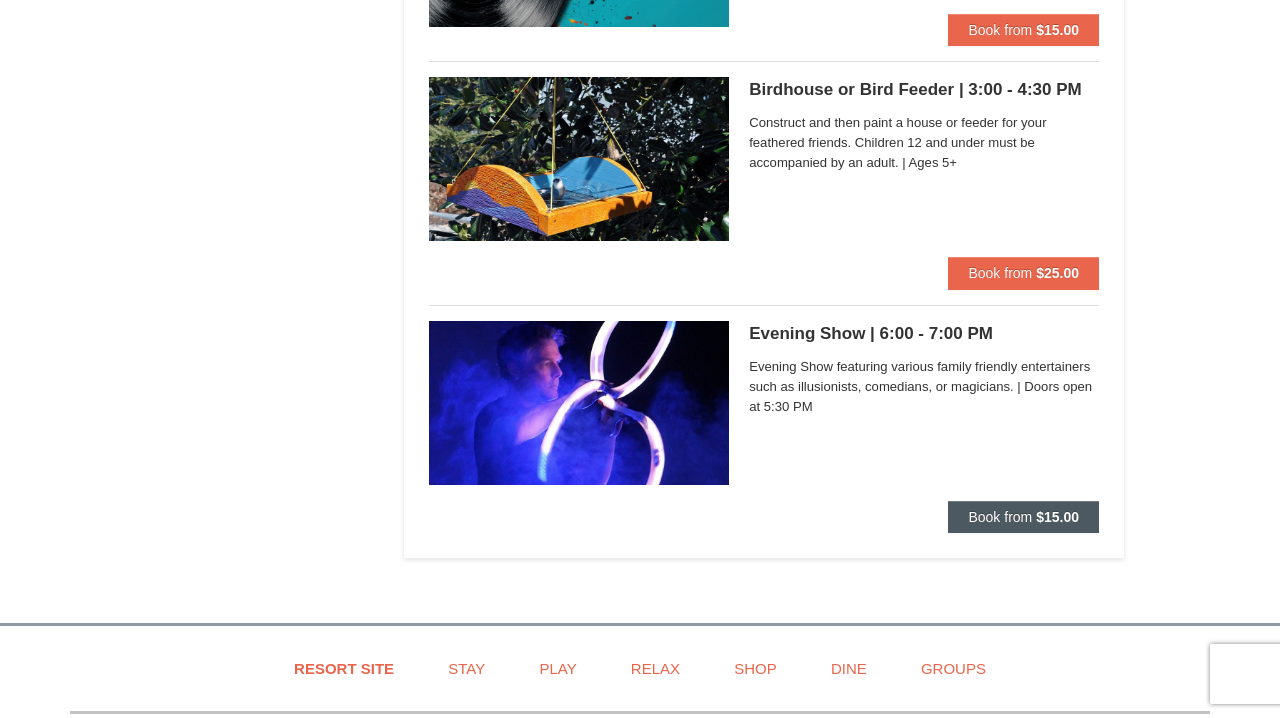 click on "Book from" at bounding box center [1000, 517] 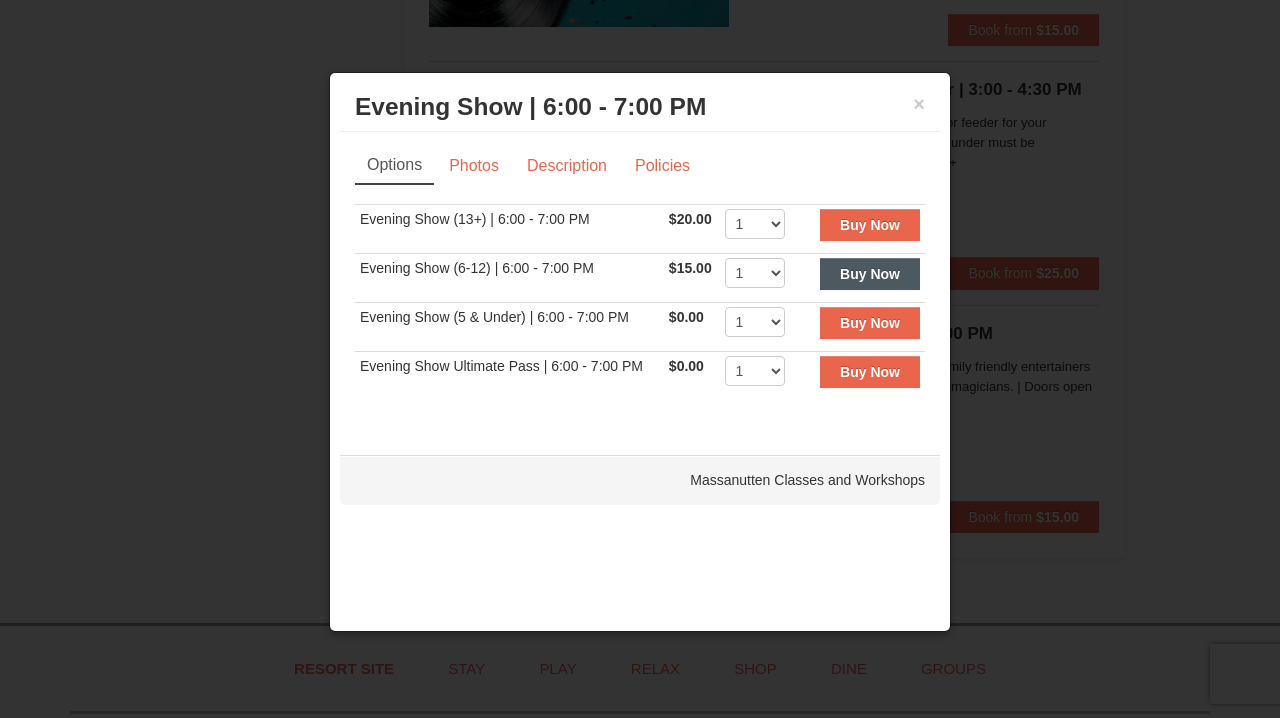 click on "Buy Now" at bounding box center (870, 274) 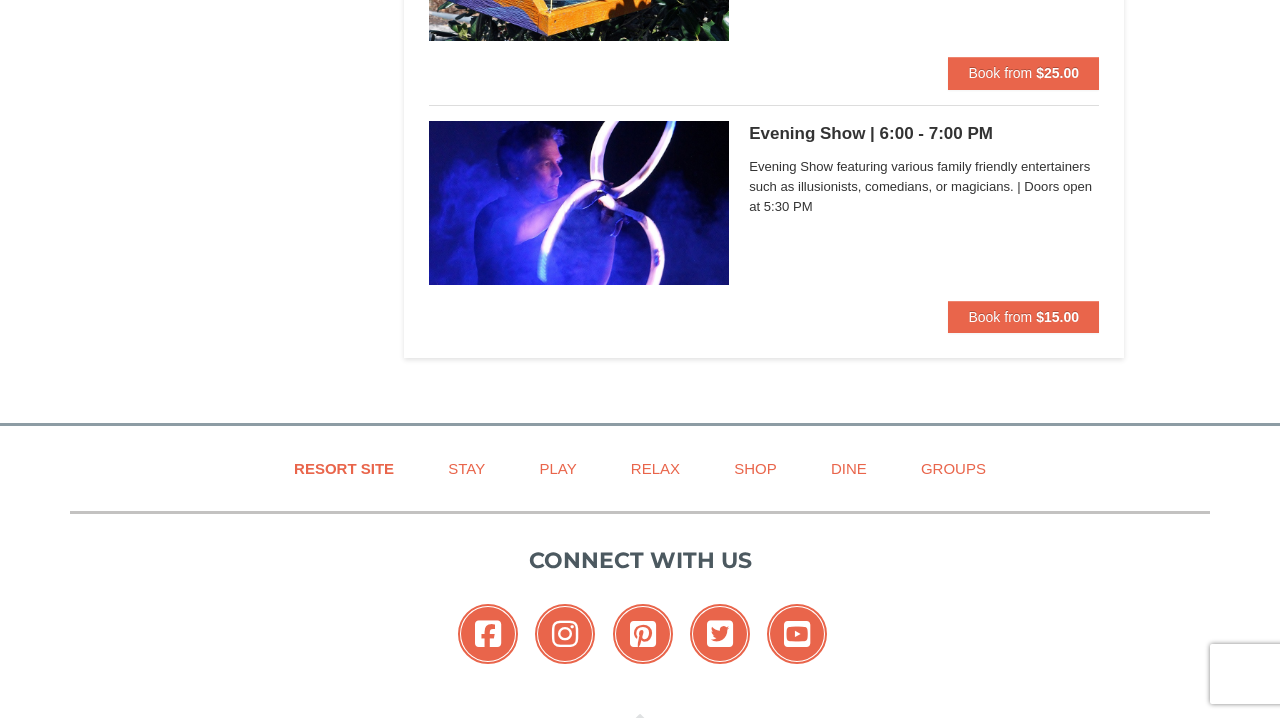 scroll, scrollTop: 6928, scrollLeft: 0, axis: vertical 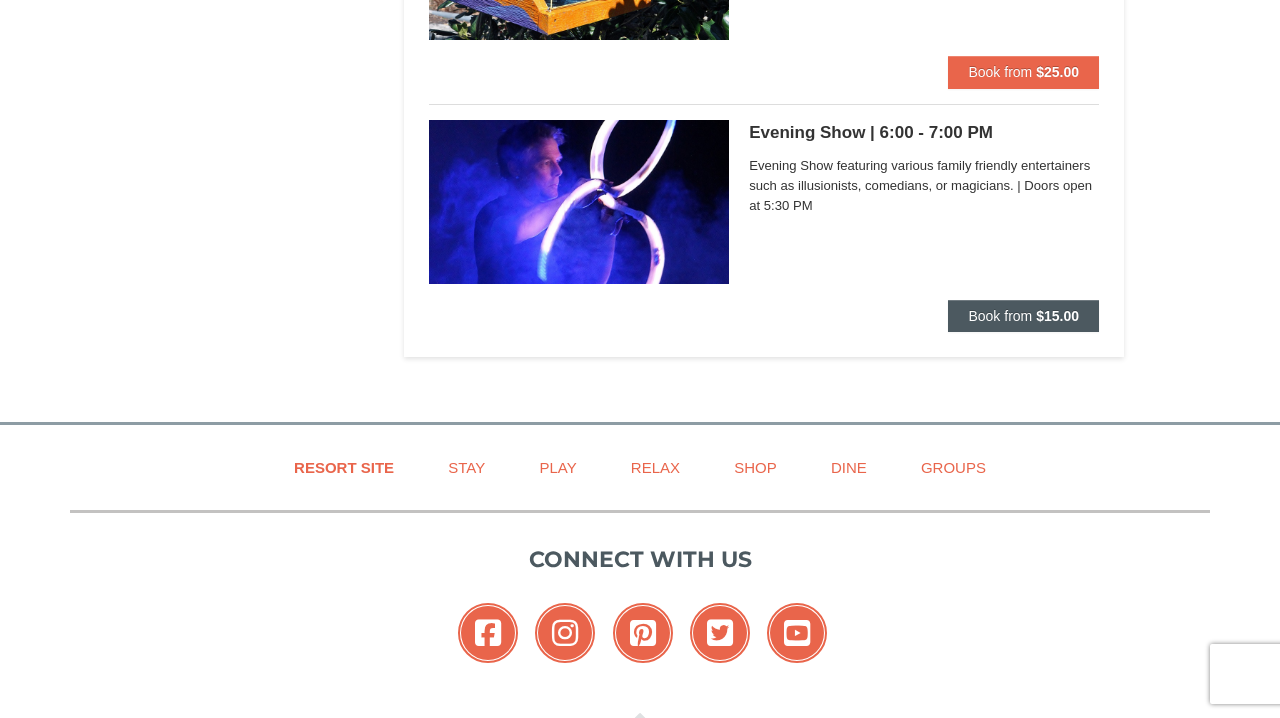 click on "Book from" at bounding box center [1000, 316] 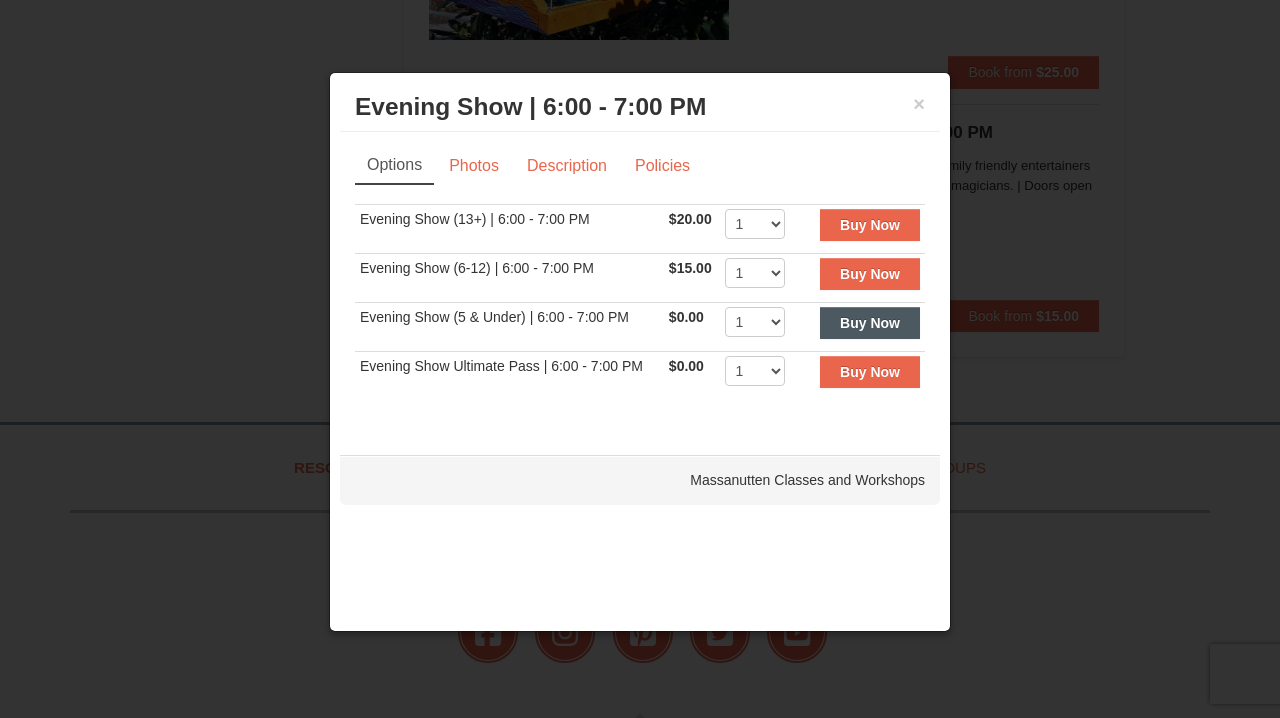 click on "Buy Now" at bounding box center (870, 323) 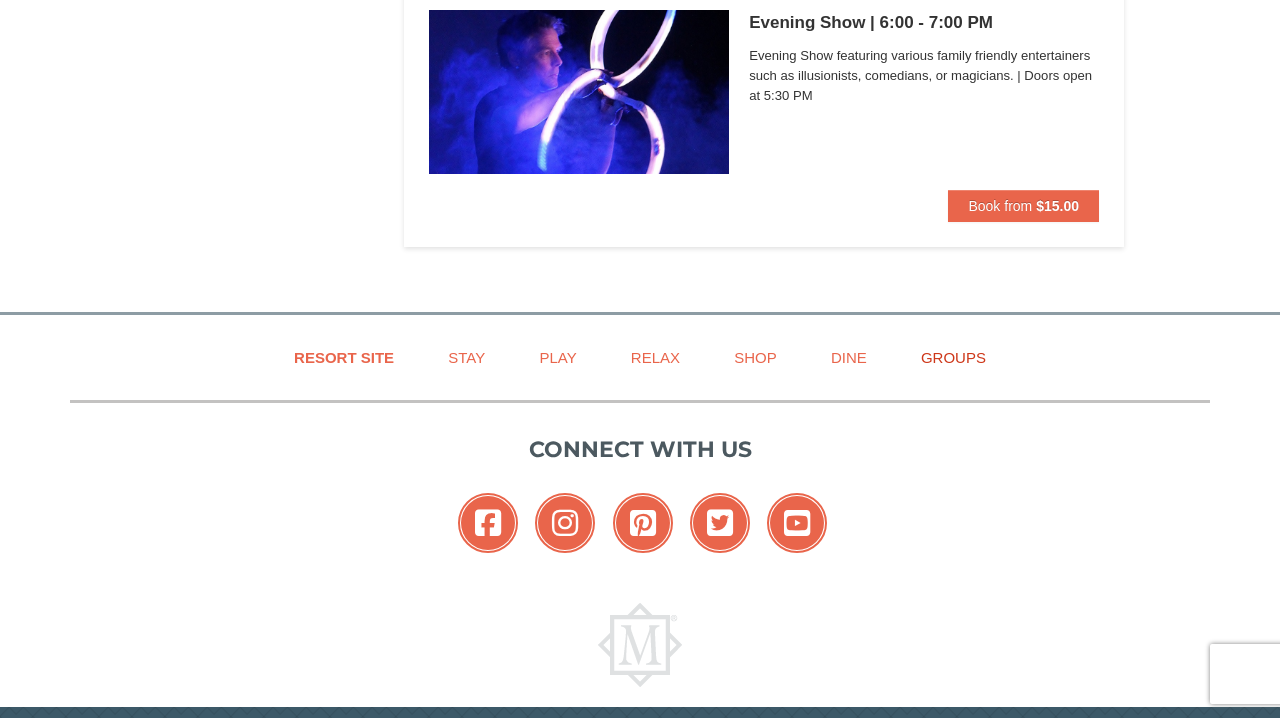 scroll, scrollTop: 7014, scrollLeft: 0, axis: vertical 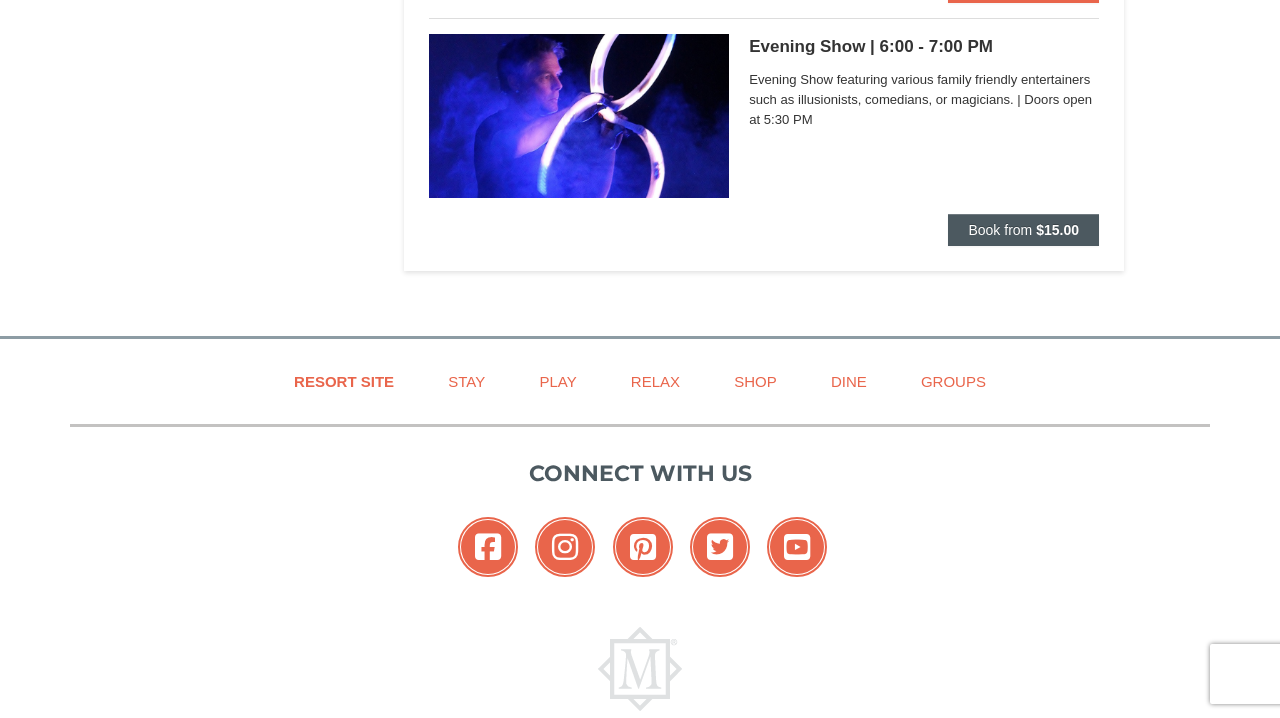 click on "Book from" at bounding box center [1000, 230] 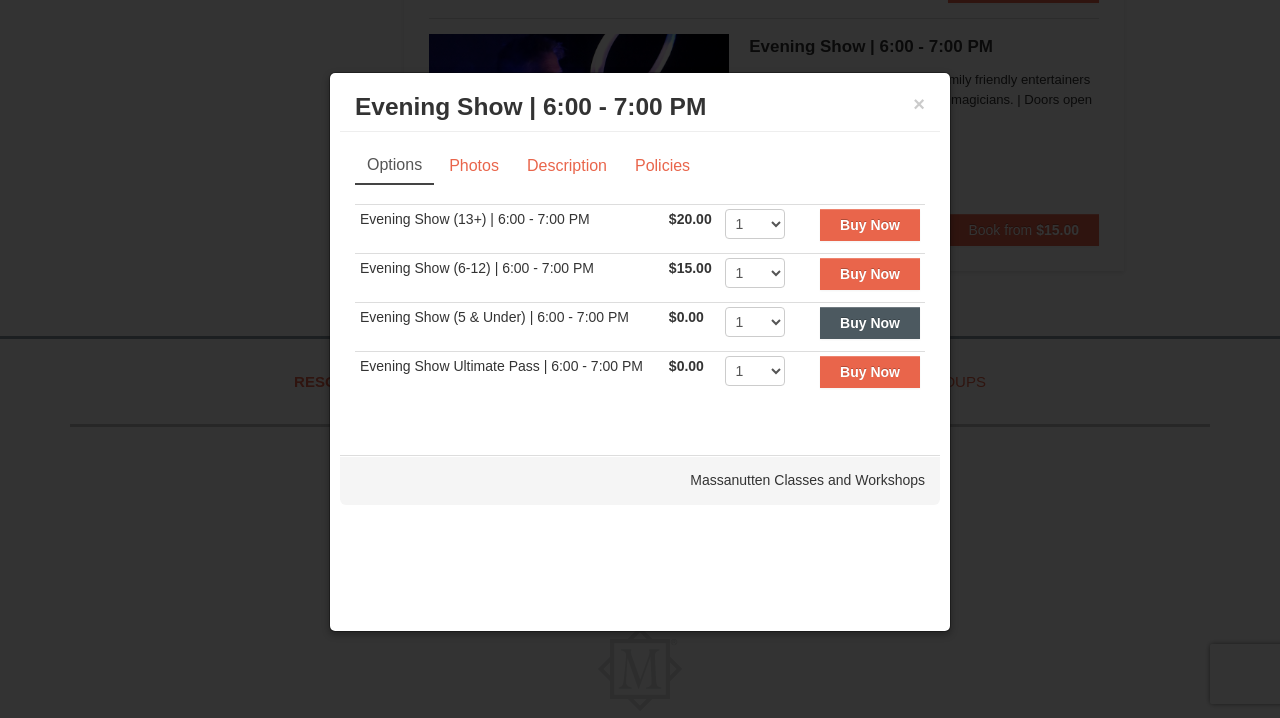 click on "Buy Now" at bounding box center (870, 323) 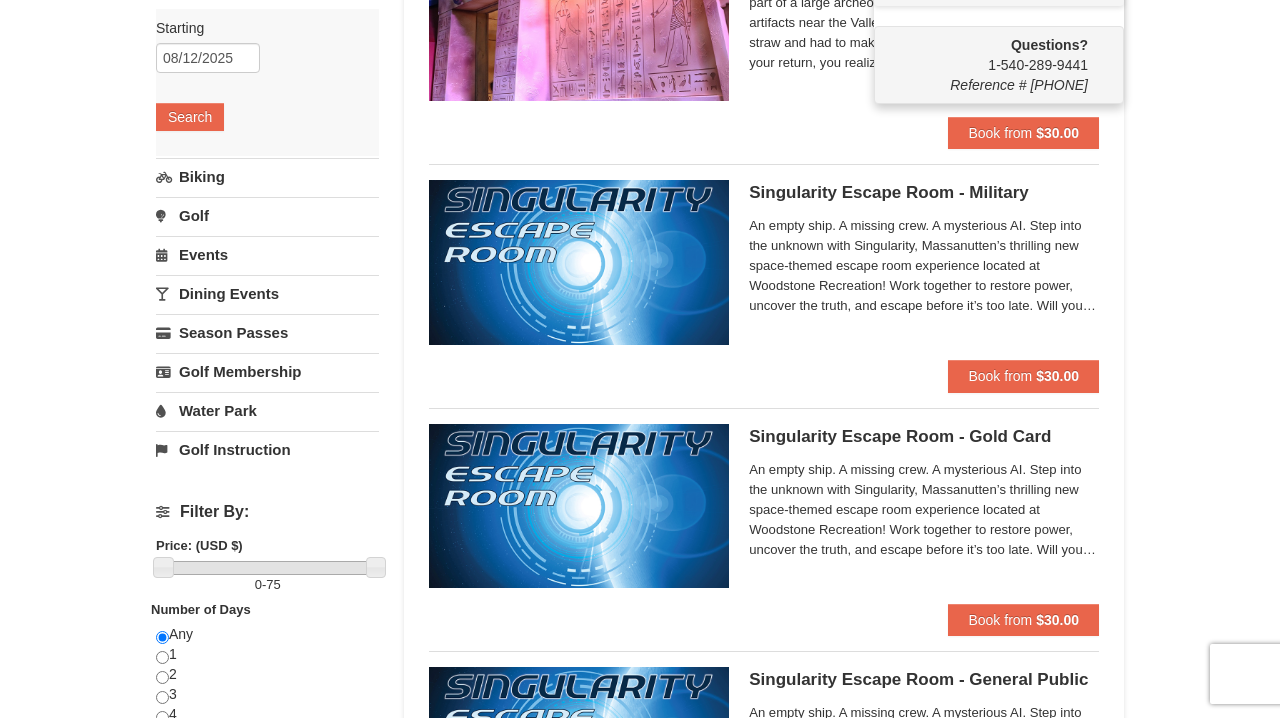 scroll, scrollTop: 0, scrollLeft: 0, axis: both 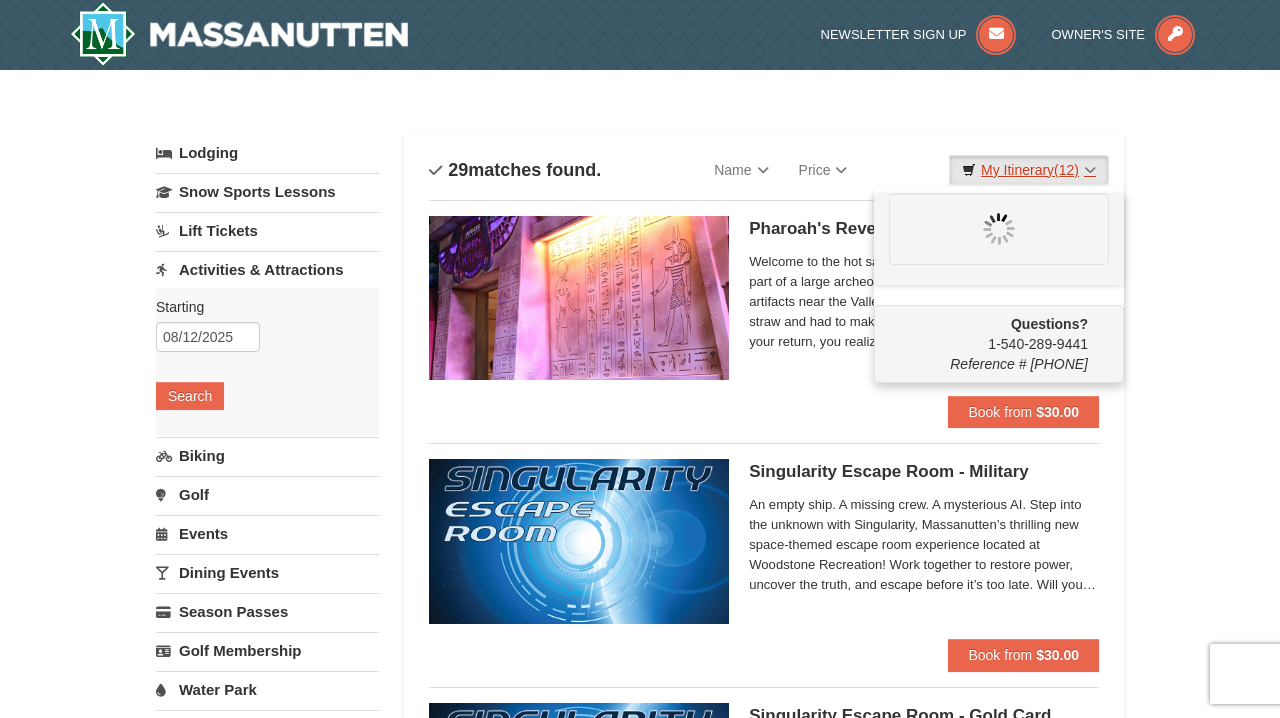 click on "(12)" at bounding box center (1066, 170) 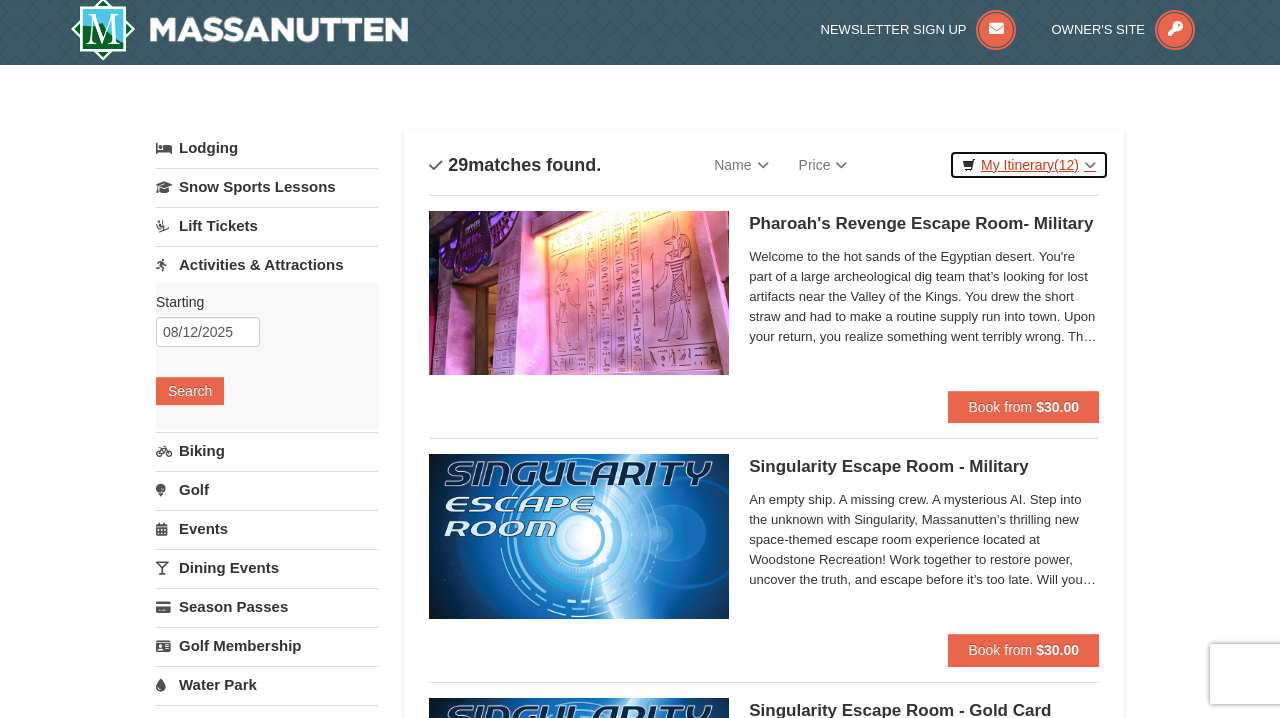 scroll, scrollTop: 6, scrollLeft: 0, axis: vertical 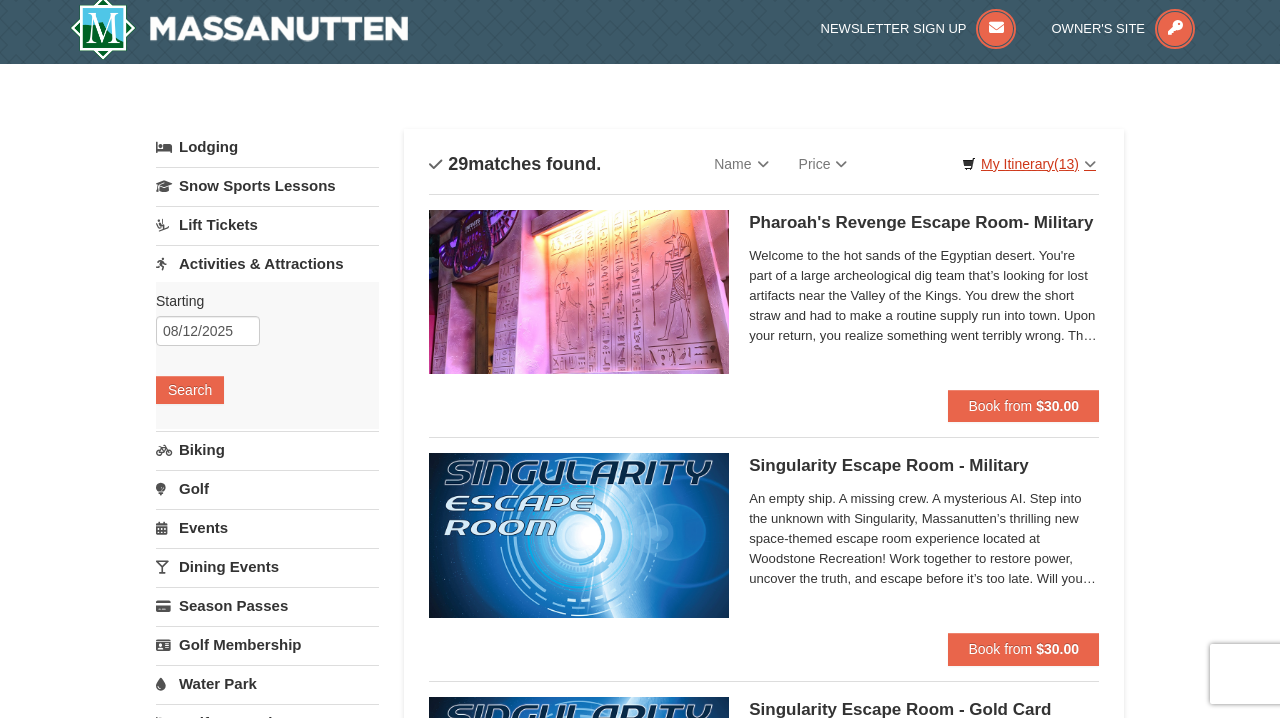 click on "(13)" at bounding box center [1066, 164] 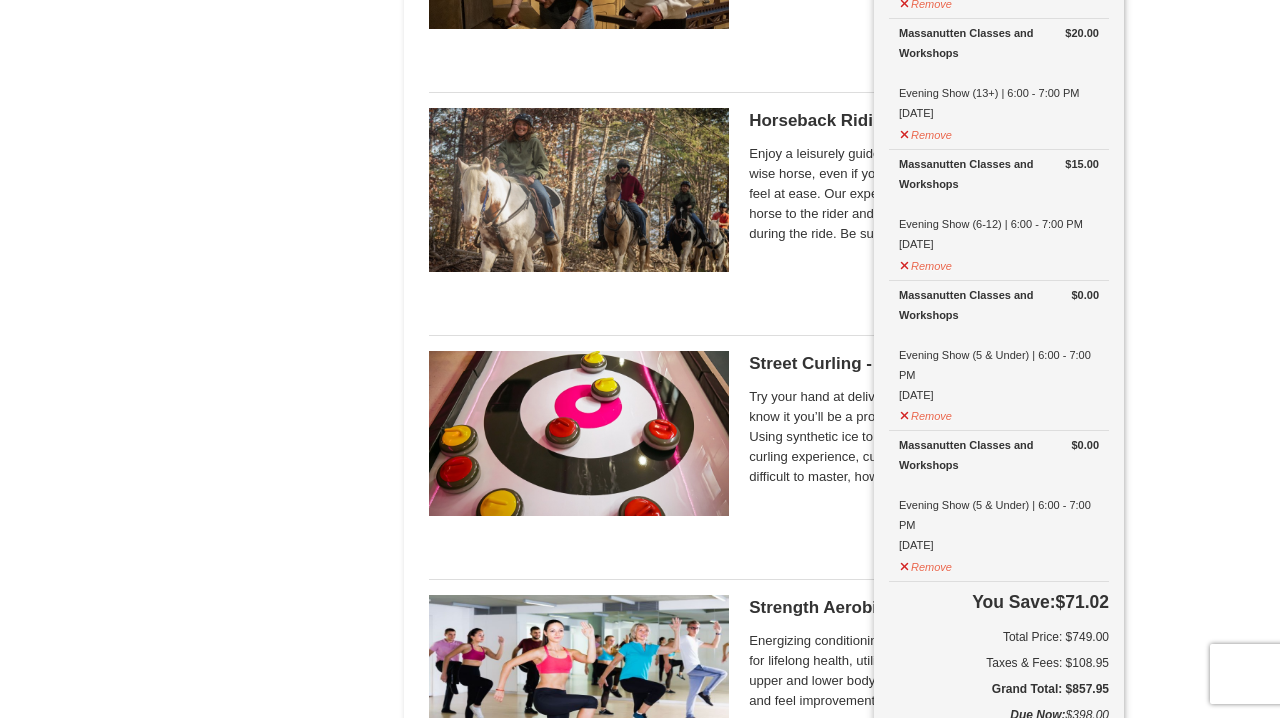 scroll, scrollTop: 1812, scrollLeft: 0, axis: vertical 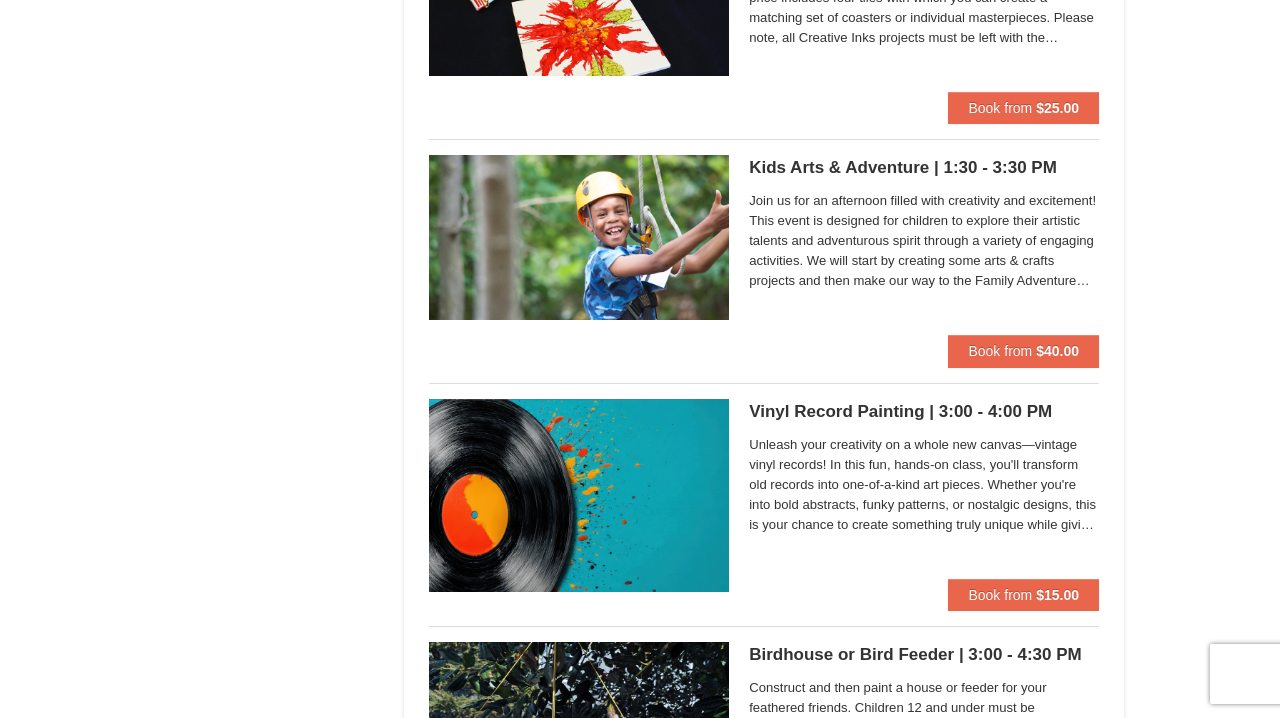 click on "Kids Arts & Adventure | 1:30 - 3:30 PM [LOCATION] Classes and Workshops" at bounding box center (924, 168) 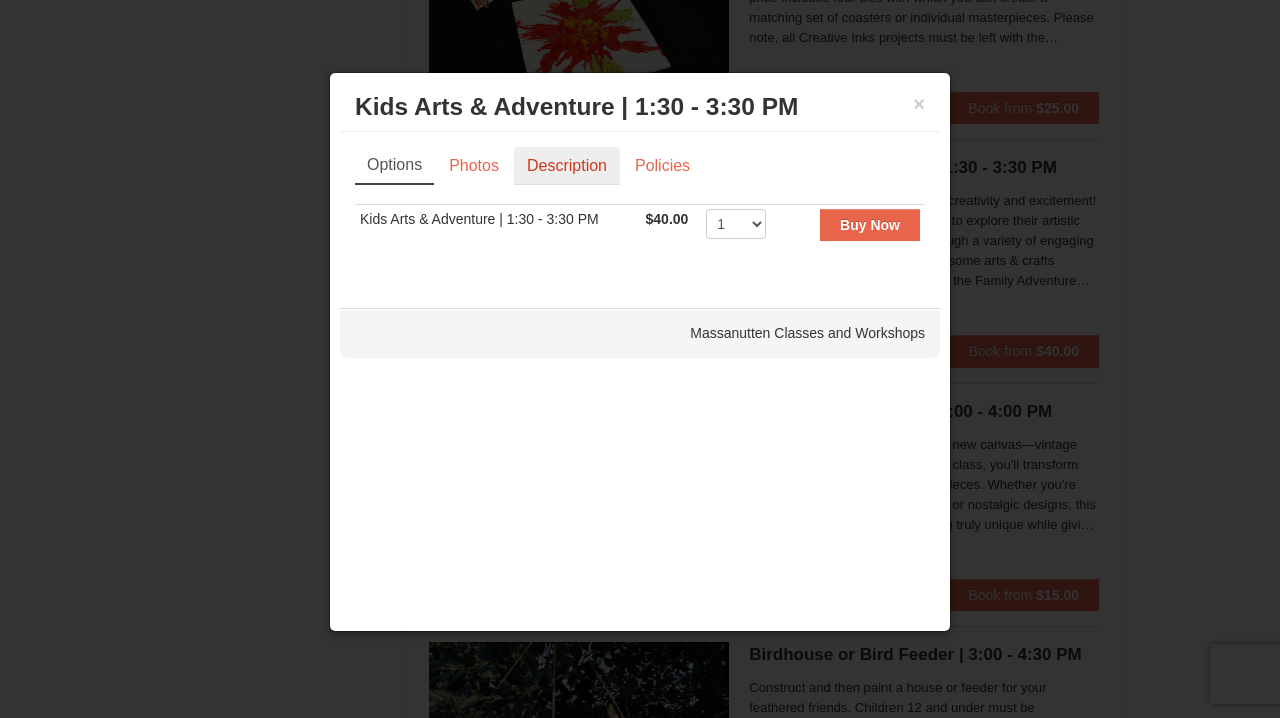 click on "Description" at bounding box center [567, 166] 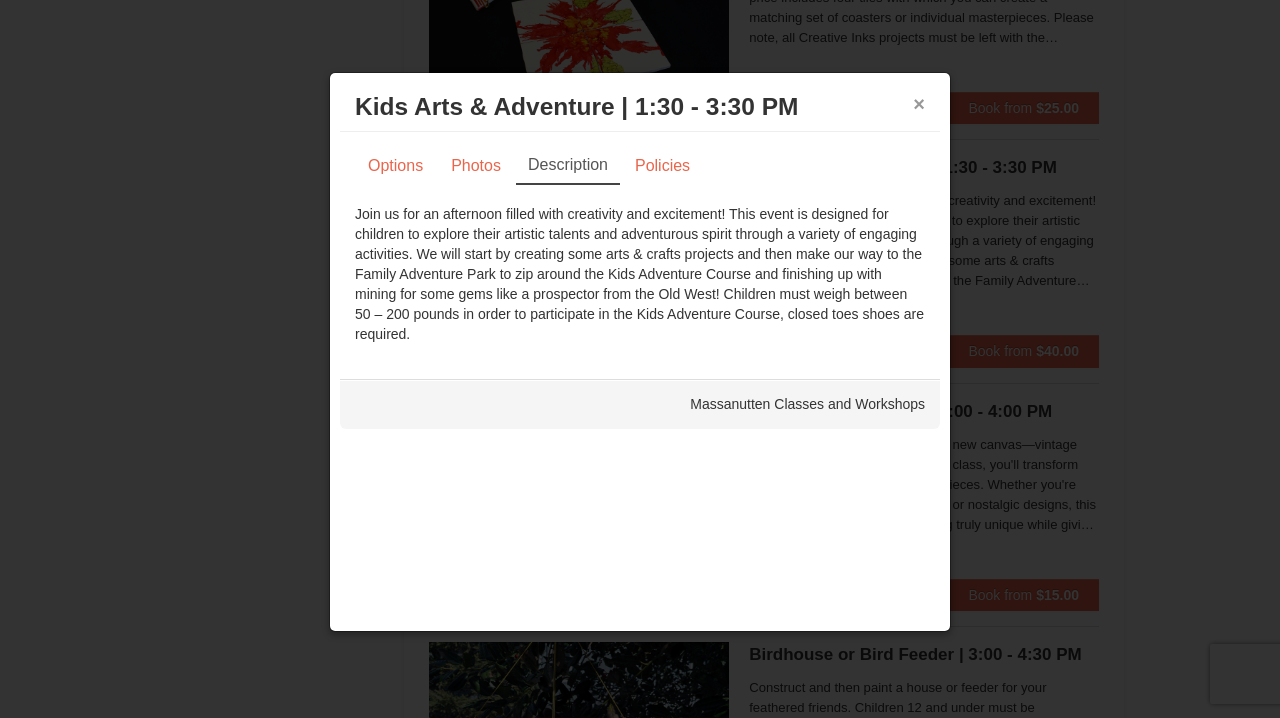 click on "×" at bounding box center [919, 104] 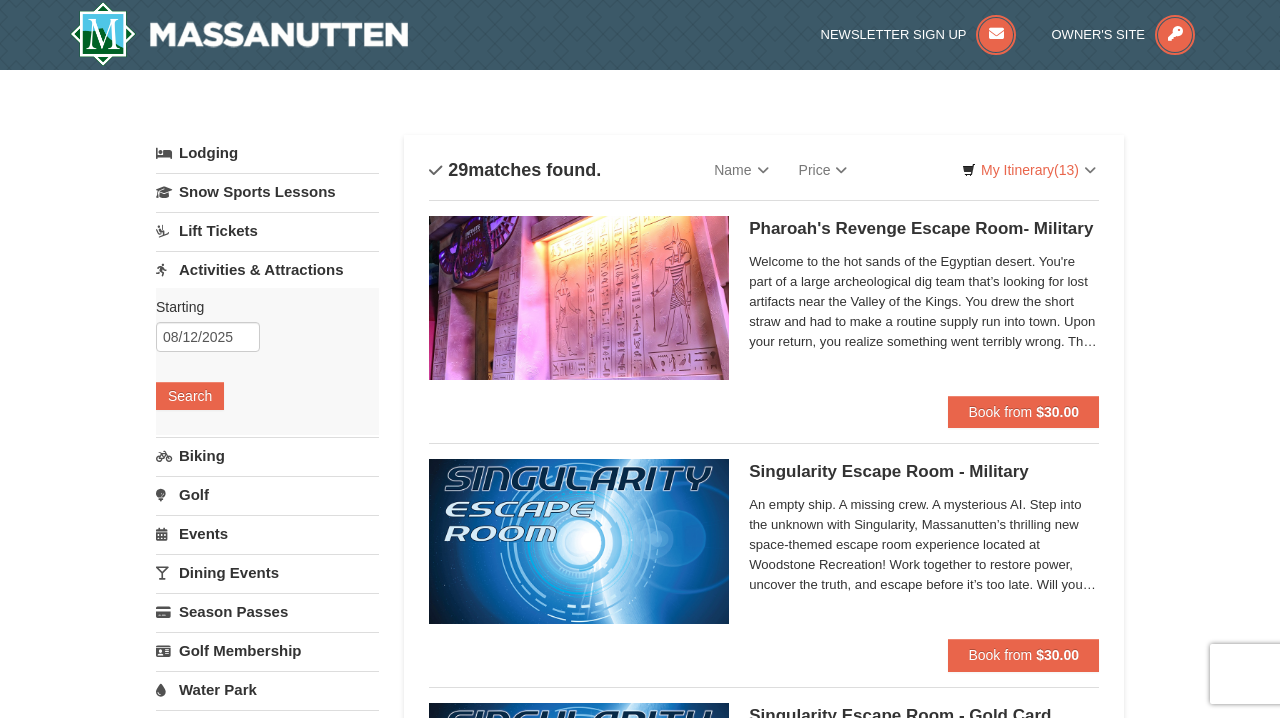 scroll, scrollTop: 0, scrollLeft: 0, axis: both 